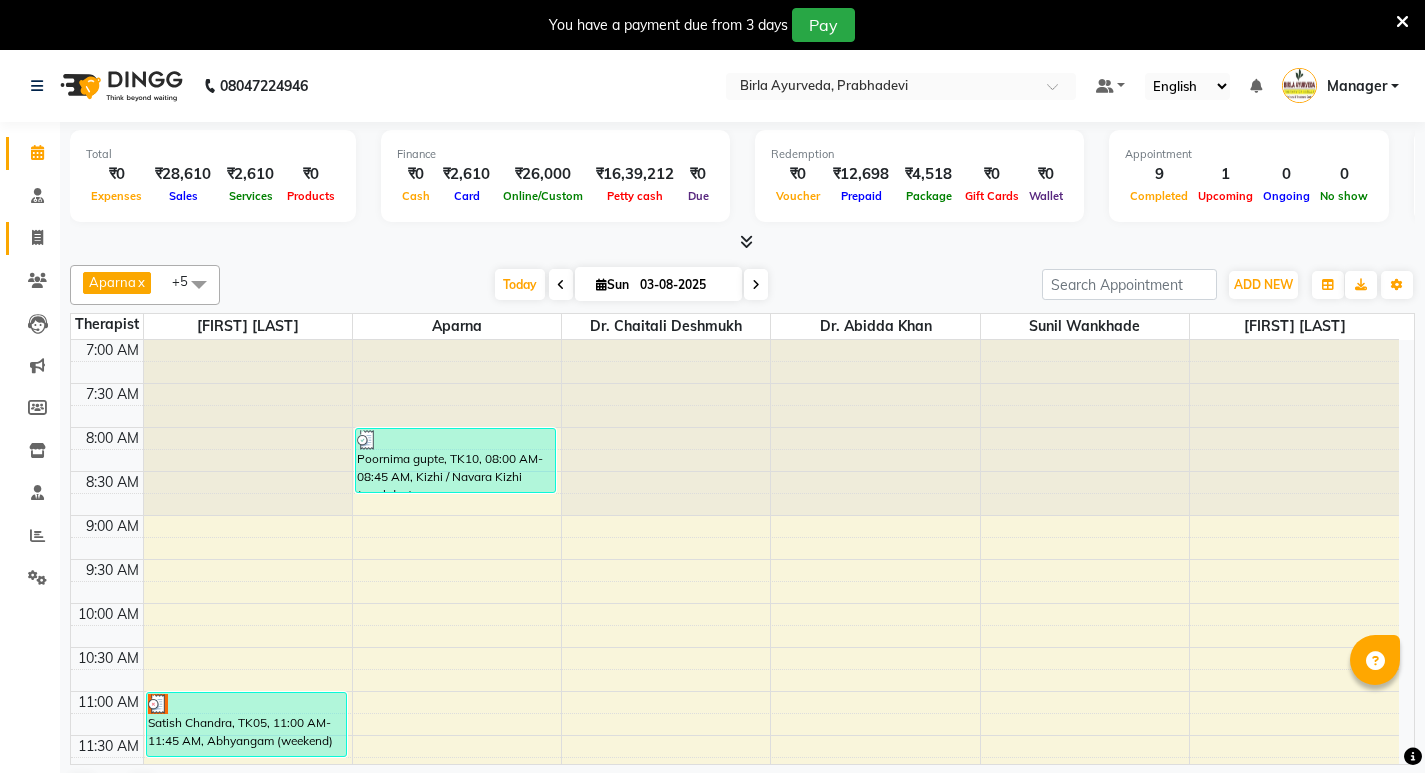 scroll, scrollTop: 0, scrollLeft: 0, axis: both 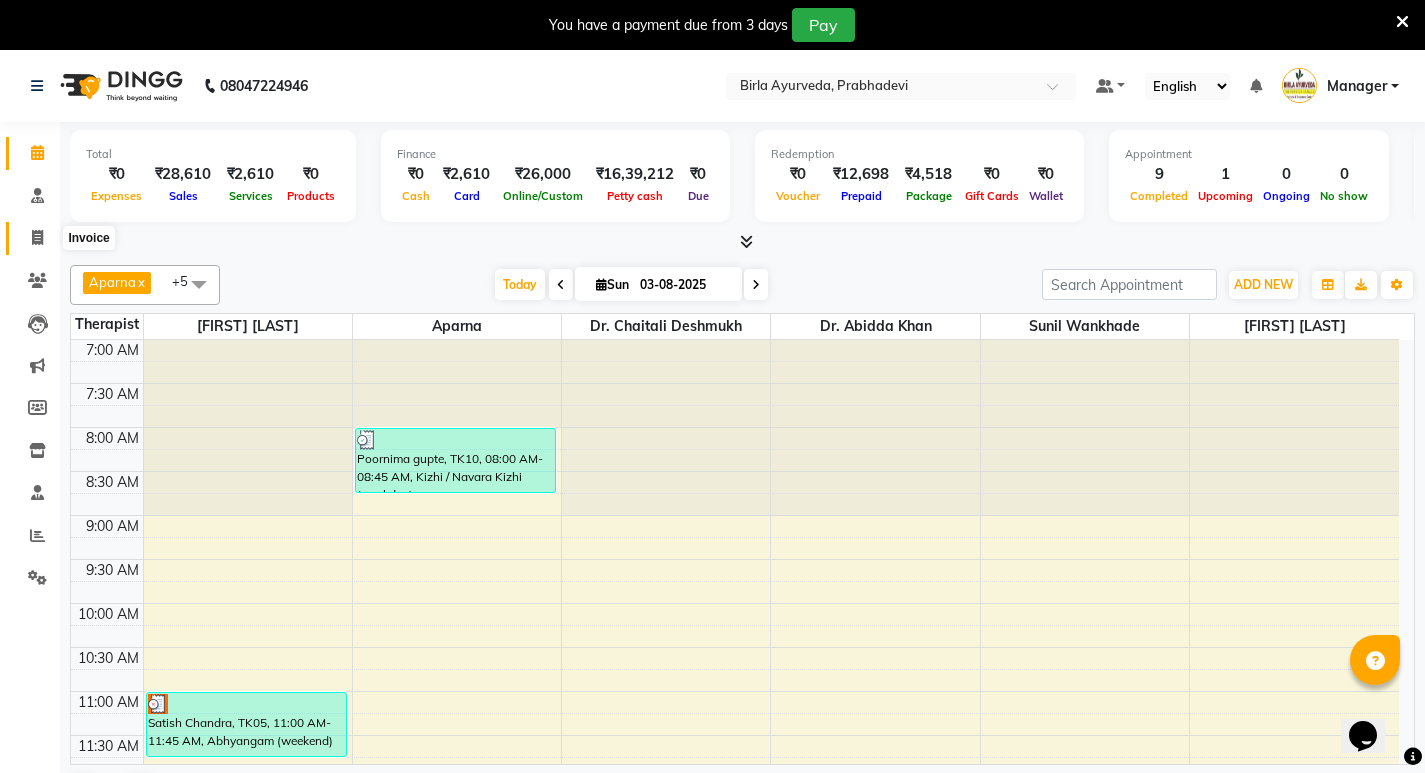 click 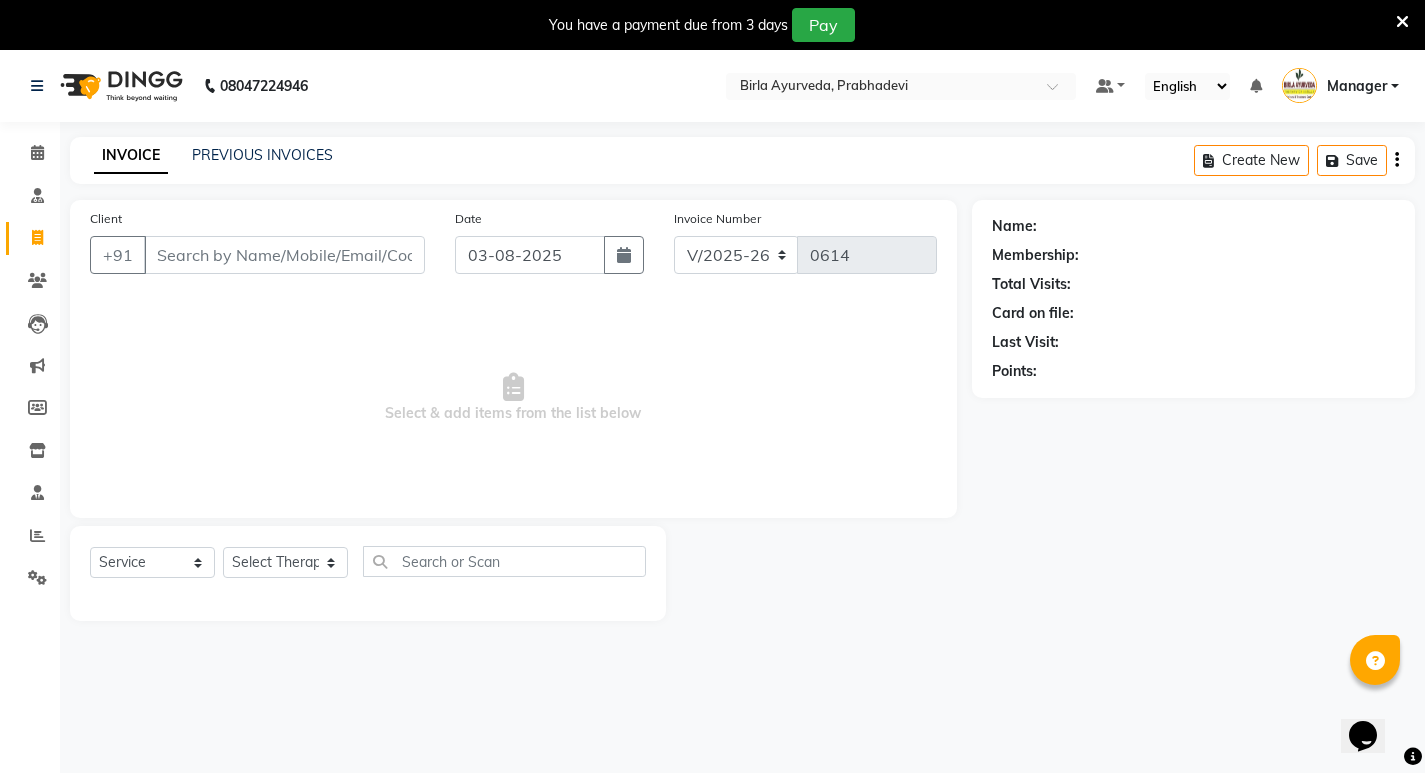 click on "Client" at bounding box center [284, 255] 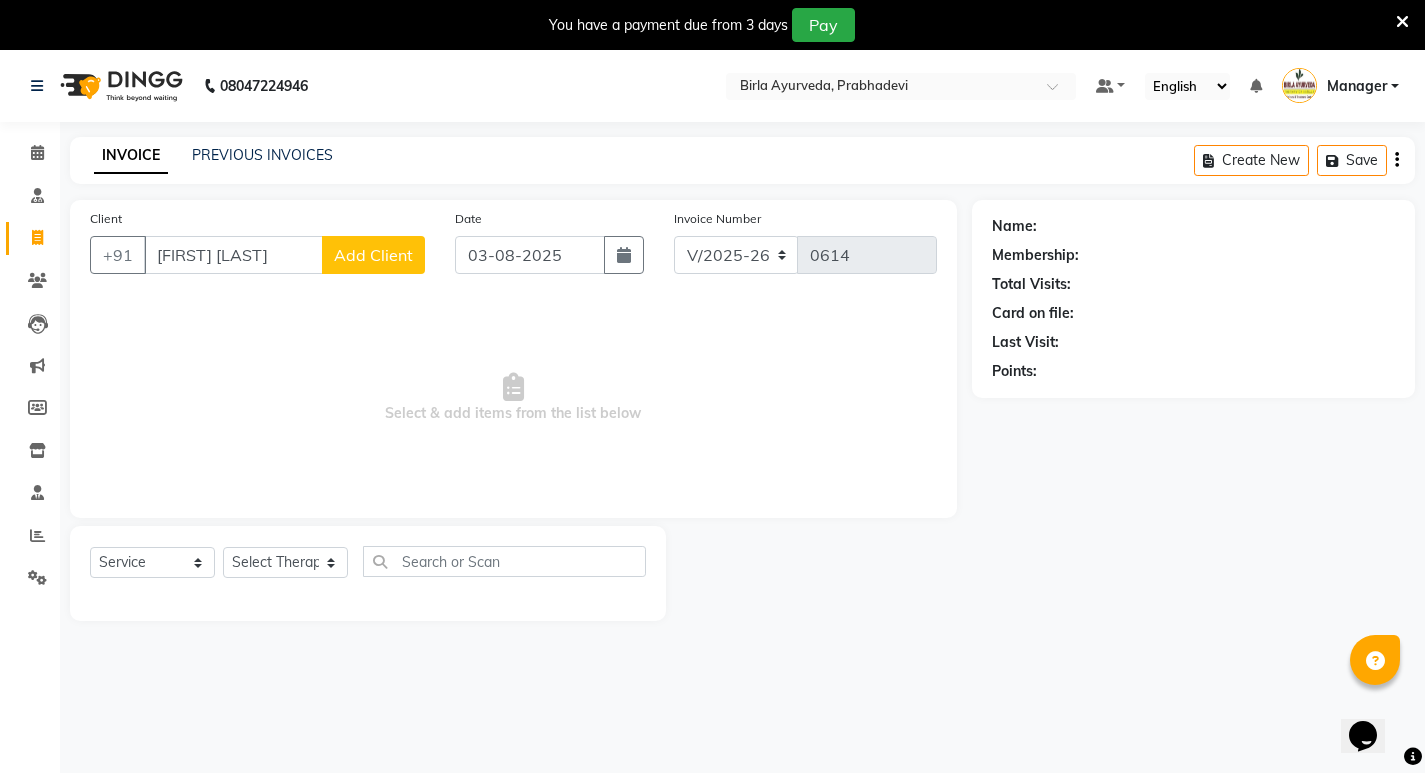 type on "[FIRST] [LAST]" 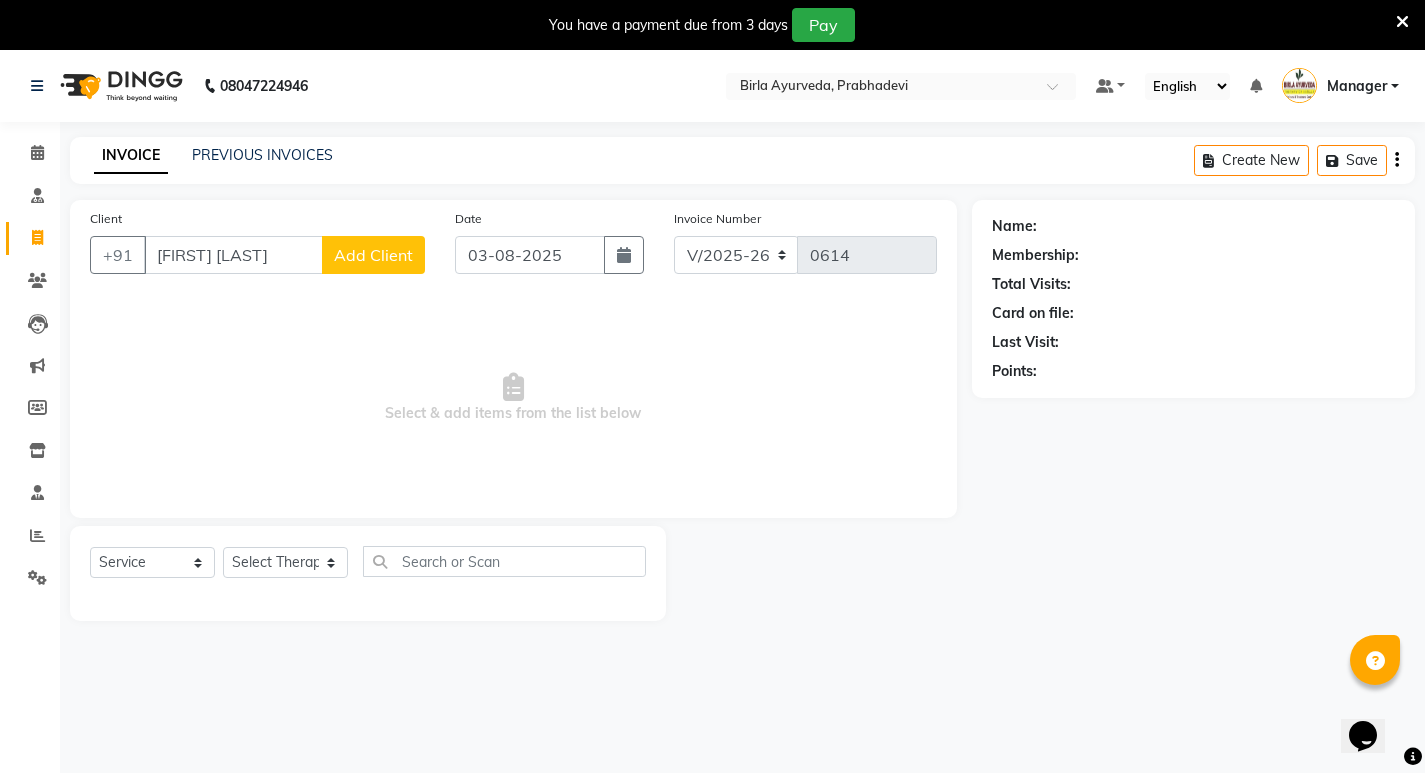 click on "Add Client" 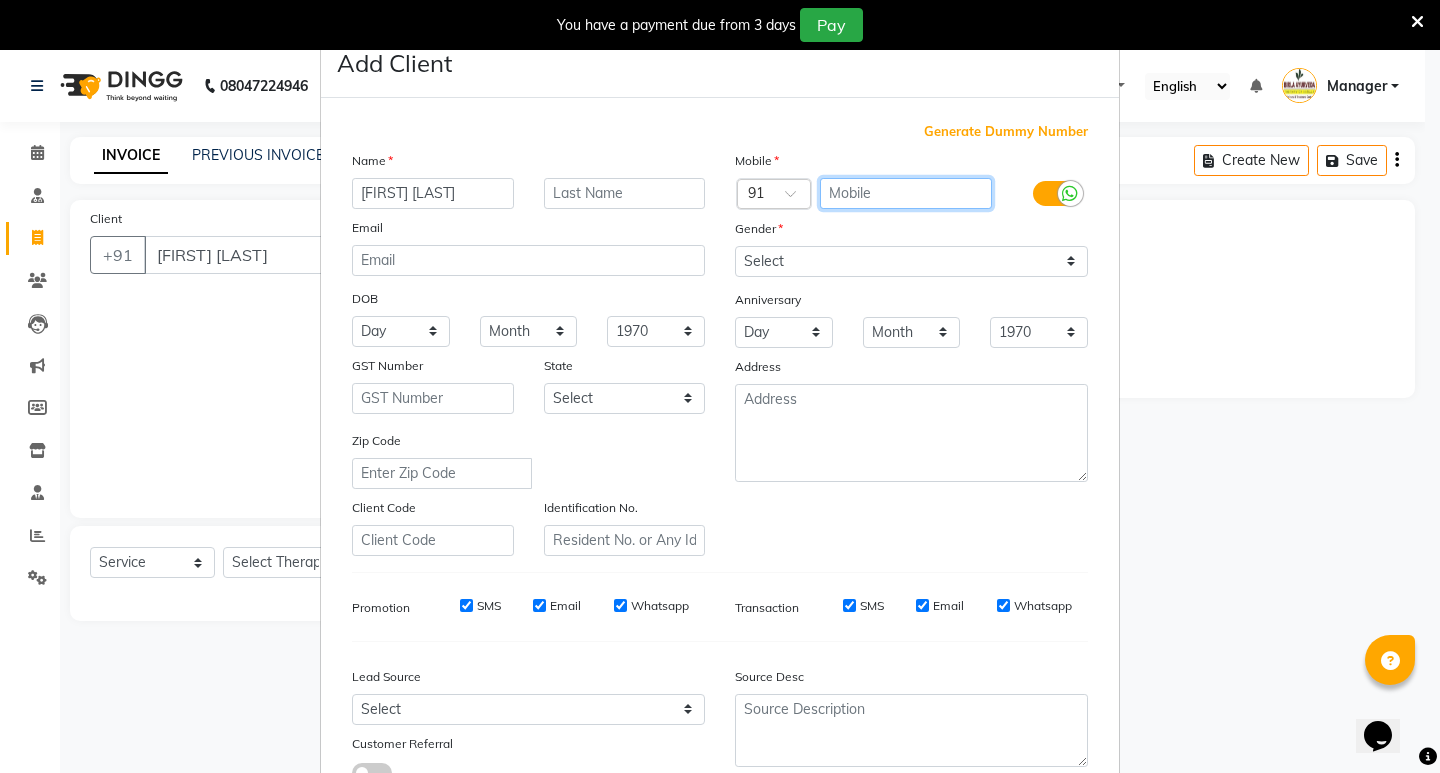 click at bounding box center (906, 193) 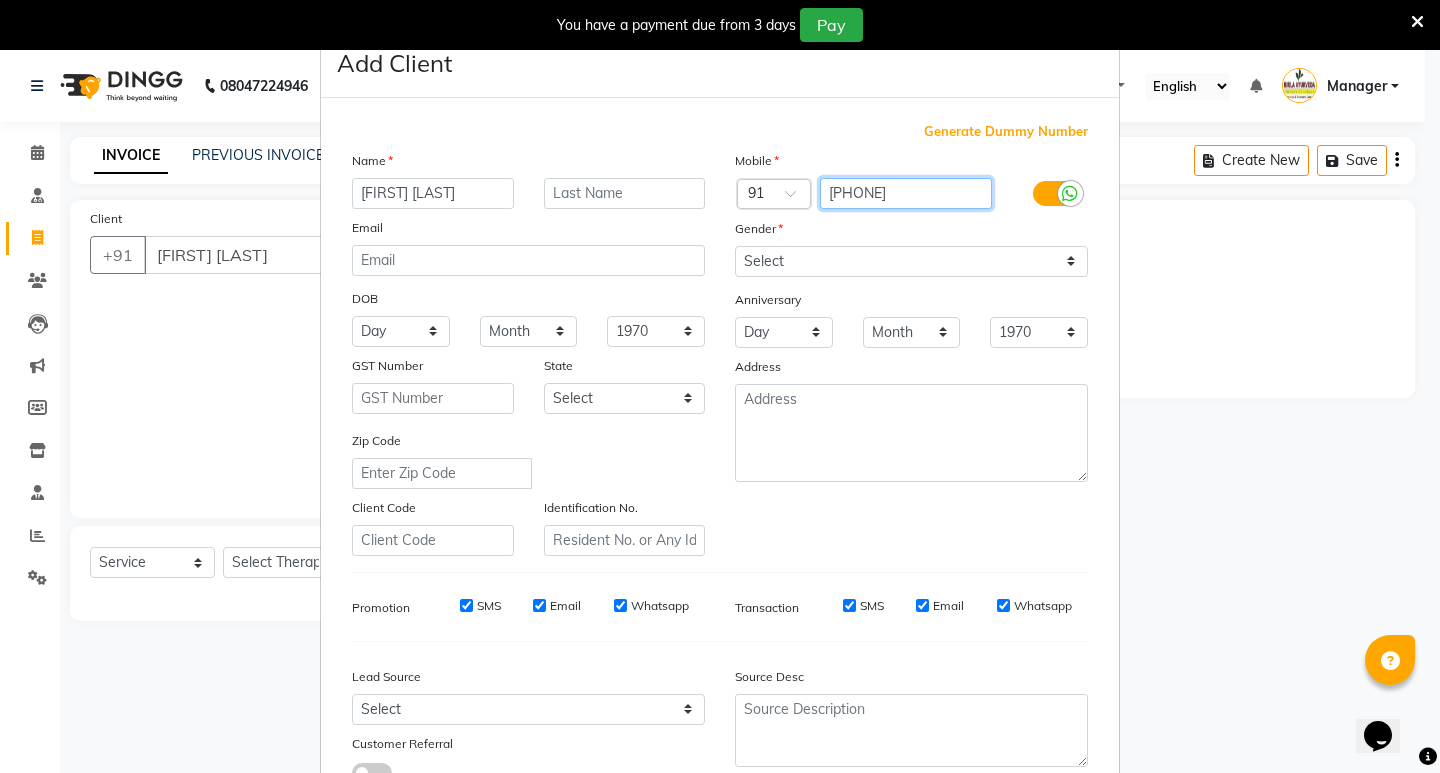 type on "[PHONE]" 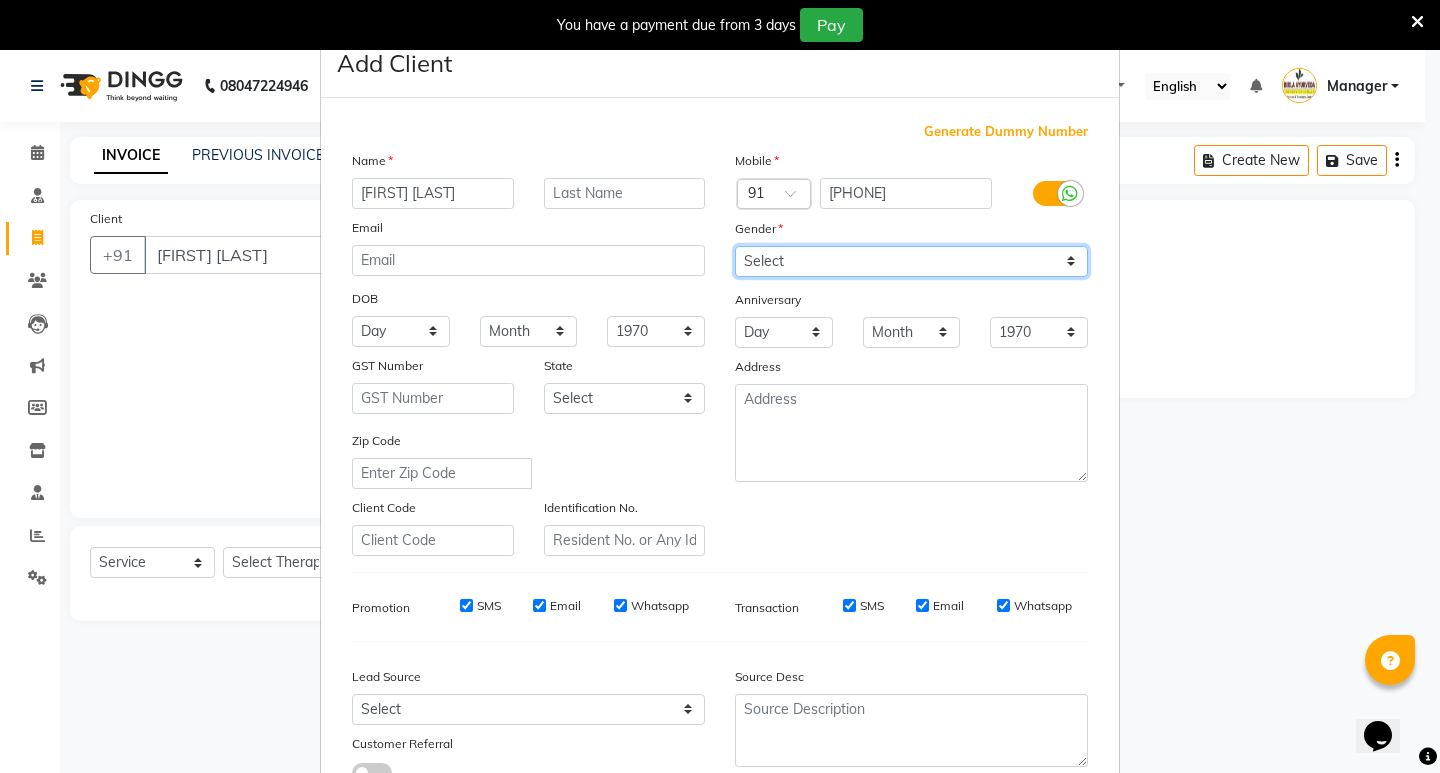click on "Select Male Female Other Prefer Not To Say" at bounding box center [911, 261] 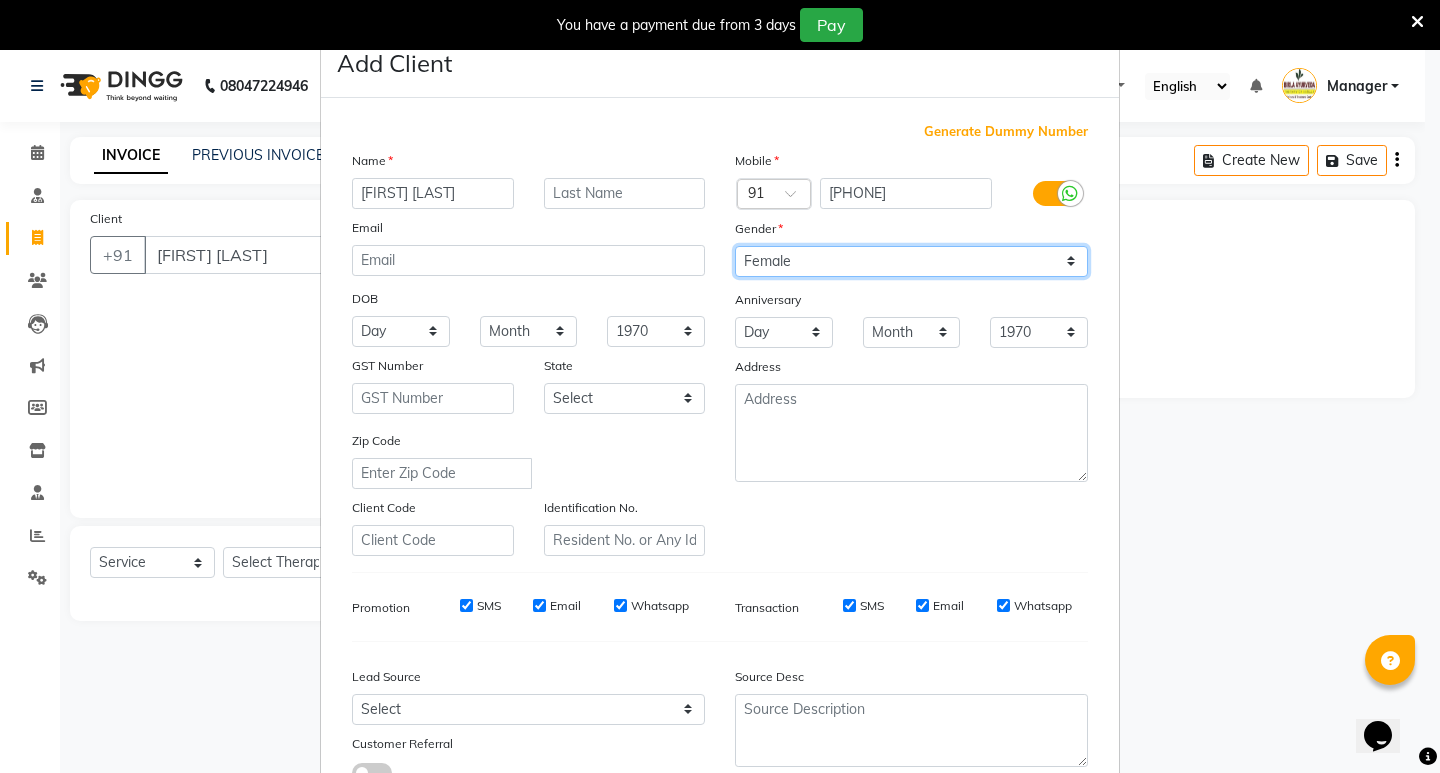 click on "Select Male Female Other Prefer Not To Say" at bounding box center [911, 261] 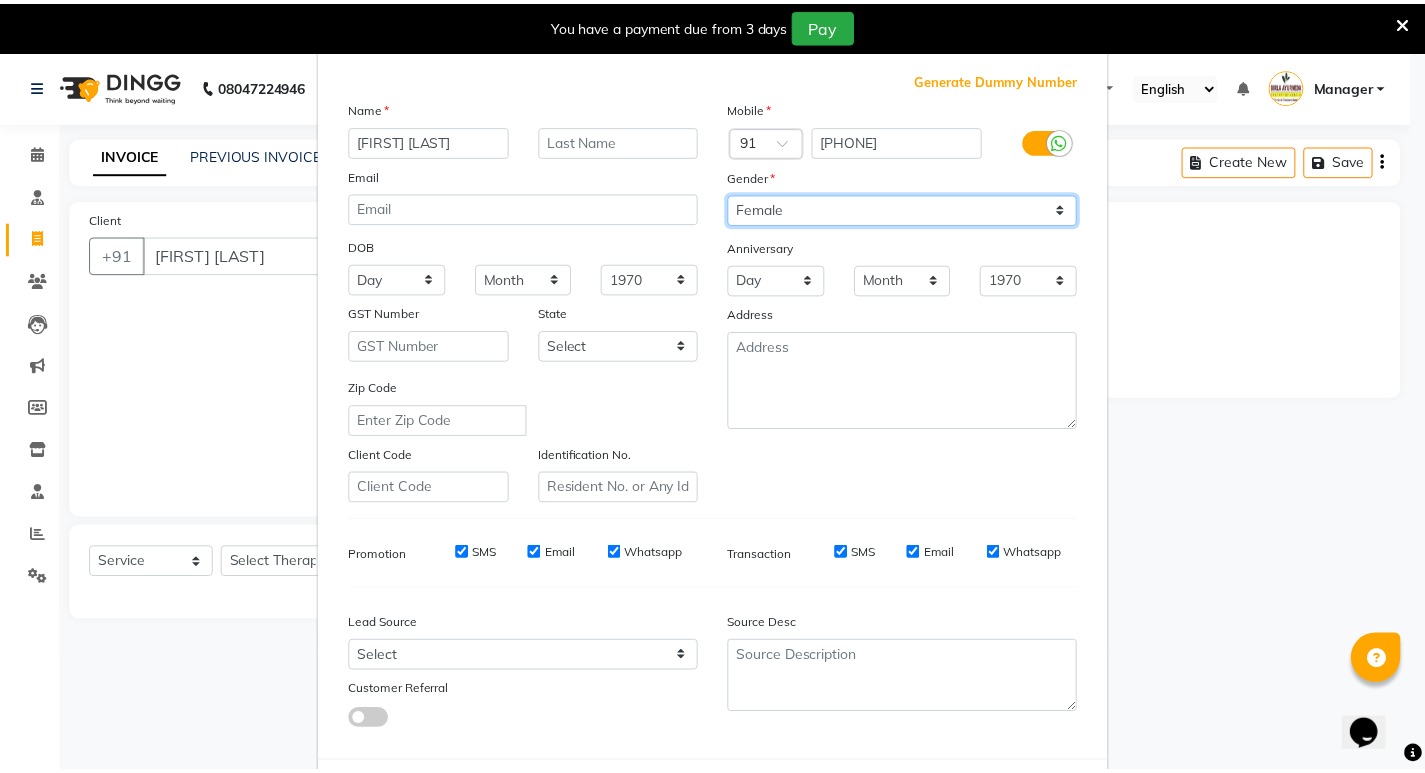 scroll, scrollTop: 150, scrollLeft: 0, axis: vertical 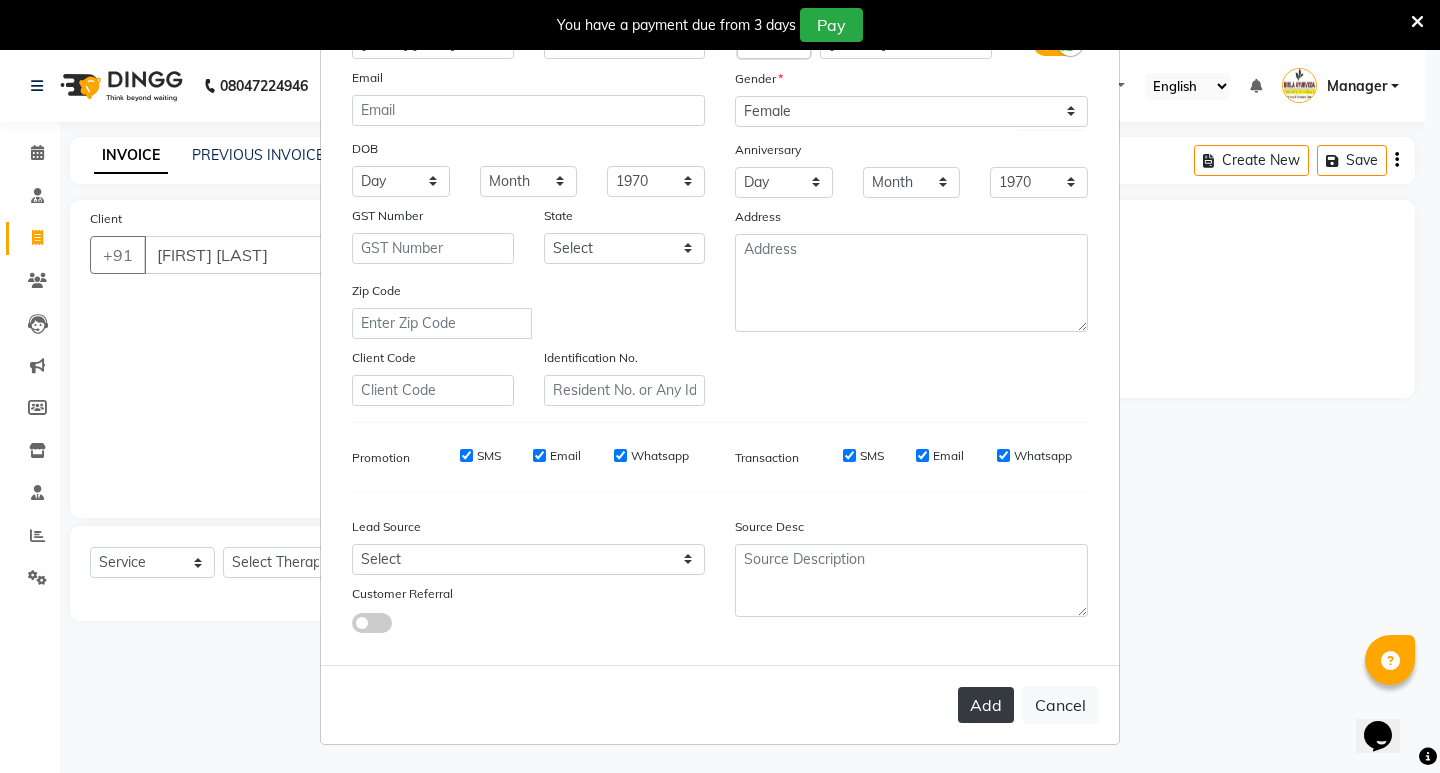 click on "Add" at bounding box center [986, 705] 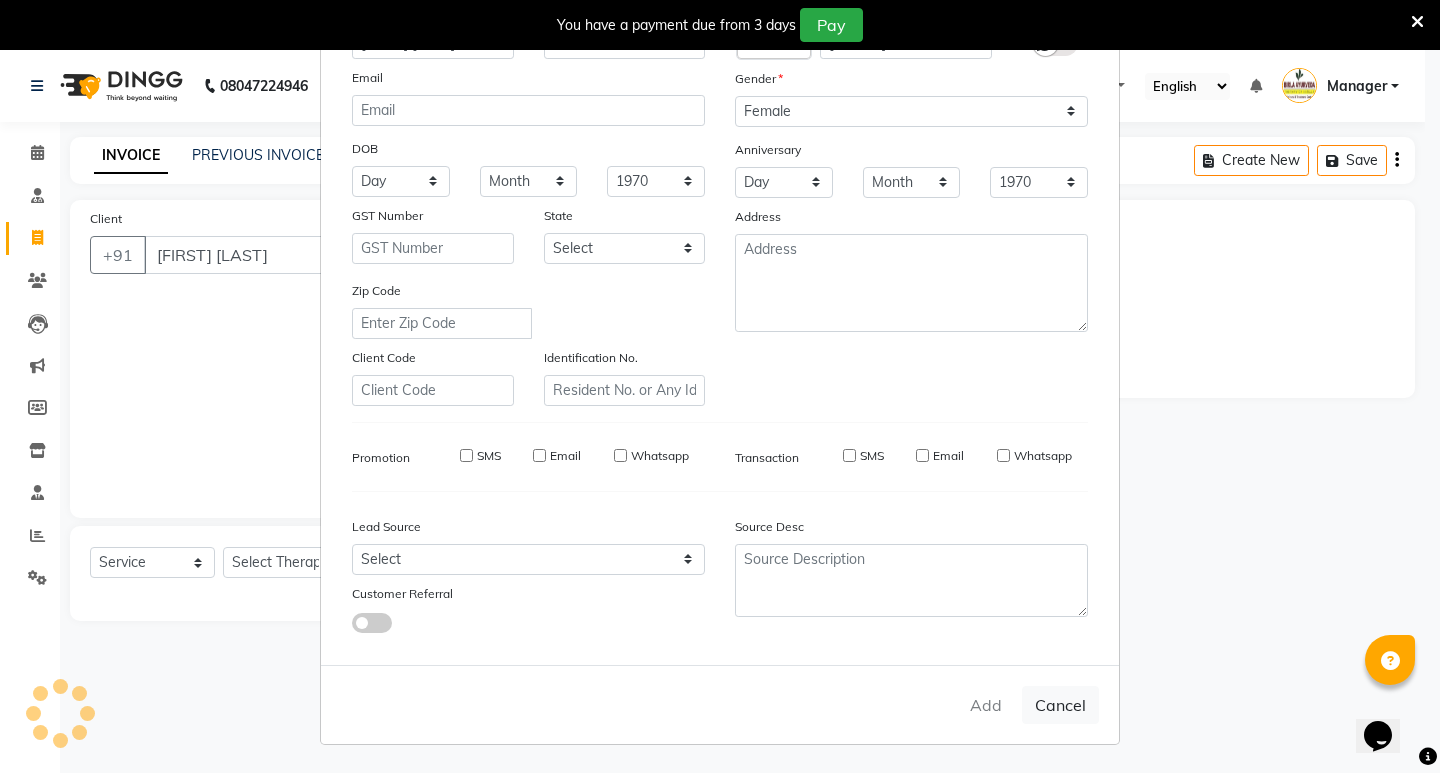 type on "[PHONE]" 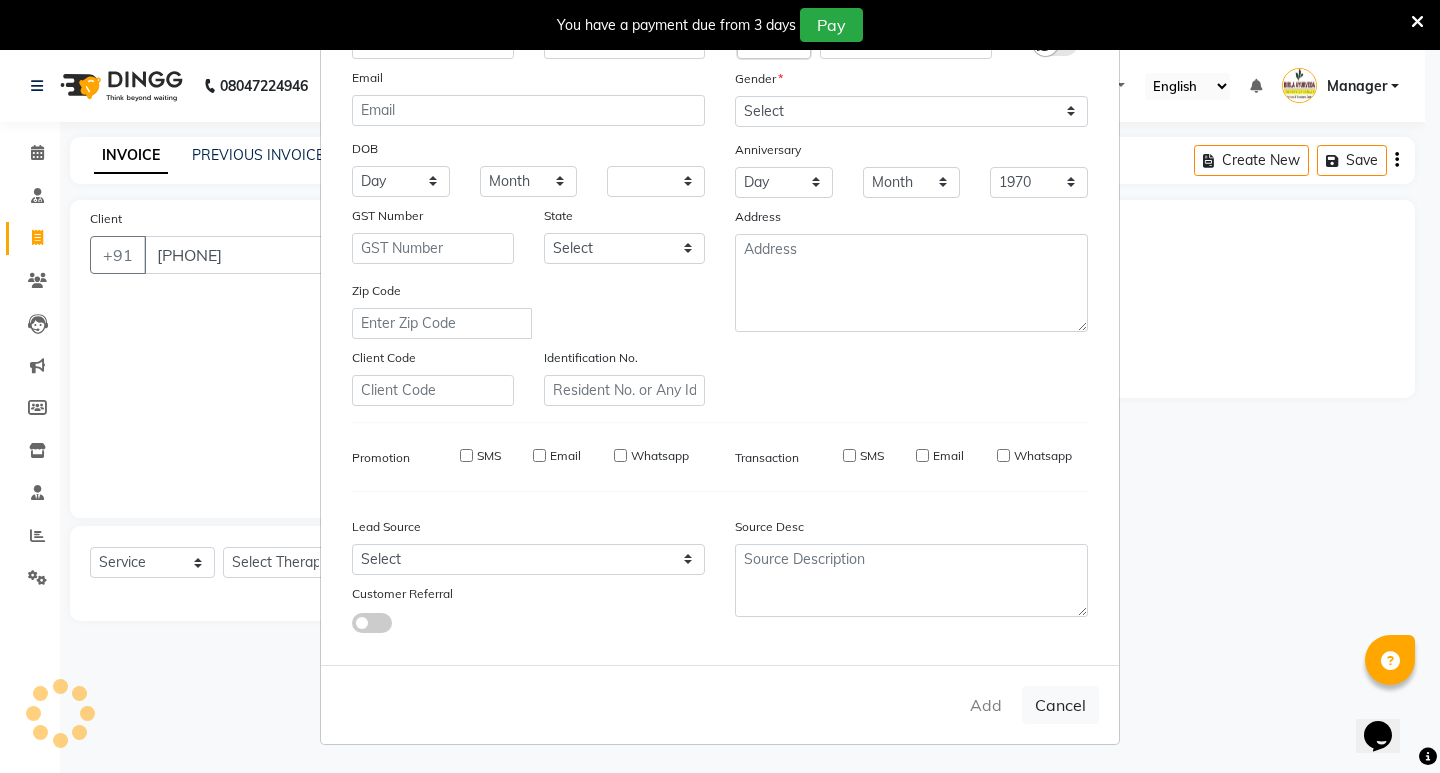 select 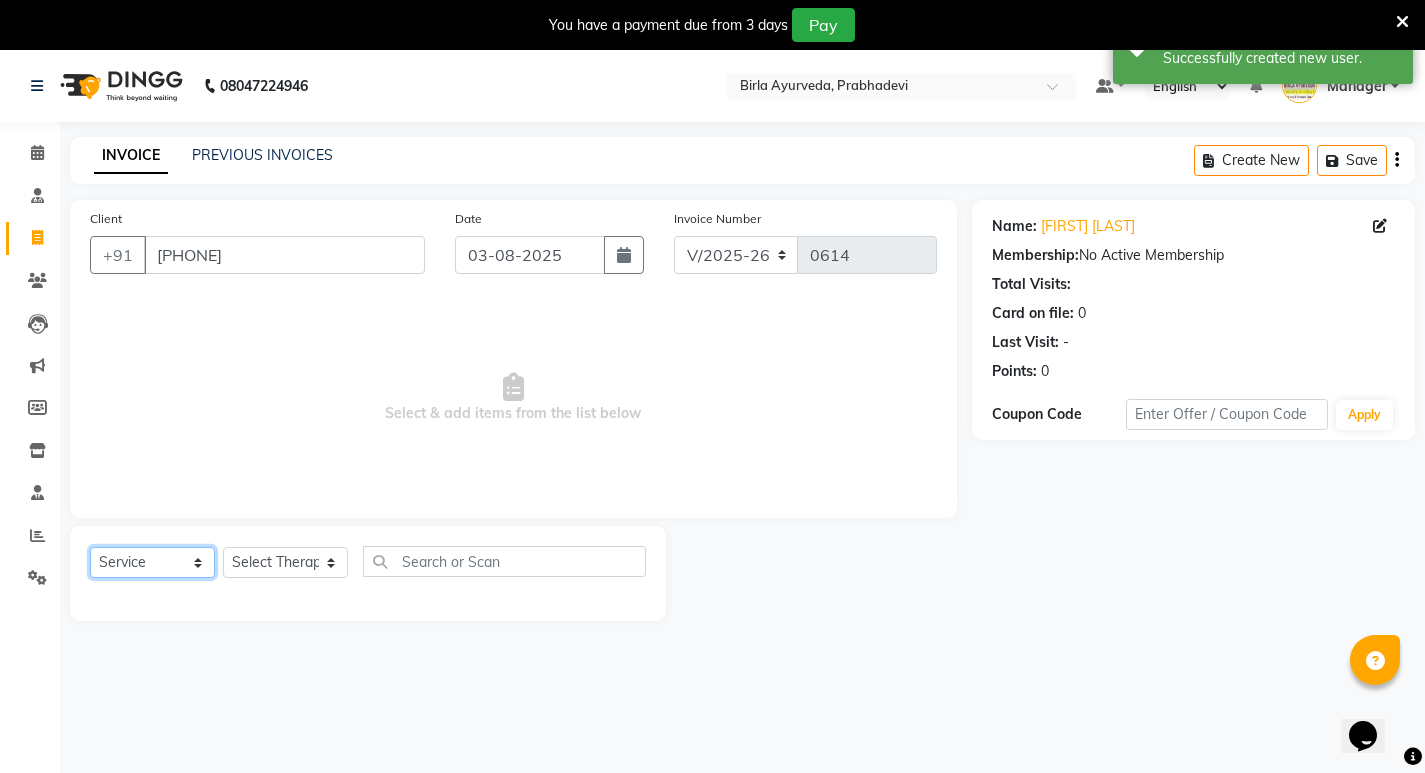 click on "Select  Service  Product  Membership  Package Voucher Prepaid Gift Card" 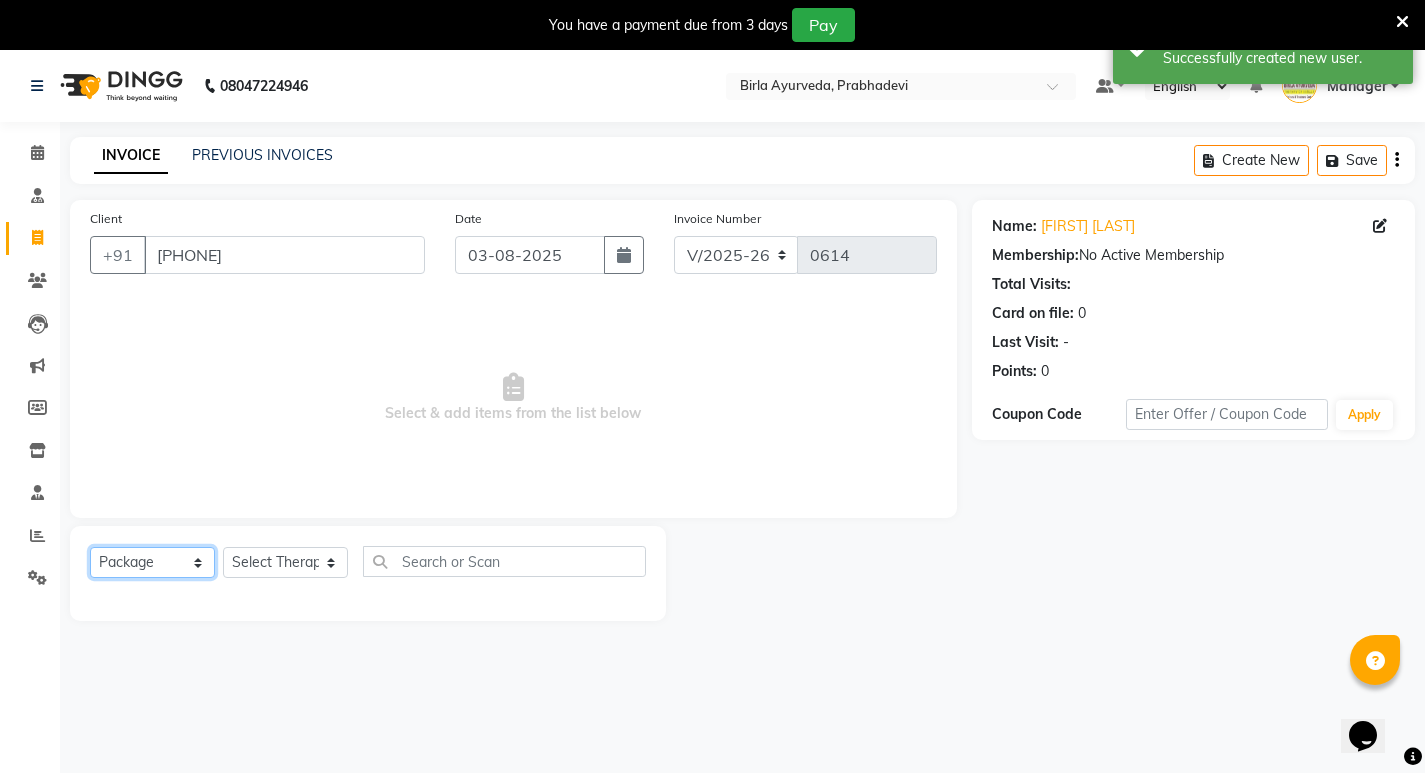 click on "Select  Service  Product  Membership  Package Voucher Prepaid Gift Card" 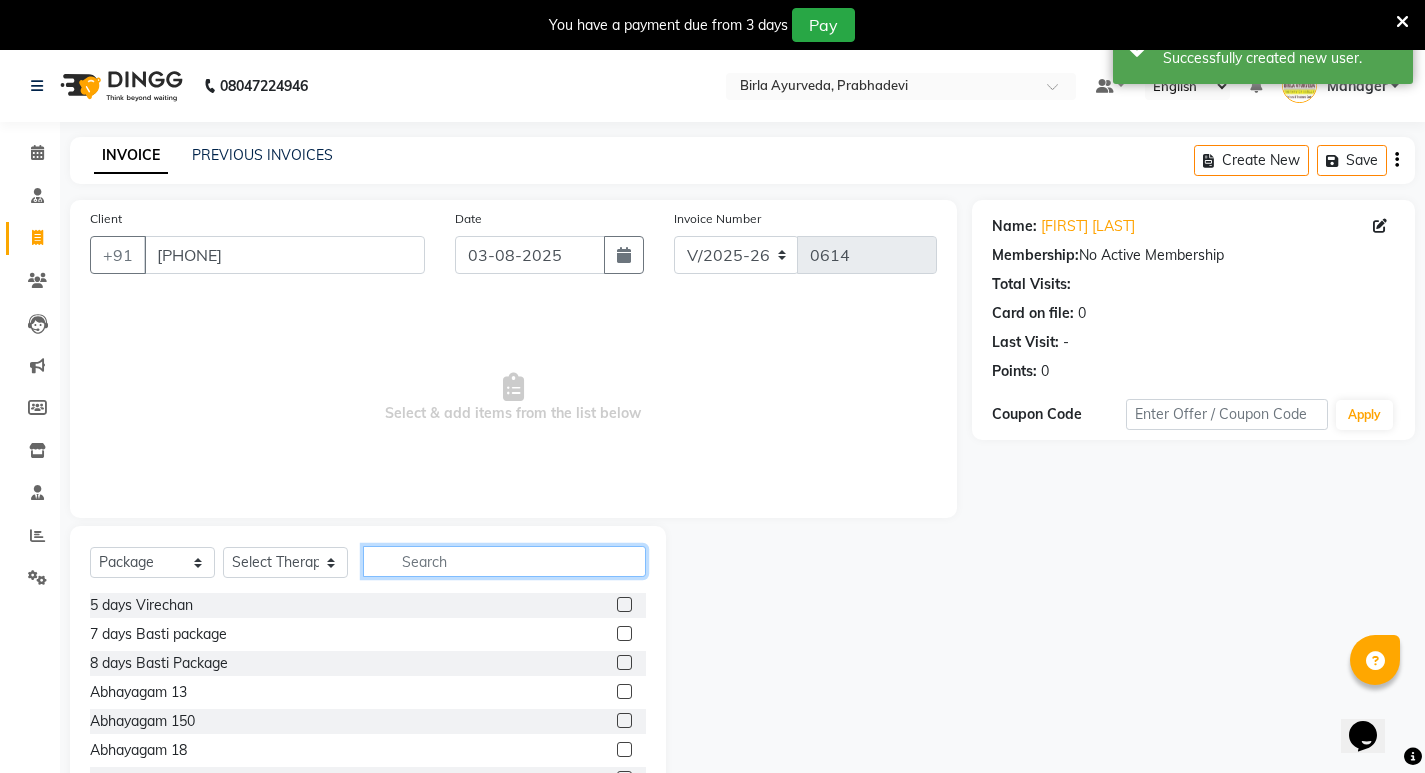 click 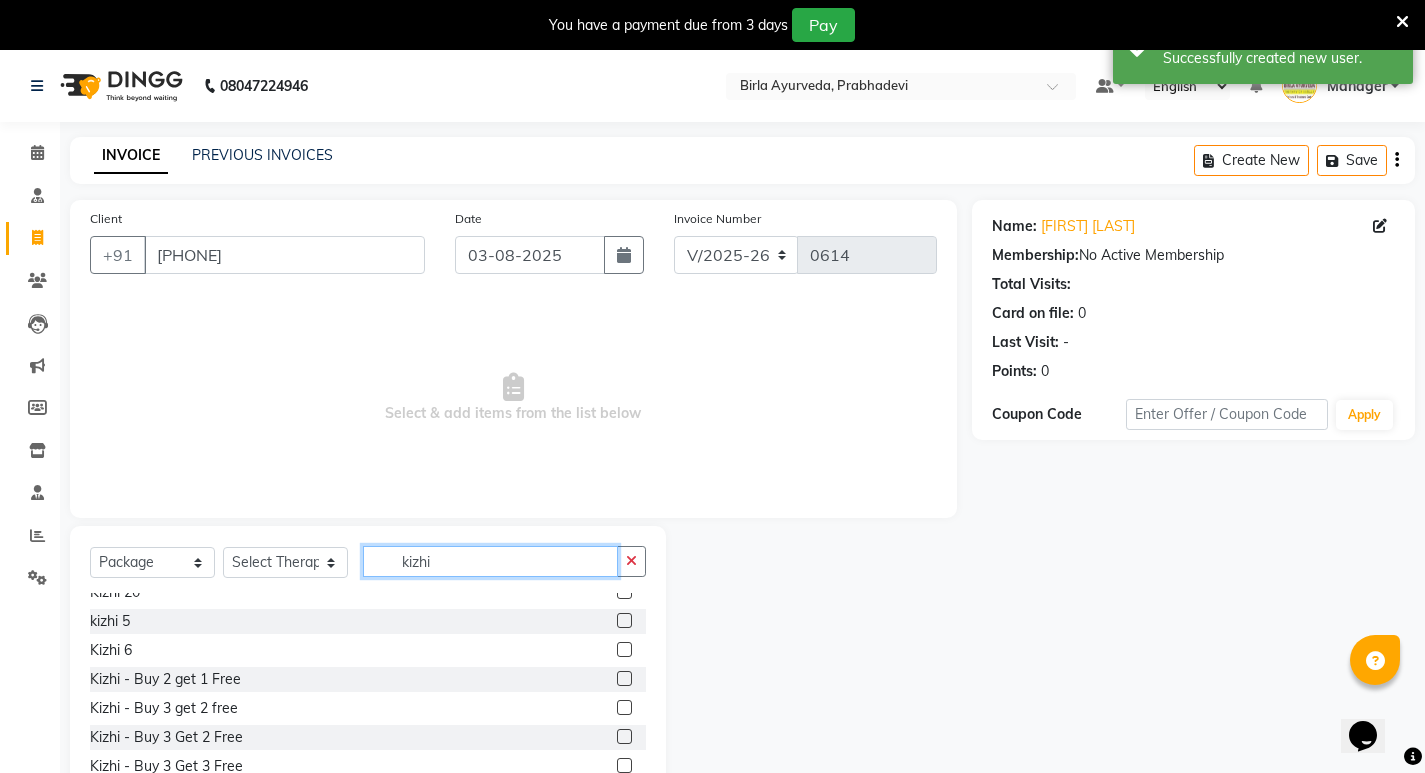 scroll, scrollTop: 200, scrollLeft: 0, axis: vertical 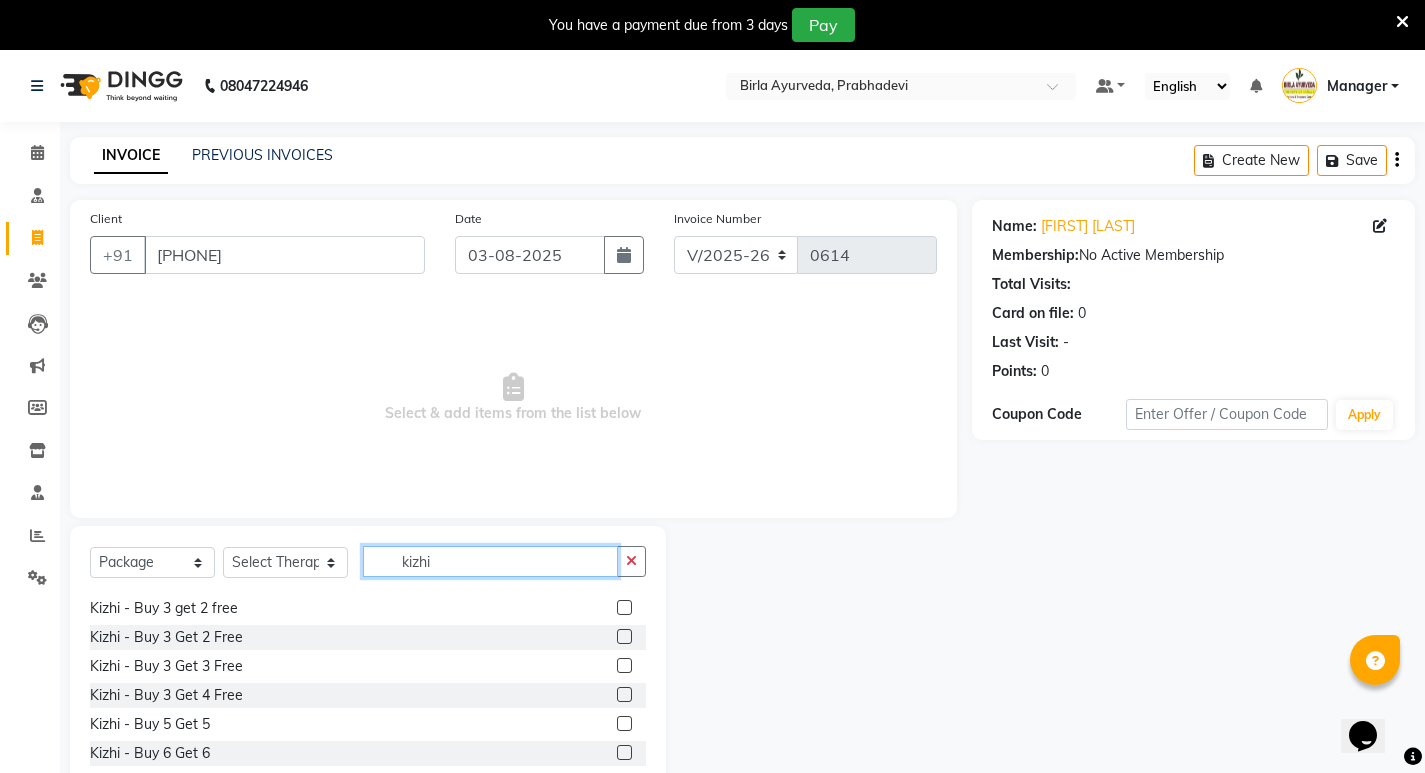 type on "kizhi" 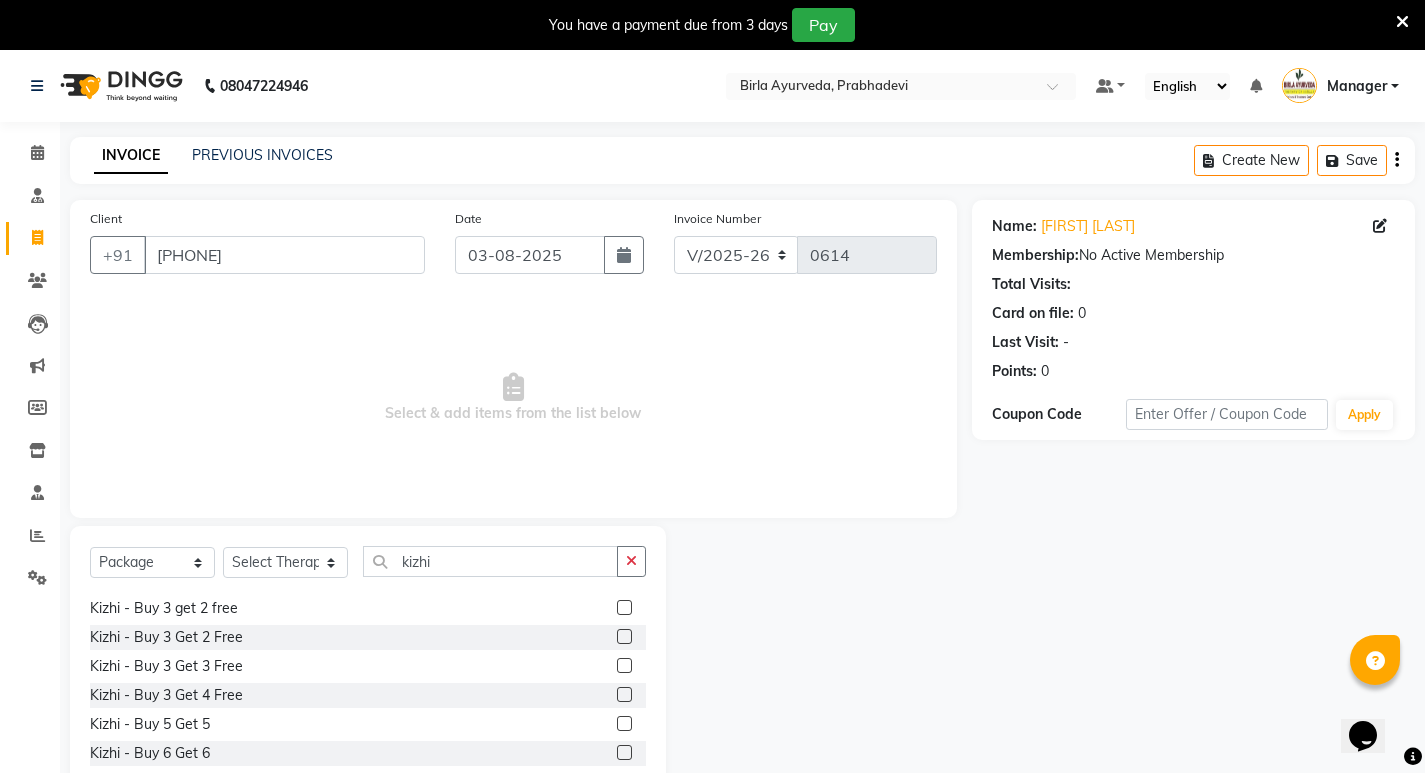click 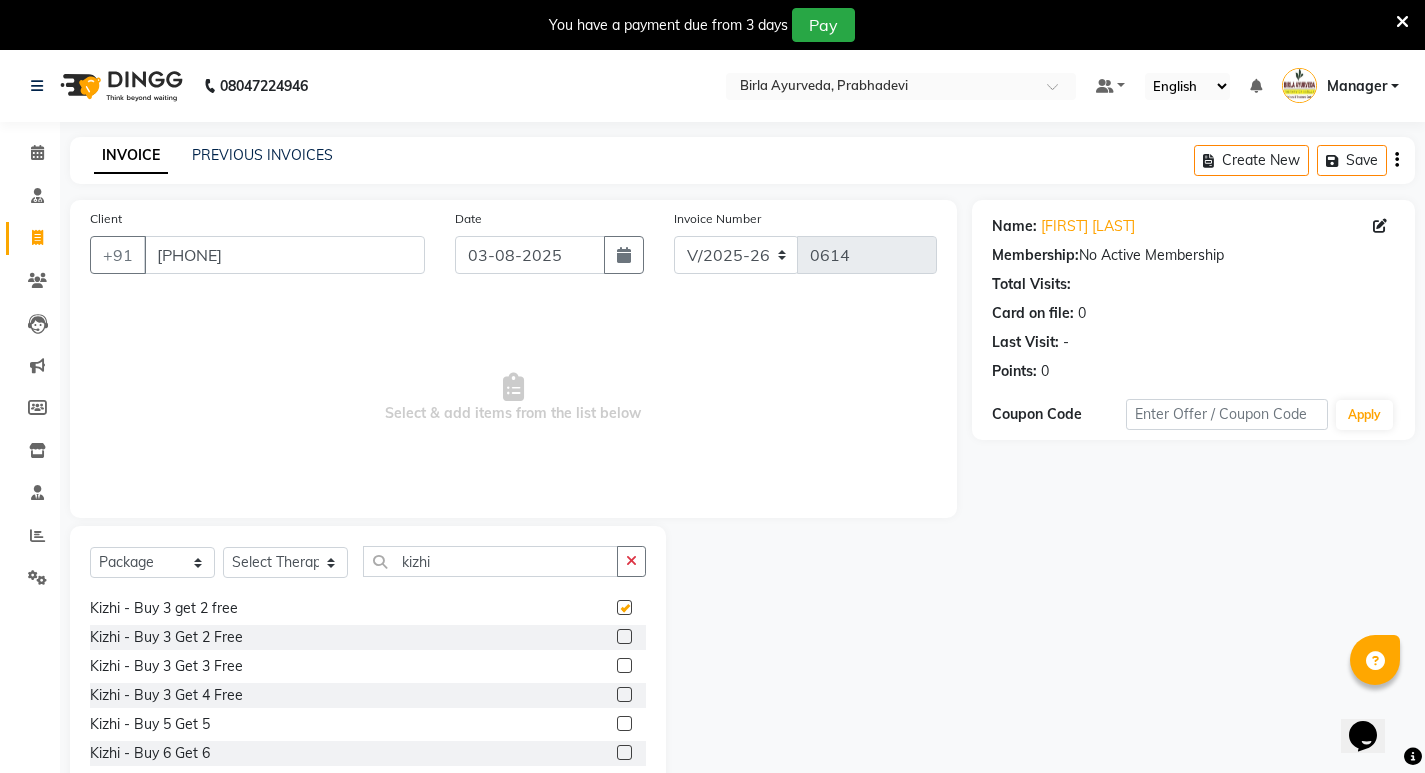 checkbox on "false" 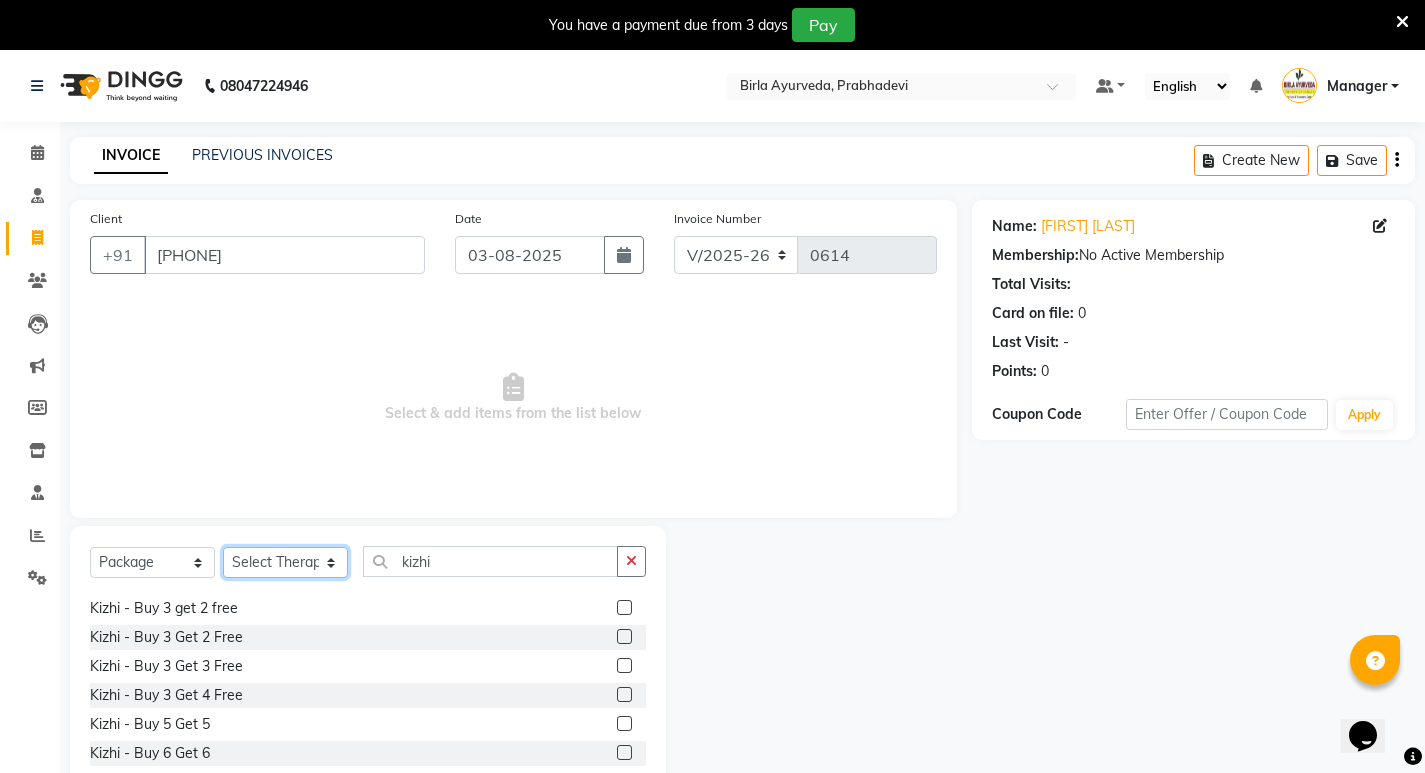 click on "Select Therapist Abhijeet Jadhav Amrutha  Anita Khatke Anjana Surendra Kalyani Aparna Avtar Jaiswal Bandu Dange Bibina Chandani Yadav Deepali Gaikwad Dr. Abidda Khan Dr. Annu Prasad Dr. Chaitali Deshmukh Dr. Chetali Dr. Mrunal Gole Gloria Y Gloriya Hari Jainy M R KAMAL NIKAM Kavita Ambatkar Latika Sawant Manager Pooja Mohite Priya Mishra Rajimon Gopalan RATHEESH KUMAR G KURUP Ratish Sachin Subhash Shali K M Shani K Shibin Suddheesh K K Sunil Wankhade Sunita Fernandes Suraj Suvarna Gangurde Swati Tanvi Taral Tejaswini Gaonkar Vidya Vishwanath Vimal Lodh Vinayak Yogesh Parab" 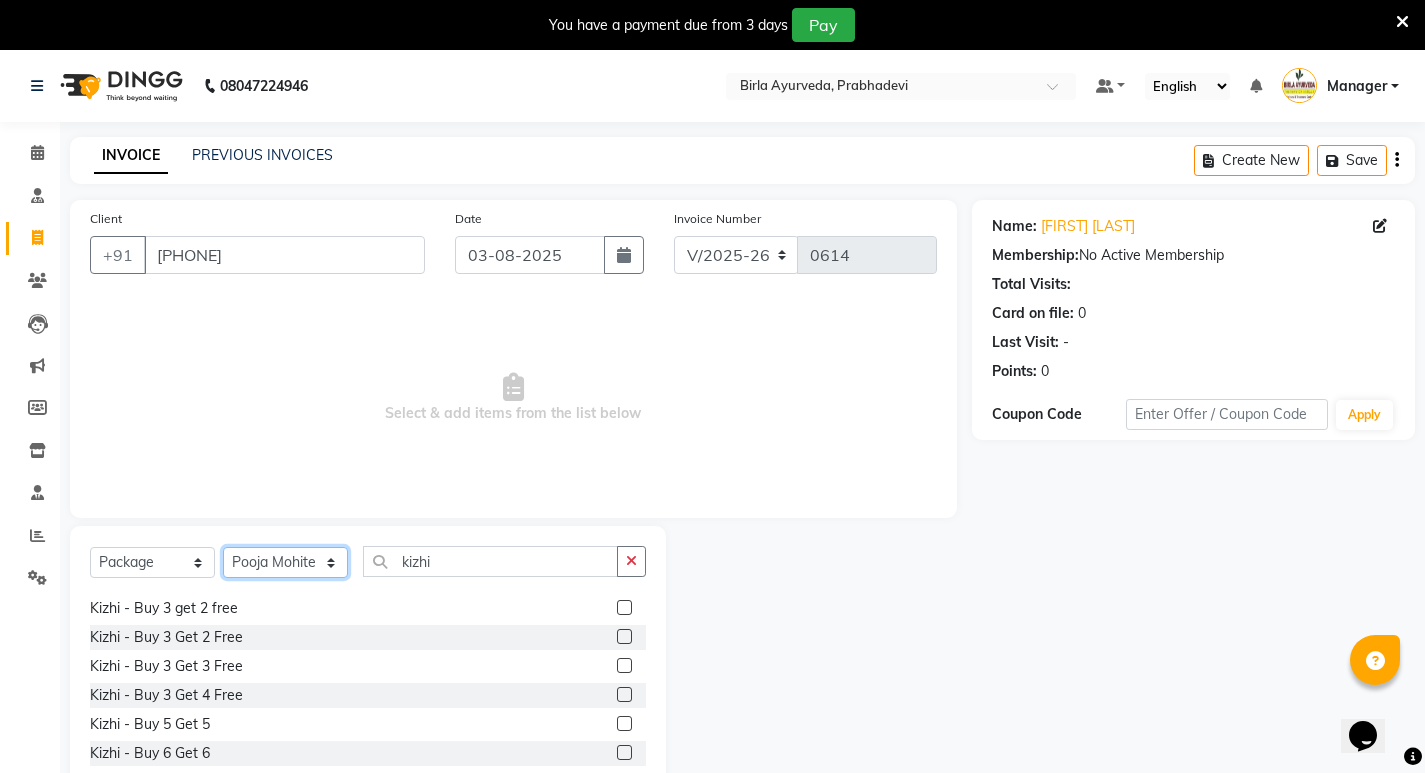 click on "Select Therapist Abhijeet Jadhav Amrutha  Anita Khatke Anjana Surendra Kalyani Aparna Avtar Jaiswal Bandu Dange Bibina Chandani Yadav Deepali Gaikwad Dr. Abidda Khan Dr. Annu Prasad Dr. Chaitali Deshmukh Dr. Chetali Dr. Mrunal Gole Gloria Y Gloriya Hari Jainy M R KAMAL NIKAM Kavita Ambatkar Latika Sawant Manager Pooja Mohite Priya Mishra Rajimon Gopalan RATHEESH KUMAR G KURUP Ratish Sachin Subhash Shali K M Shani K Shibin Suddheesh K K Sunil Wankhade Sunita Fernandes Suraj Suvarna Gangurde Swati Tanvi Taral Tejaswini Gaonkar Vidya Vishwanath Vimal Lodh Vinayak Yogesh Parab" 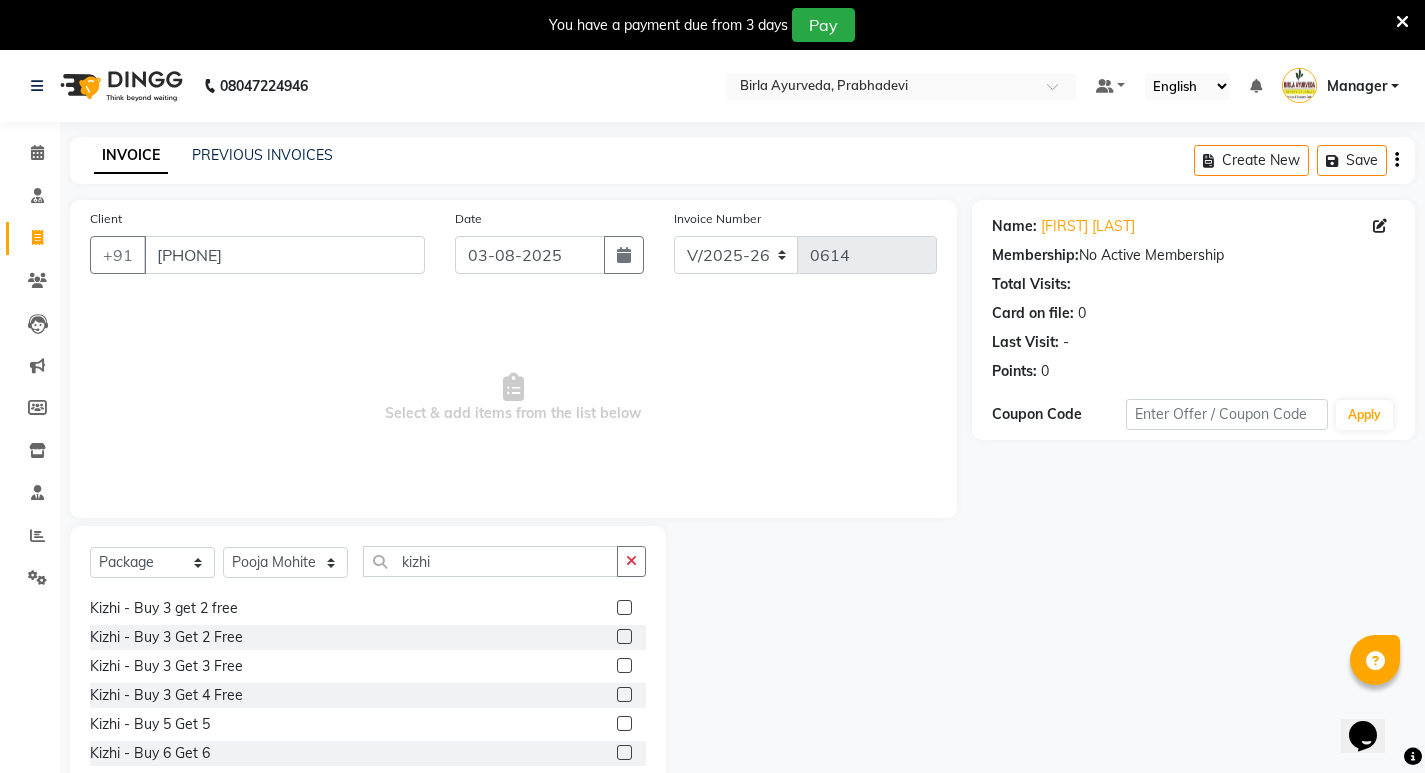click 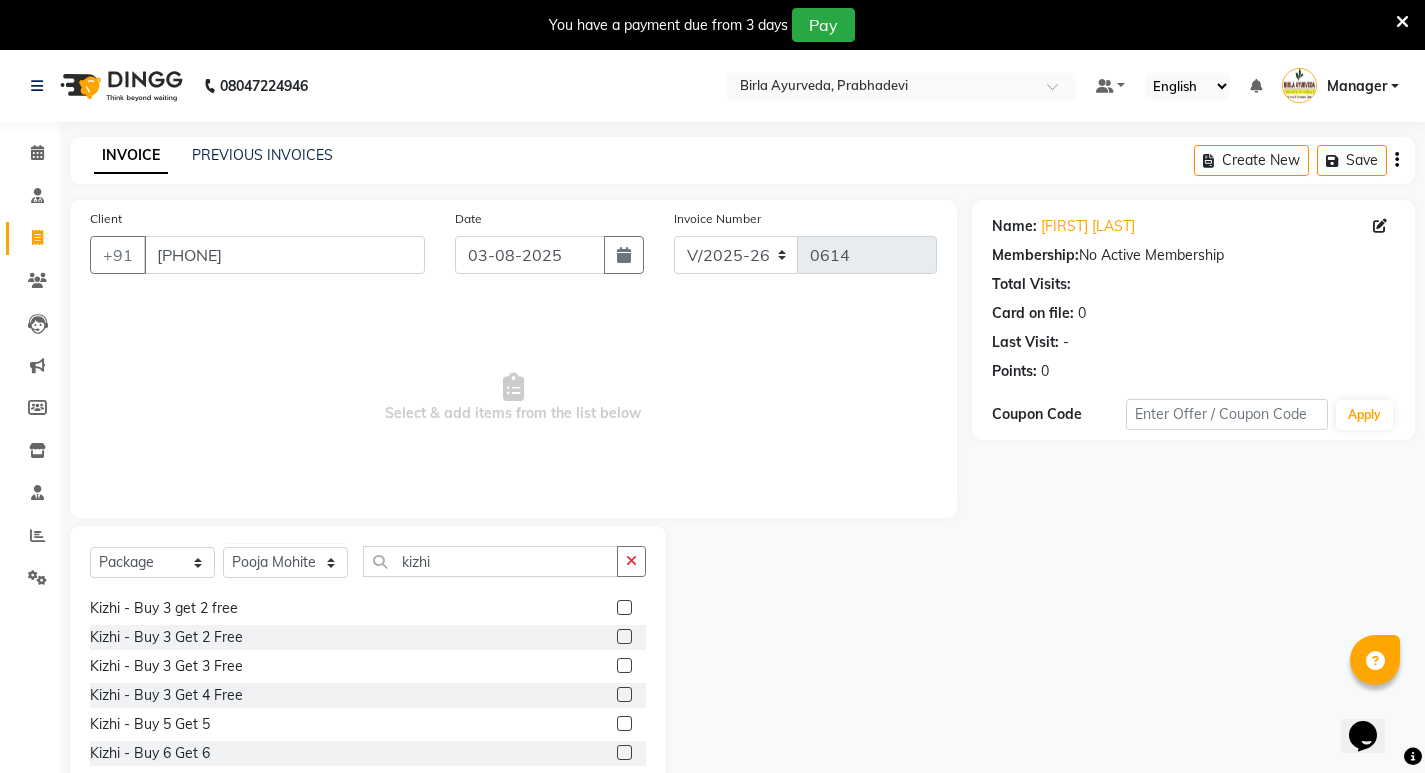 click at bounding box center (623, 608) 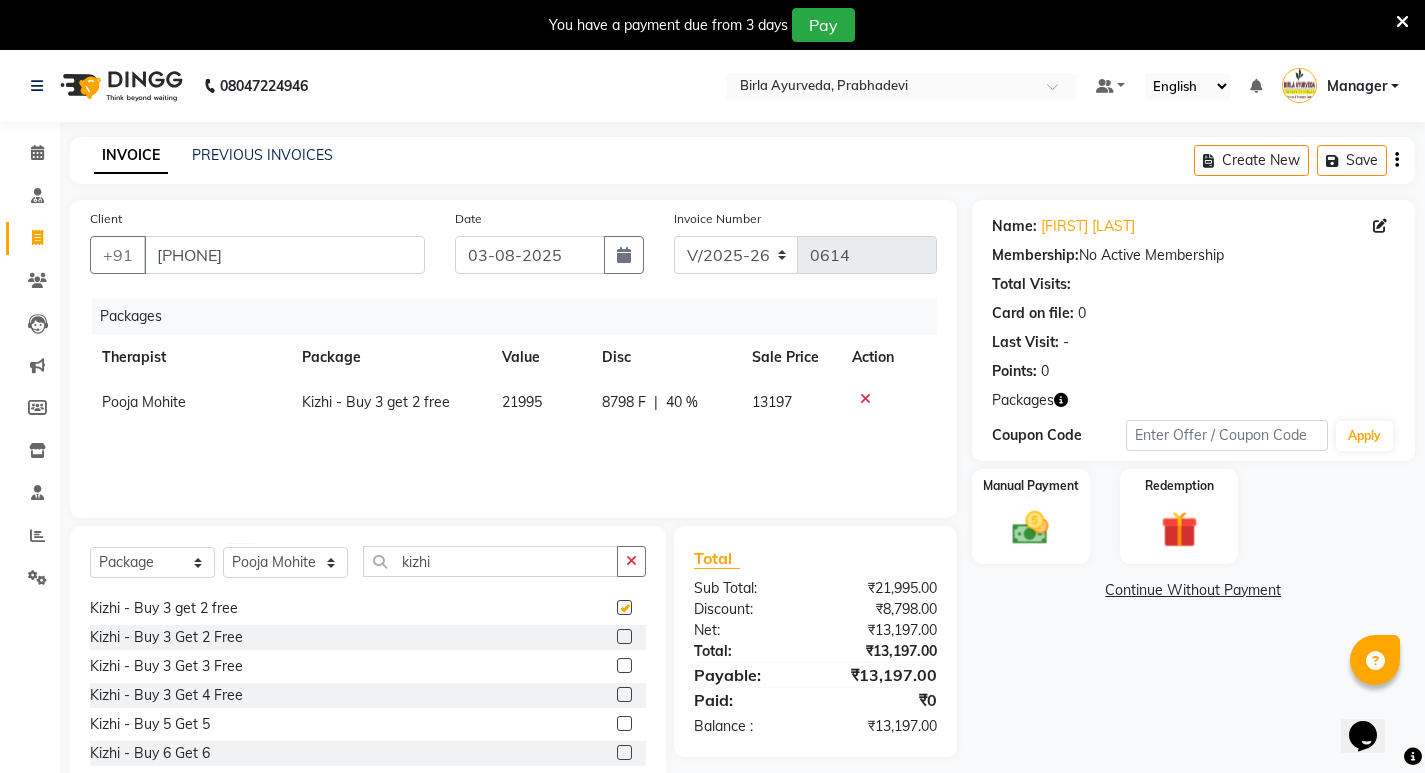 checkbox on "false" 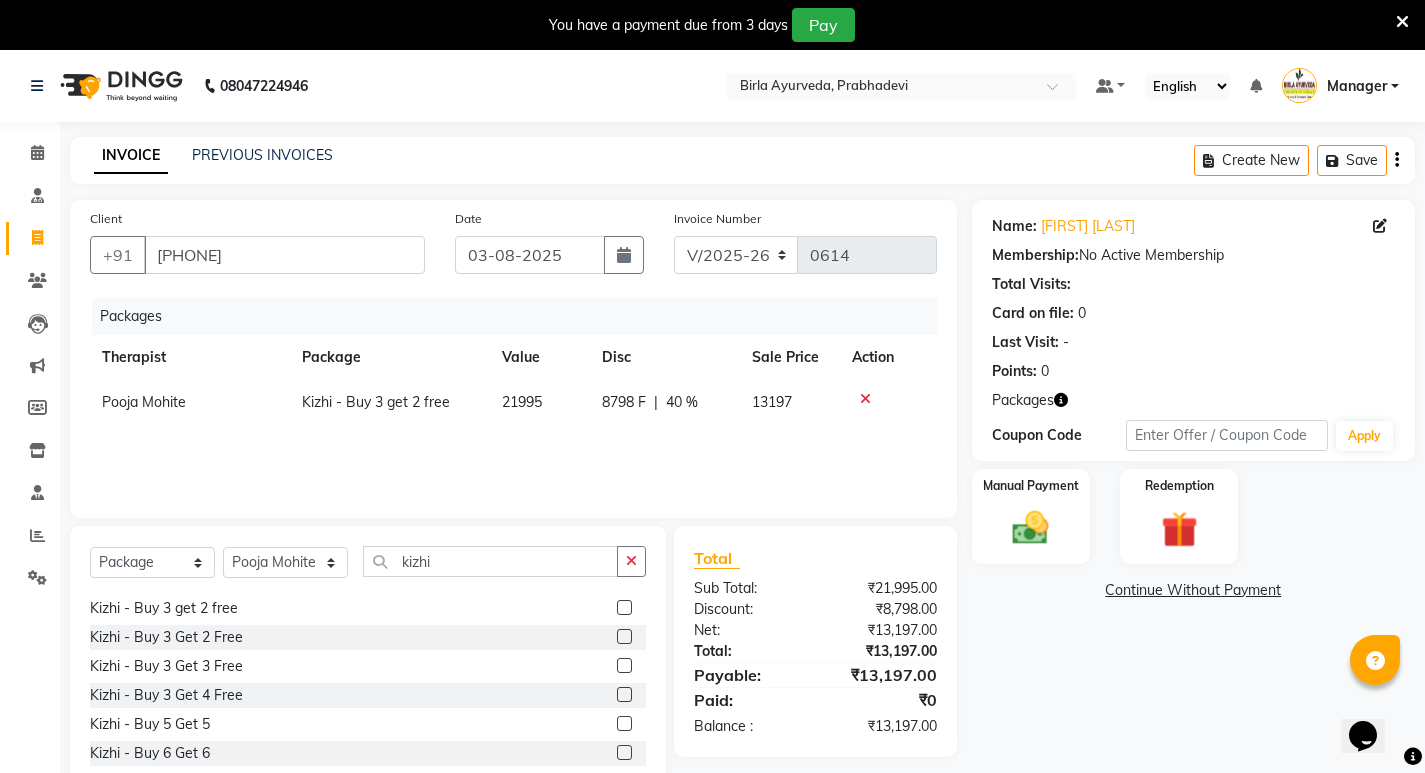 click on "21995" 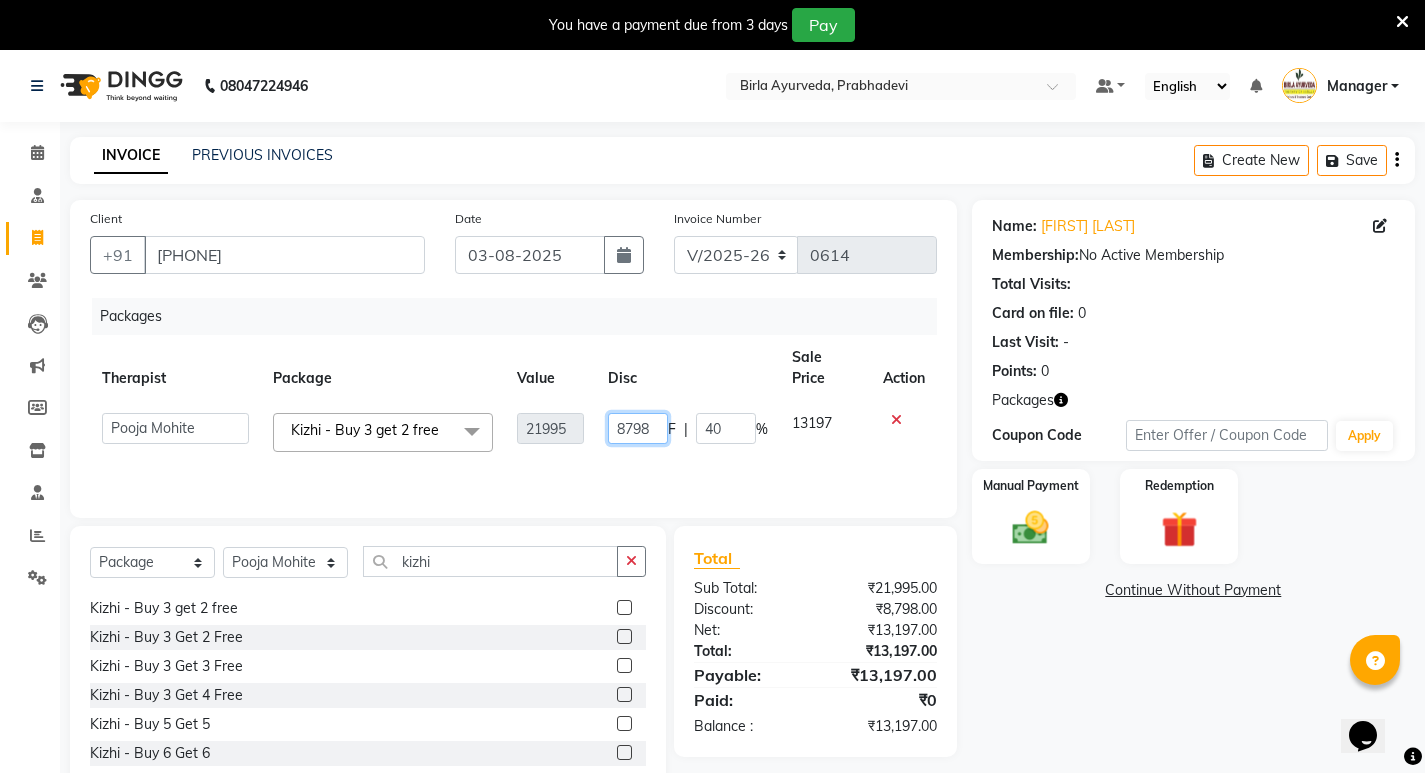 click on "8798" 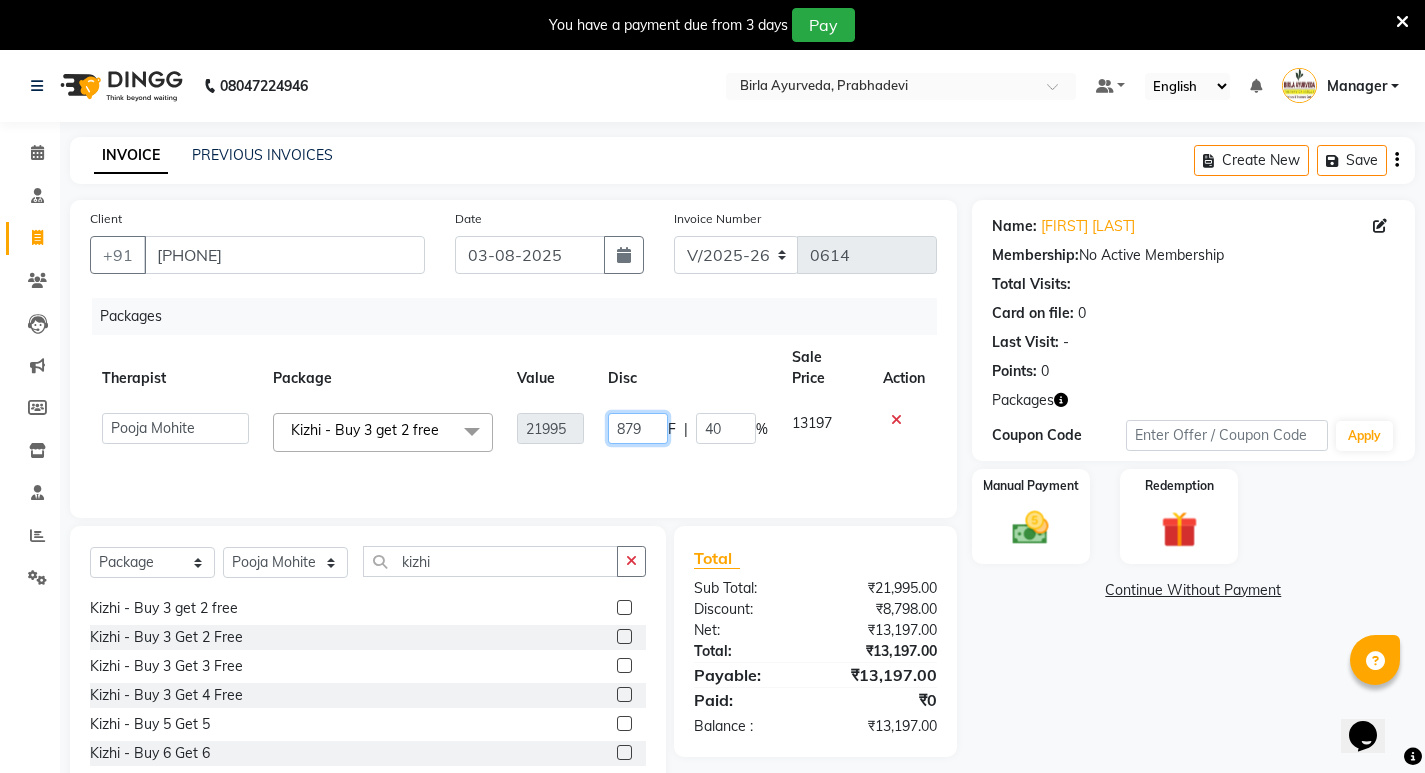 type on "8795" 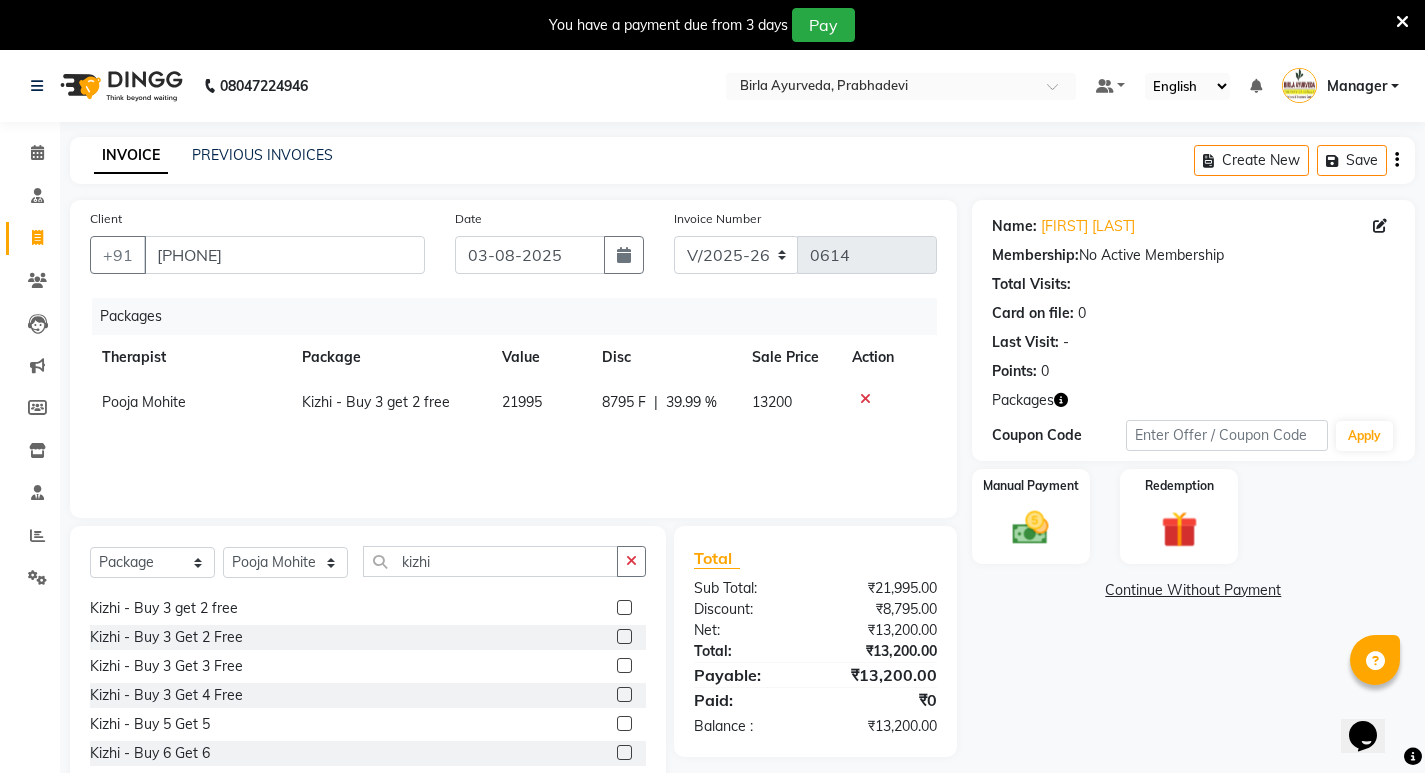 click on "Packages Therapist Package Value Disc Sale Price Action Pooja Mohite Kizhi - Buy 3 get 2 free 21995 8795 F | 39.99 % 13200" 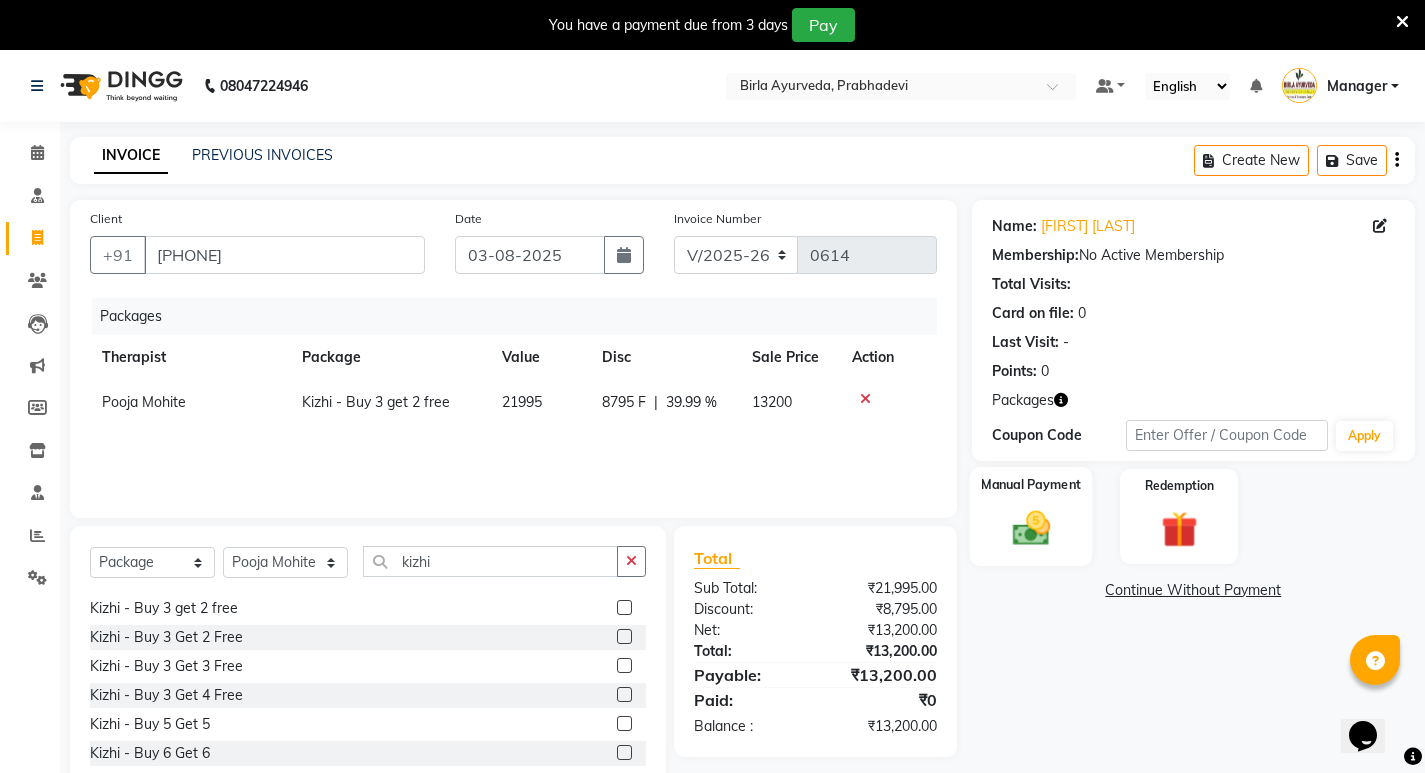 click 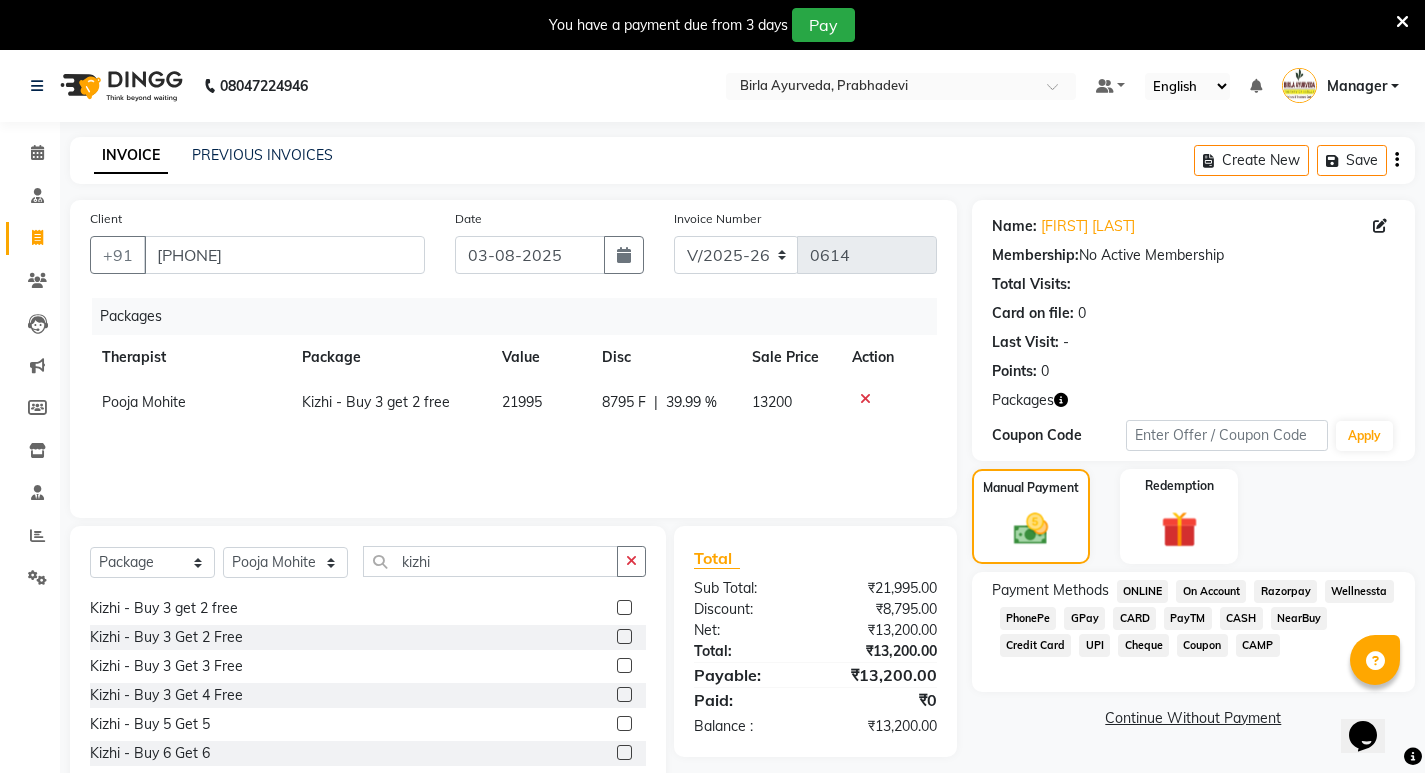 click on "GPay" 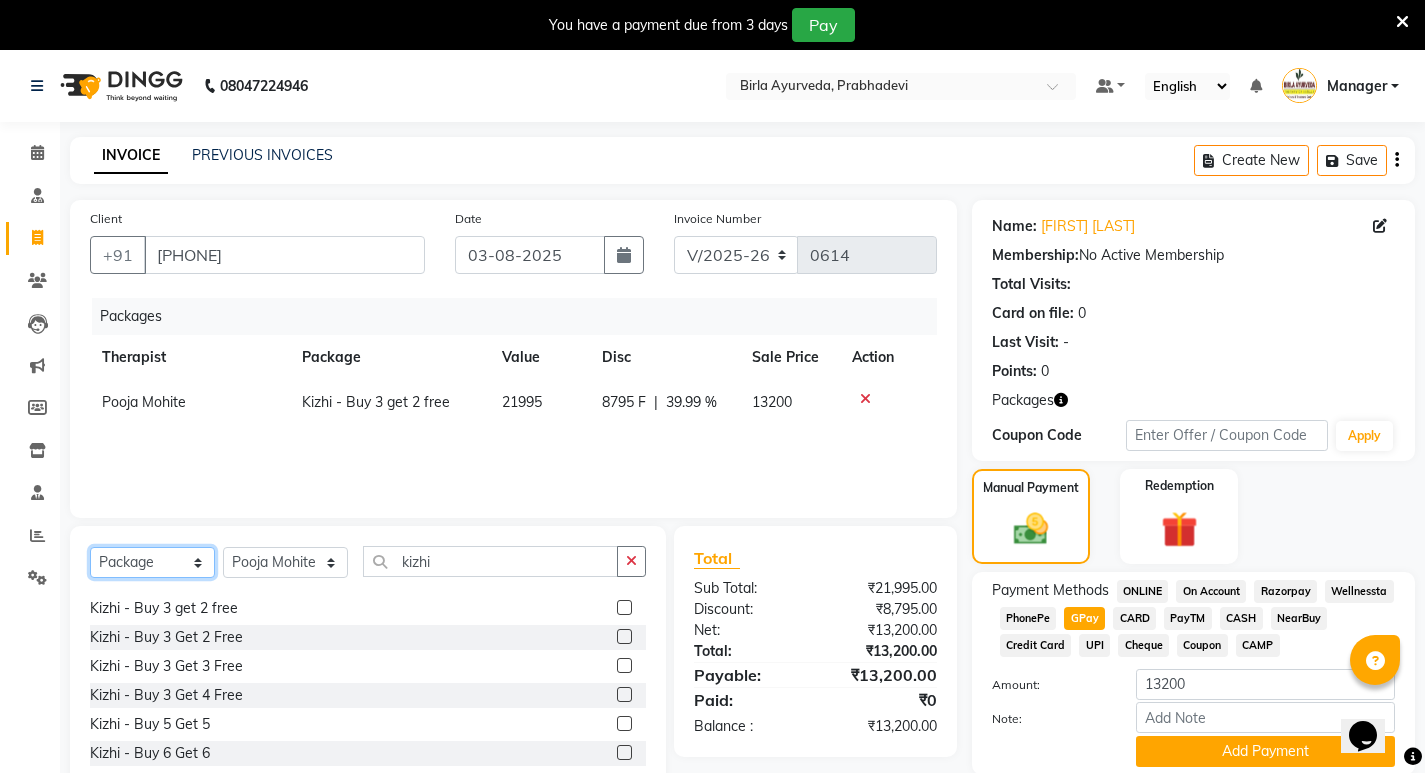 click on "Select  Service  Product  Membership  Package Voucher Prepaid Gift Card" 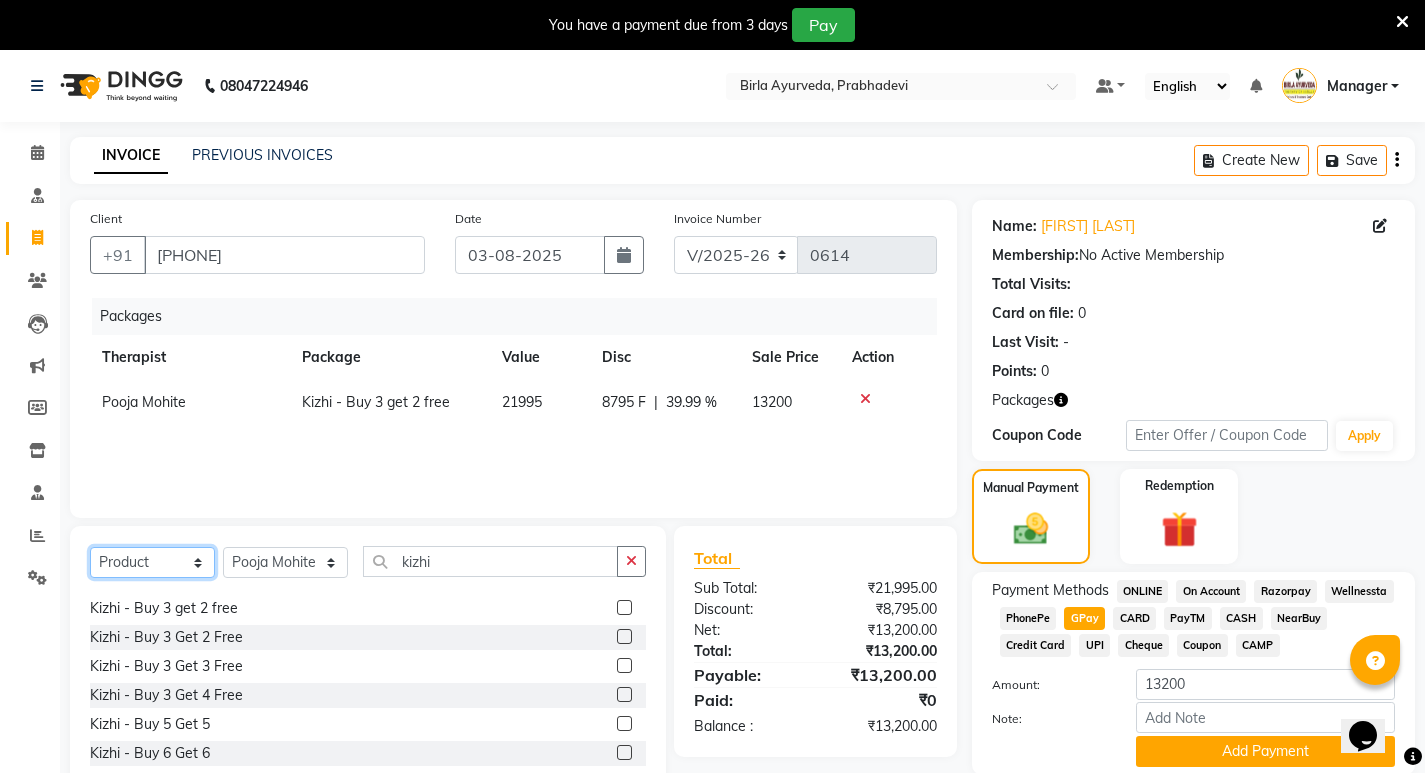 click on "Select  Service  Product  Membership  Package Voucher Prepaid Gift Card" 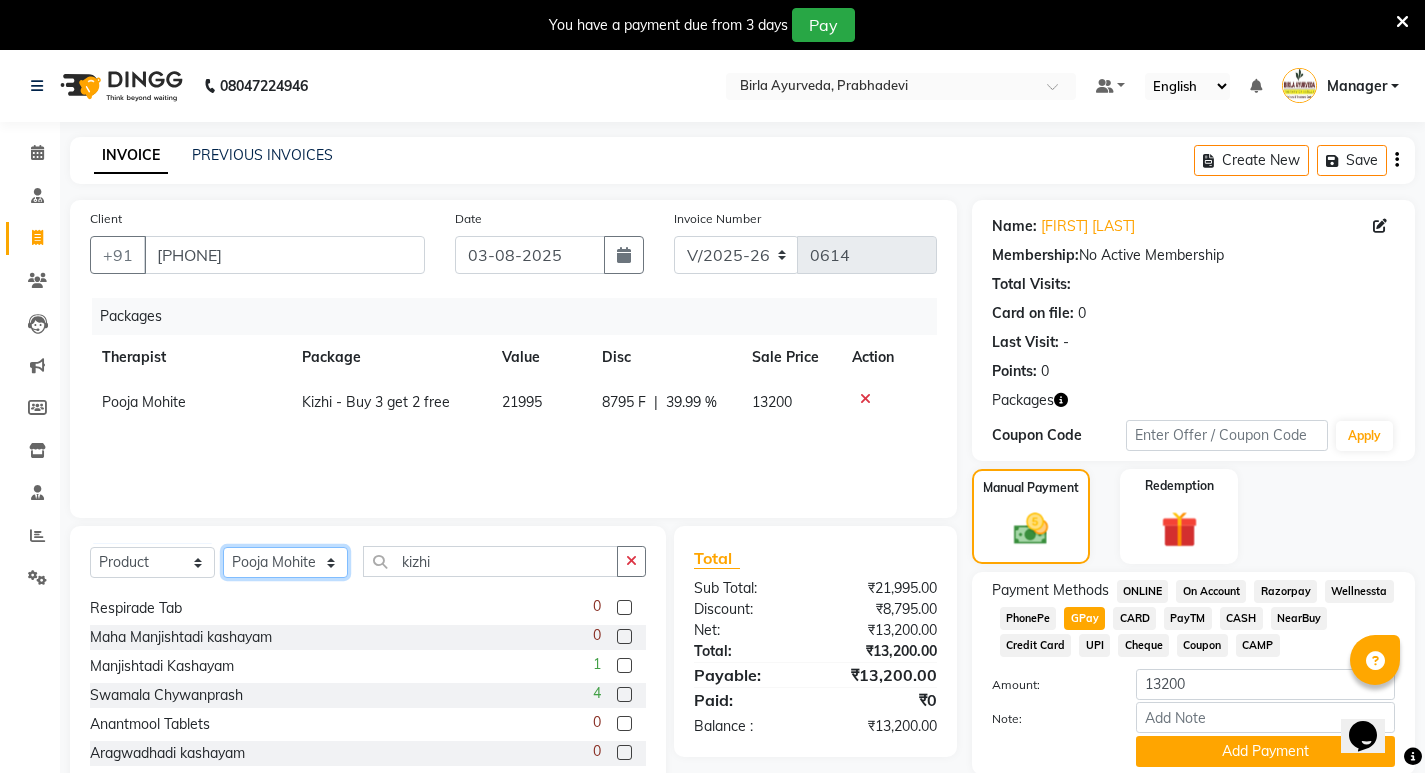 click on "Select Therapist Abhijeet Jadhav Amrutha  Anita Khatke Anjana Surendra Kalyani Aparna Avtar Jaiswal Bandu Dange Bibina Chandani Yadav Deepali Gaikwad Dr. Abidda Khan Dr. Annu Prasad Dr. Chaitali Deshmukh Dr. Chetali Dr. Mrunal Gole Gloria Y Gloriya Hari Jainy M R KAMAL NIKAM Kavita Ambatkar Latika Sawant Manager Pooja Mohite Priya Mishra Rajimon Gopalan RATHEESH KUMAR G KURUP Ratish Sachin Subhash Shali K M Shani K Shibin Suddheesh K K Sunil Wankhade Sunita Fernandes Suraj Suvarna Gangurde Swati Tanvi Taral Tejaswini Gaonkar Vidya Vishwanath Vimal Lodh Vinayak Yogesh Parab" 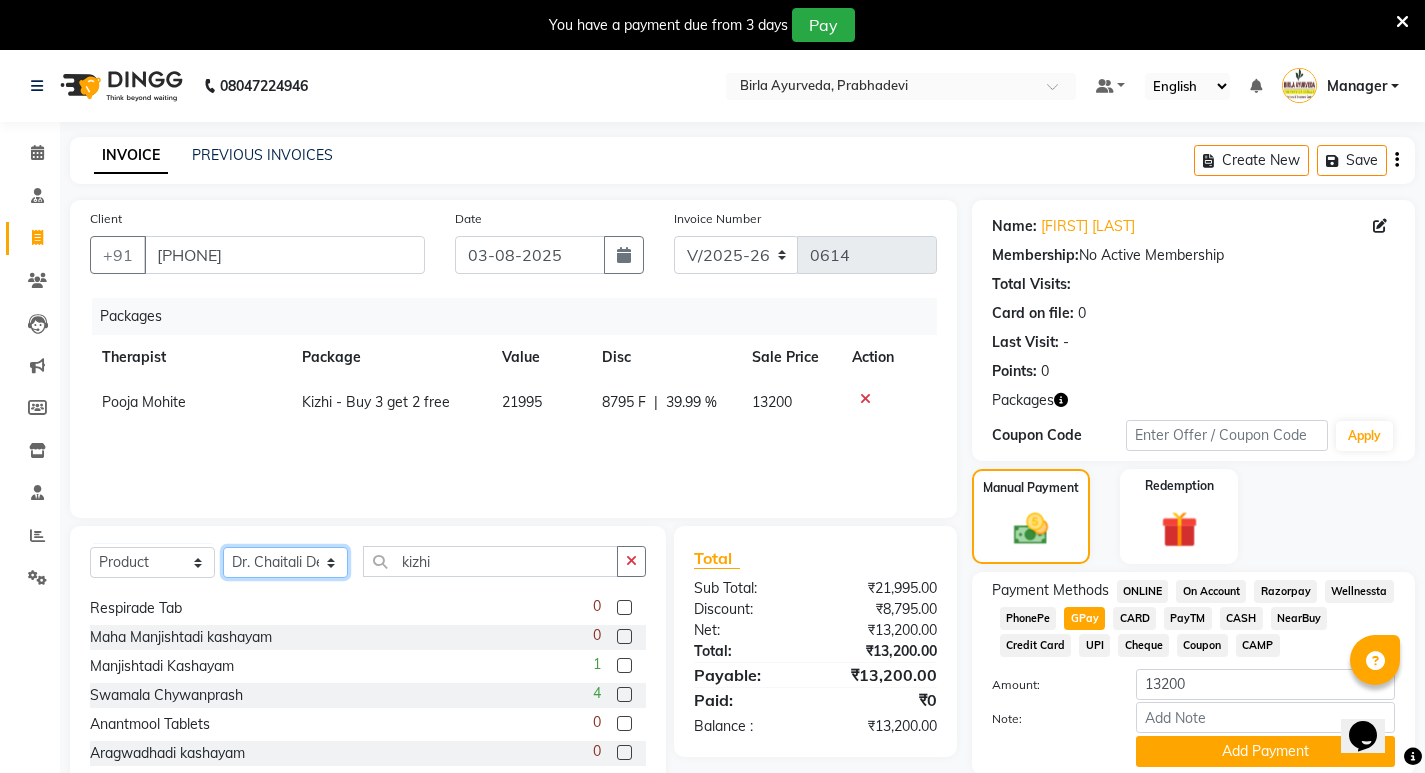 click on "Select Therapist Abhijeet Jadhav Amrutha  Anita Khatke Anjana Surendra Kalyani Aparna Avtar Jaiswal Bandu Dange Bibina Chandani Yadav Deepali Gaikwad Dr. Abidda Khan Dr. Annu Prasad Dr. Chaitali Deshmukh Dr. Chetali Dr. Mrunal Gole Gloria Y Gloriya Hari Jainy M R KAMAL NIKAM Kavita Ambatkar Latika Sawant Manager Pooja Mohite Priya Mishra Rajimon Gopalan RATHEESH KUMAR G KURUP Ratish Sachin Subhash Shali K M Shani K Shibin Suddheesh K K Sunil Wankhade Sunita Fernandes Suraj Suvarna Gangurde Swati Tanvi Taral Tejaswini Gaonkar Vidya Vishwanath Vimal Lodh Vinayak Yogesh Parab" 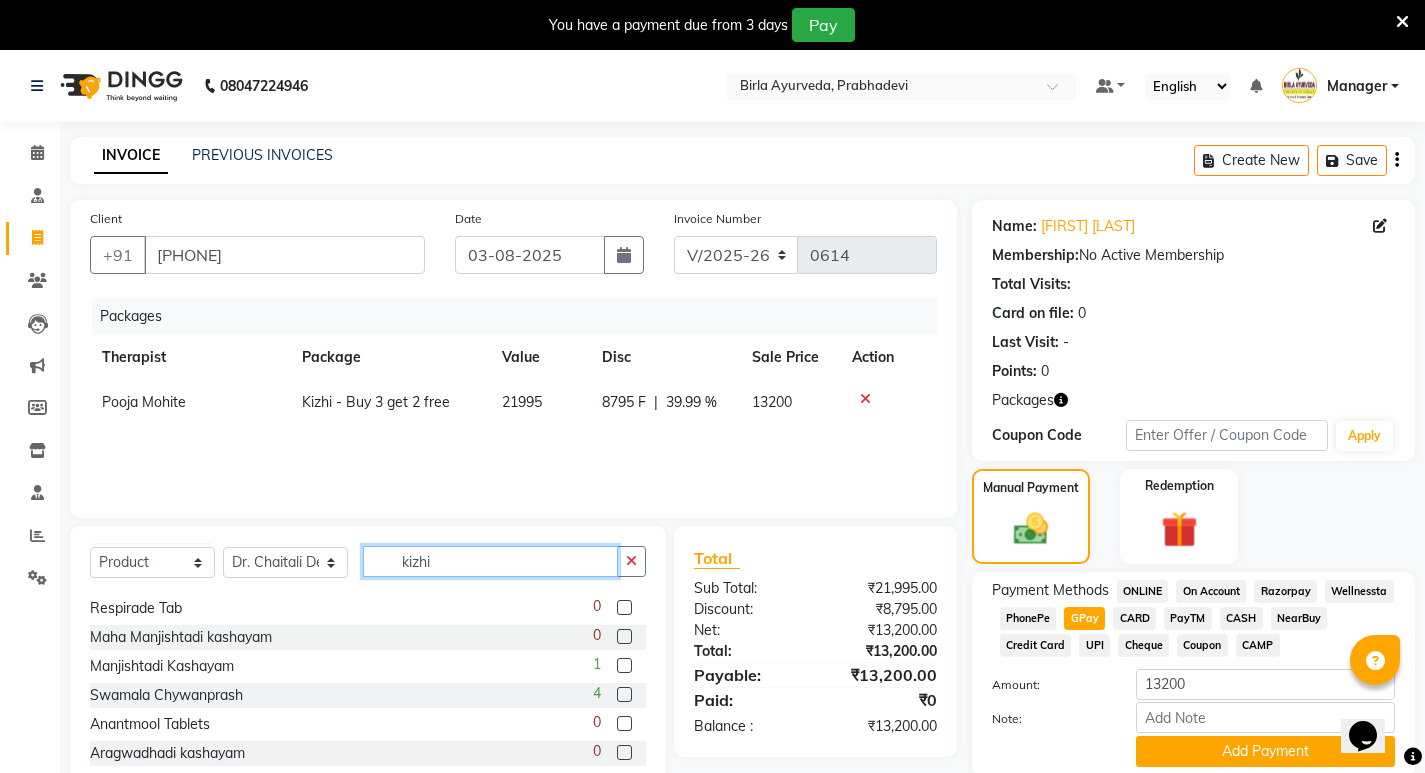 drag, startPoint x: 443, startPoint y: 566, endPoint x: 325, endPoint y: 599, distance: 122.52755 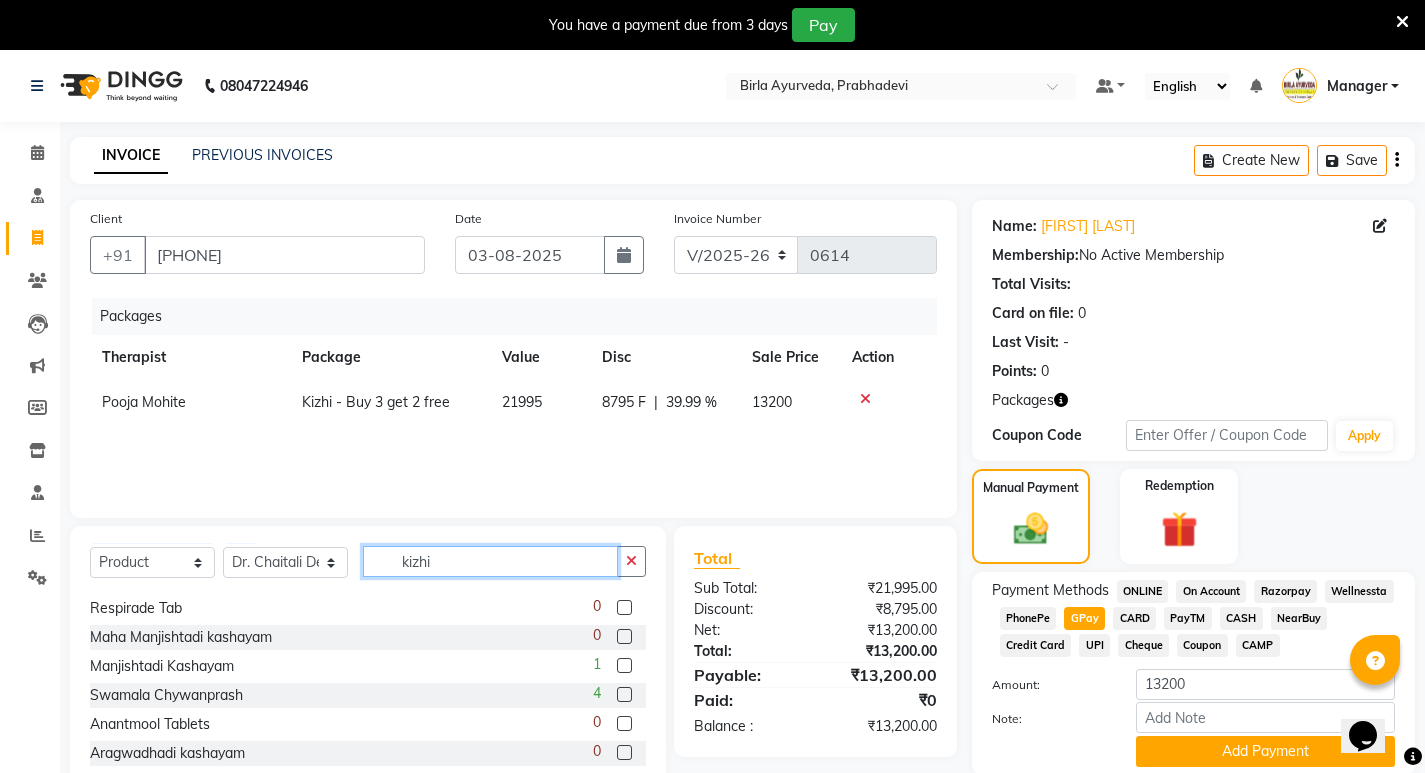 click on "Select Therapist Abhijeet Jadhav Amrutha  Anita Khatke Anjana Surendra Kalyani Aparna Avtar Jaiswal Bandu Dange Bibina Chandani Yadav Deepali Gaikwad Dr. Abidda Khan Dr. Annu Prasad Dr. Chaitali Deshmukh Dr. Chetali Dr. Mrunal Gole Gloria Y Gloriya Hari Jainy M R KAMAL NIKAM Kavita Ambatkar Latika Sawant Manager Pooja Mohite Priya Mishra Rajimon Gopalan RATHEESH KUMAR G KURUP Ratish Sachin Subhash Shali K M Shani K Shibin Suddheesh K K Sunil Wankhade Sunita Fernandes Suraj Suvarna Gangurde Swati Tanvi Taral Tejaswini Gaonkar Vidya Vishwanath Vimal Lodh Vinayak Yogesh Parab kizhi Krumikuthar Rasa  2 Chandanbala Lakshadi Tail  1 Abha Guggulu  0 Respirade Liquid  0 Potali (cold & cough)  0 haridrakhand  0 paripathadi kadha  0 Respirade Tab  0 Maha Manjishtadi kashayam   0 Manjishtadi Kashayam  1 Swamala Chywanprash  4 Anantmool Tablets  0 Aragwadhadi kashayam  0 Arogyovardhani  9 Ashtavargam Kashayam  0 Ashwagandha Ghritam  3 3 0 0 -5 1 0 0" 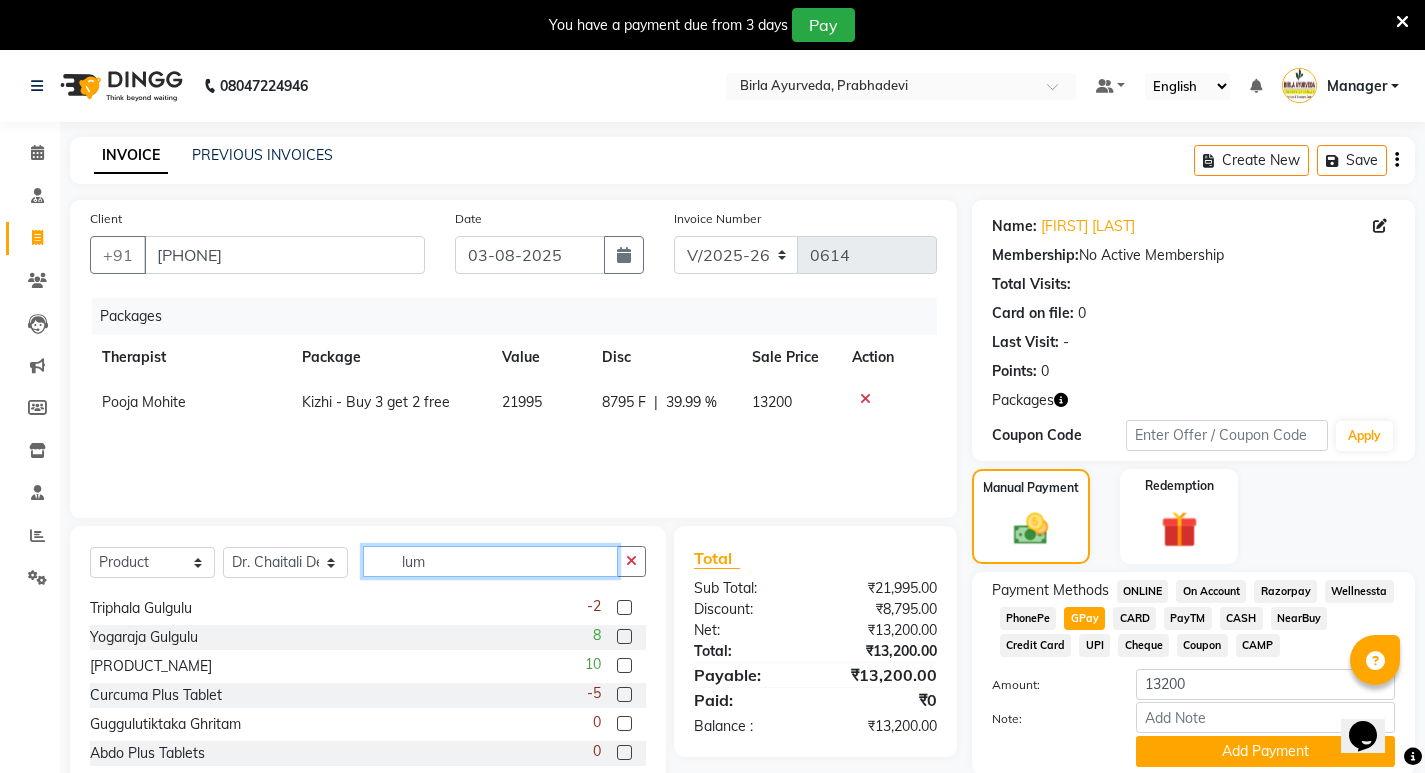 scroll, scrollTop: 0, scrollLeft: 0, axis: both 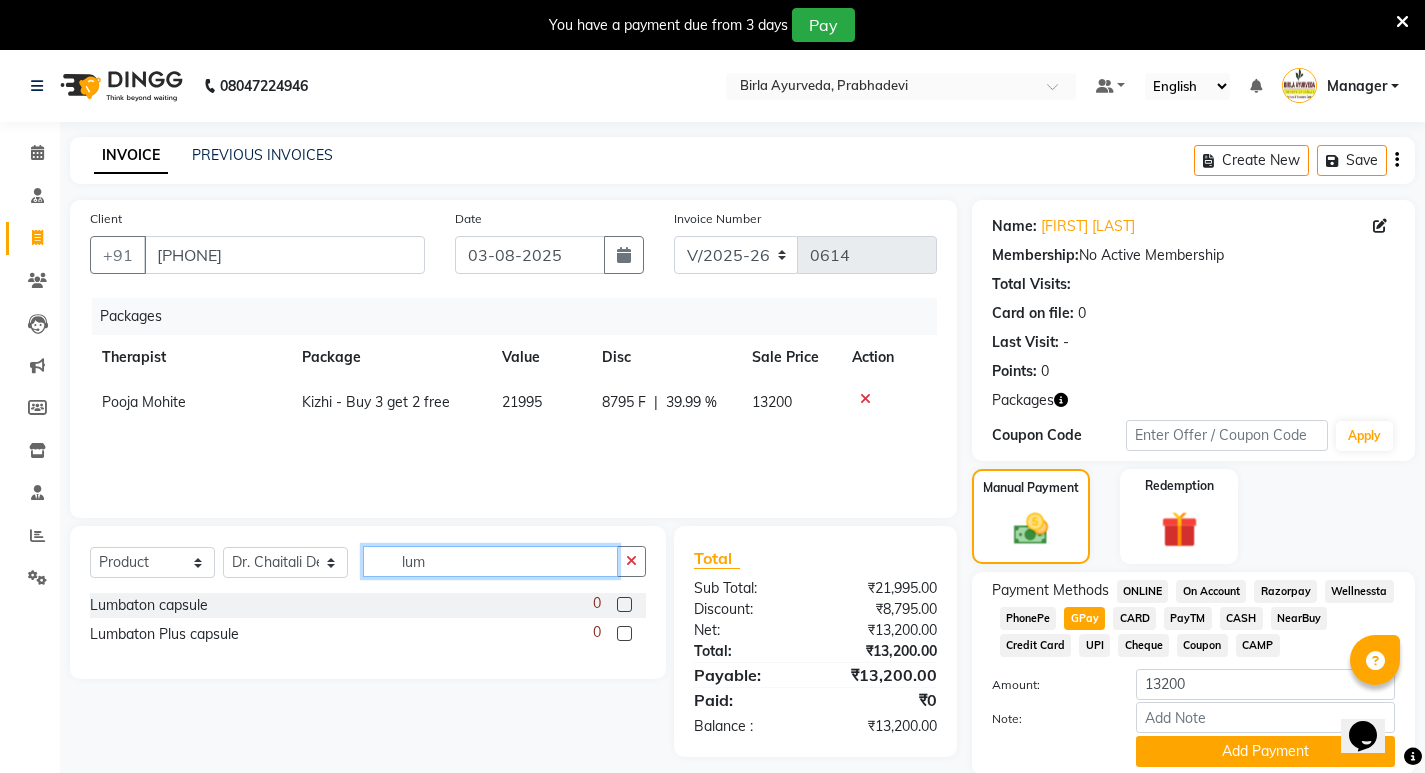 type on "lum" 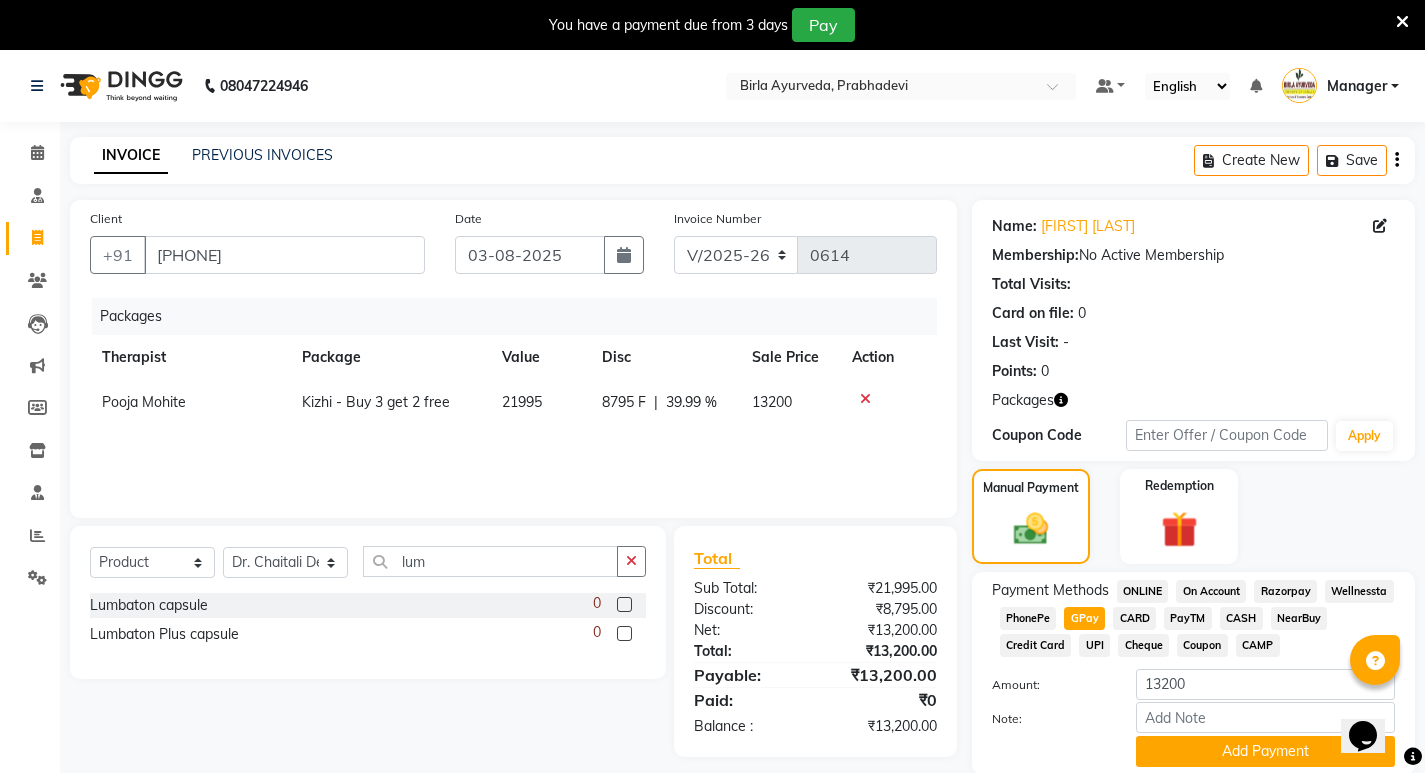 click 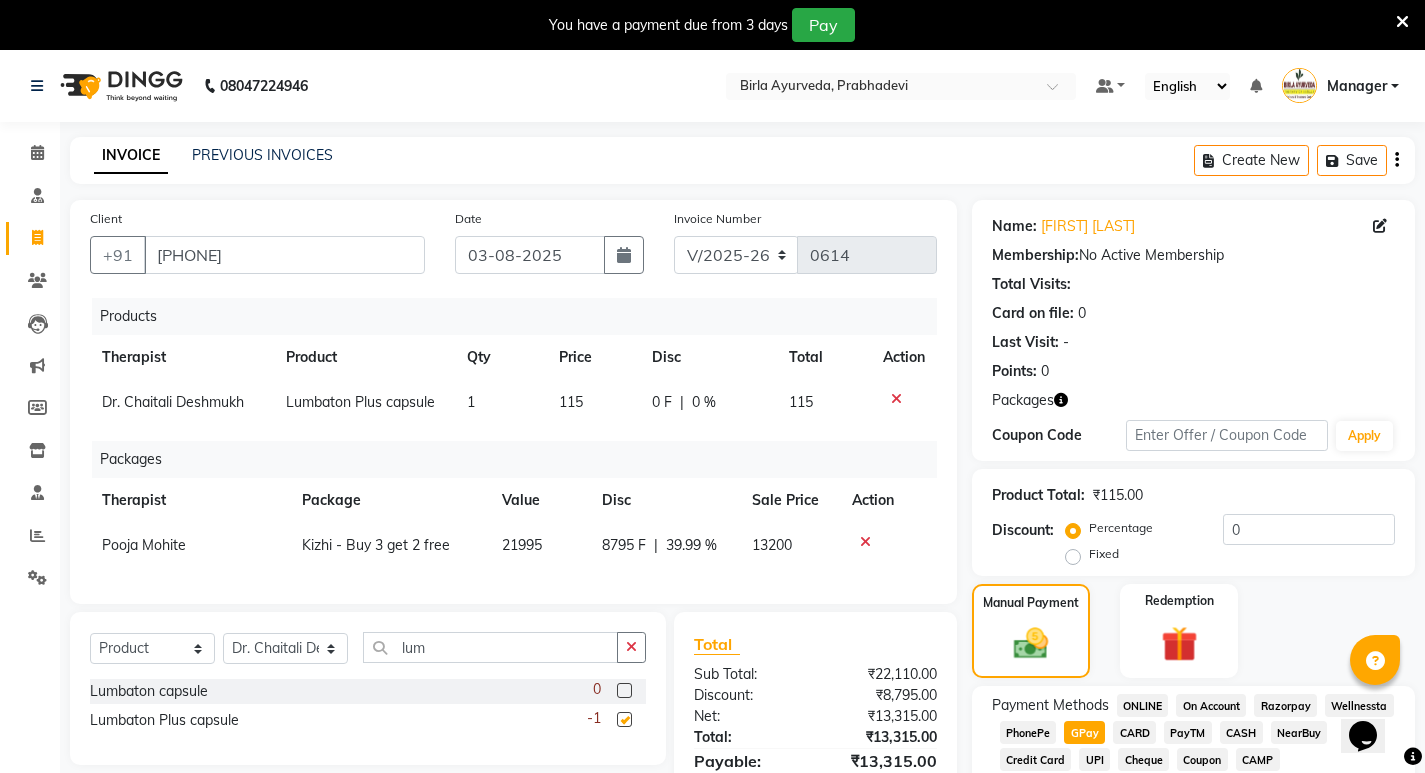 checkbox on "false" 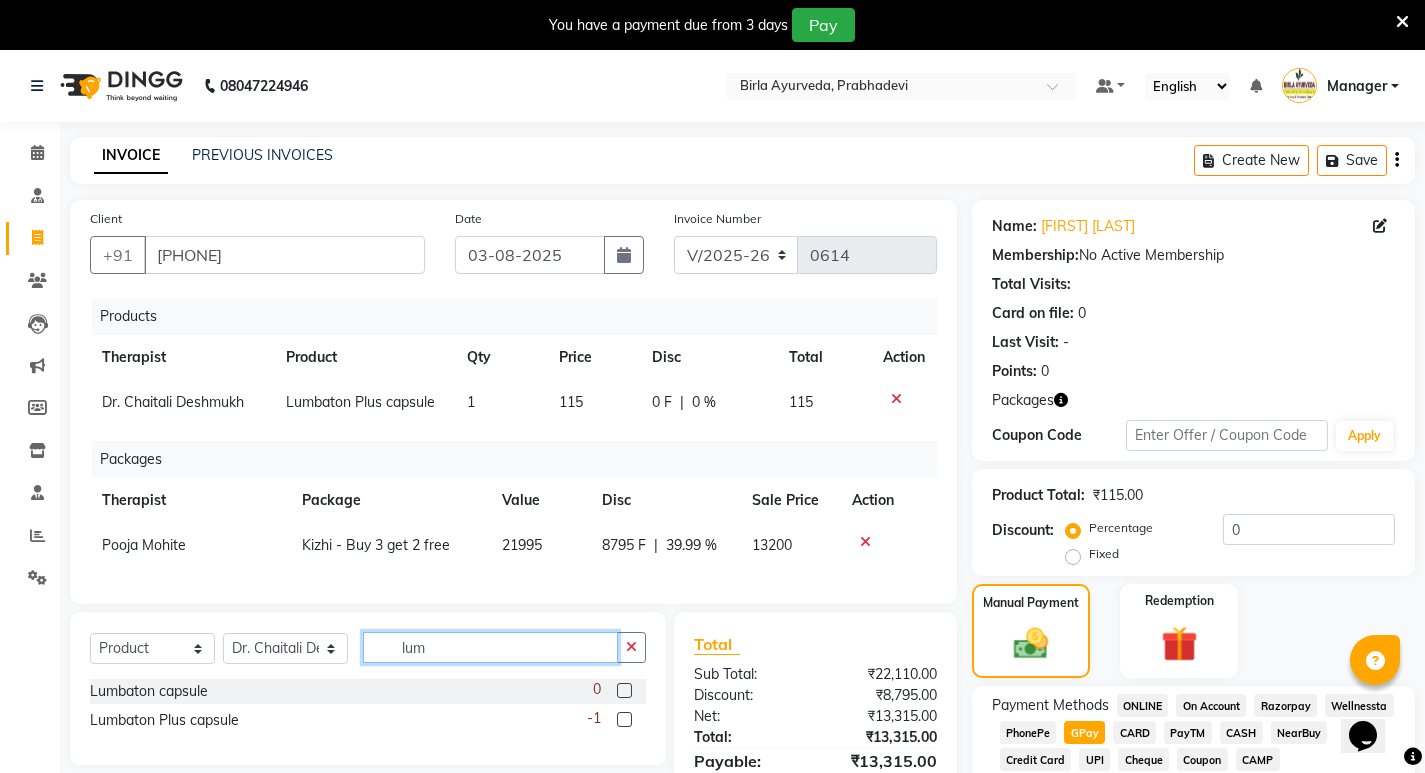 drag, startPoint x: 492, startPoint y: 662, endPoint x: 364, endPoint y: 664, distance: 128.01562 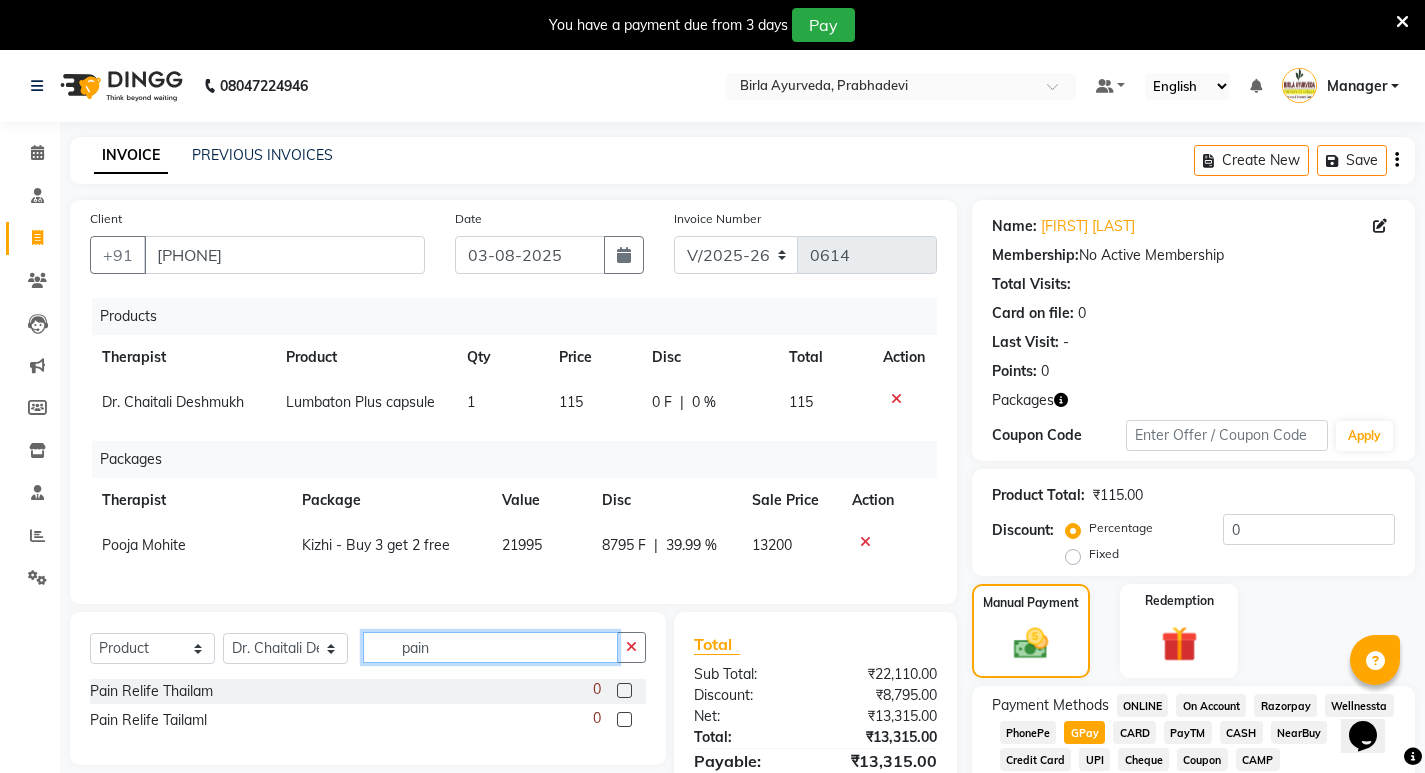 type on "pain" 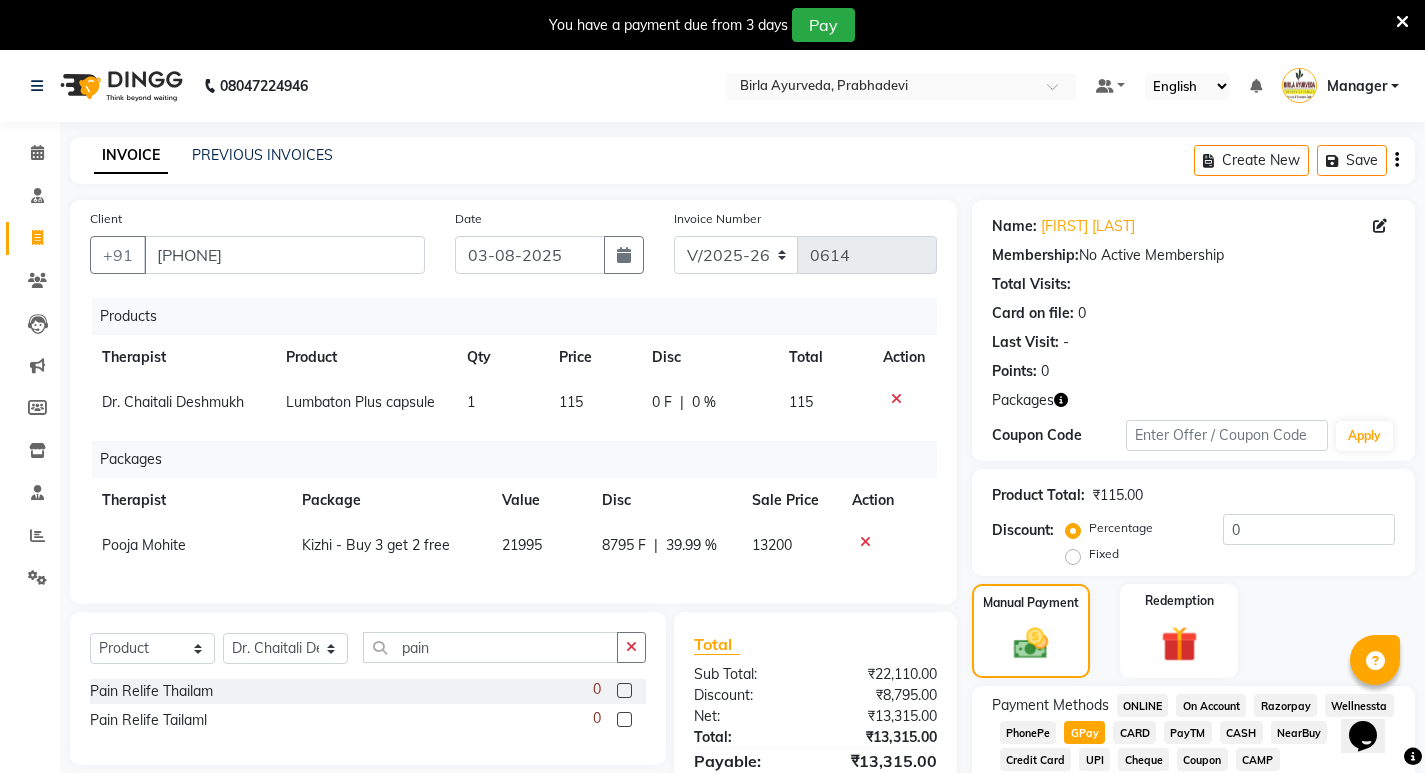 click 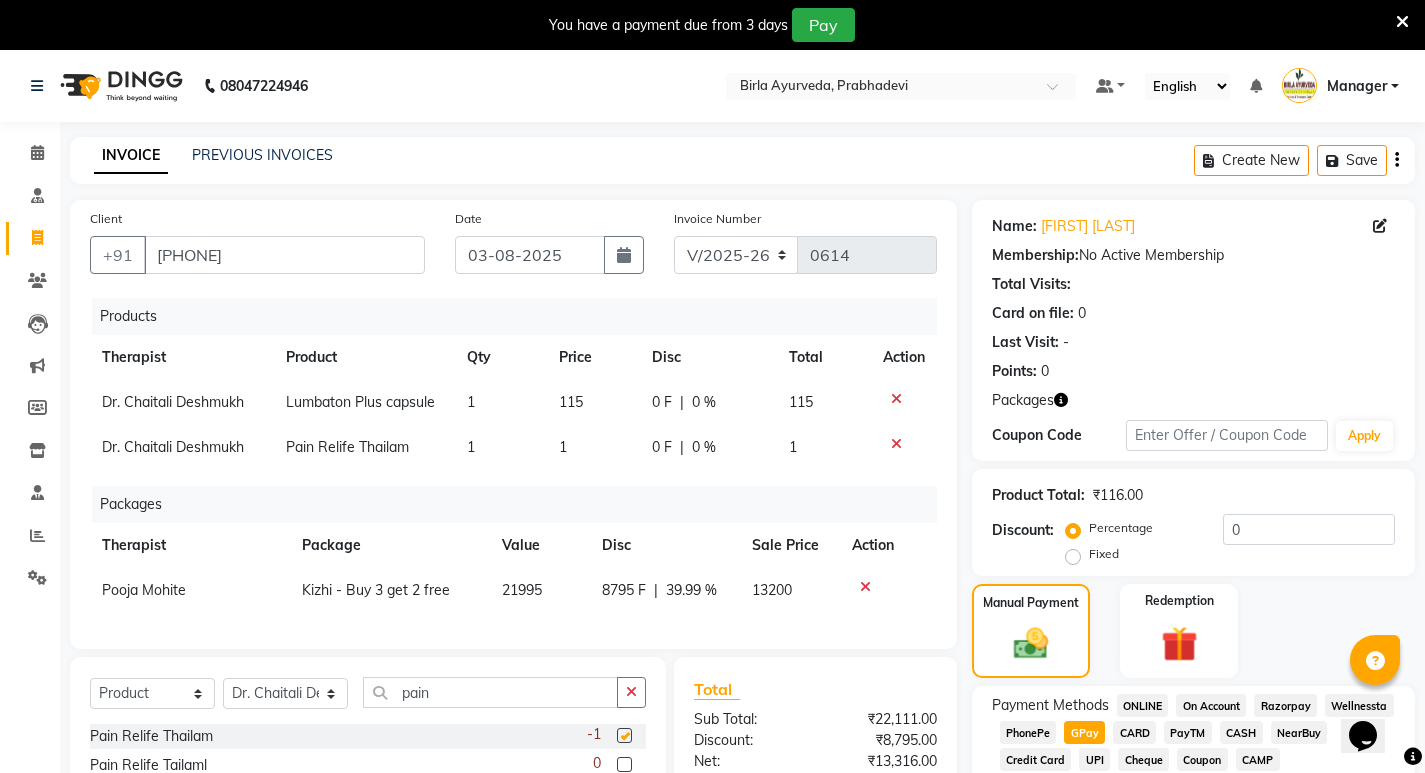 checkbox on "false" 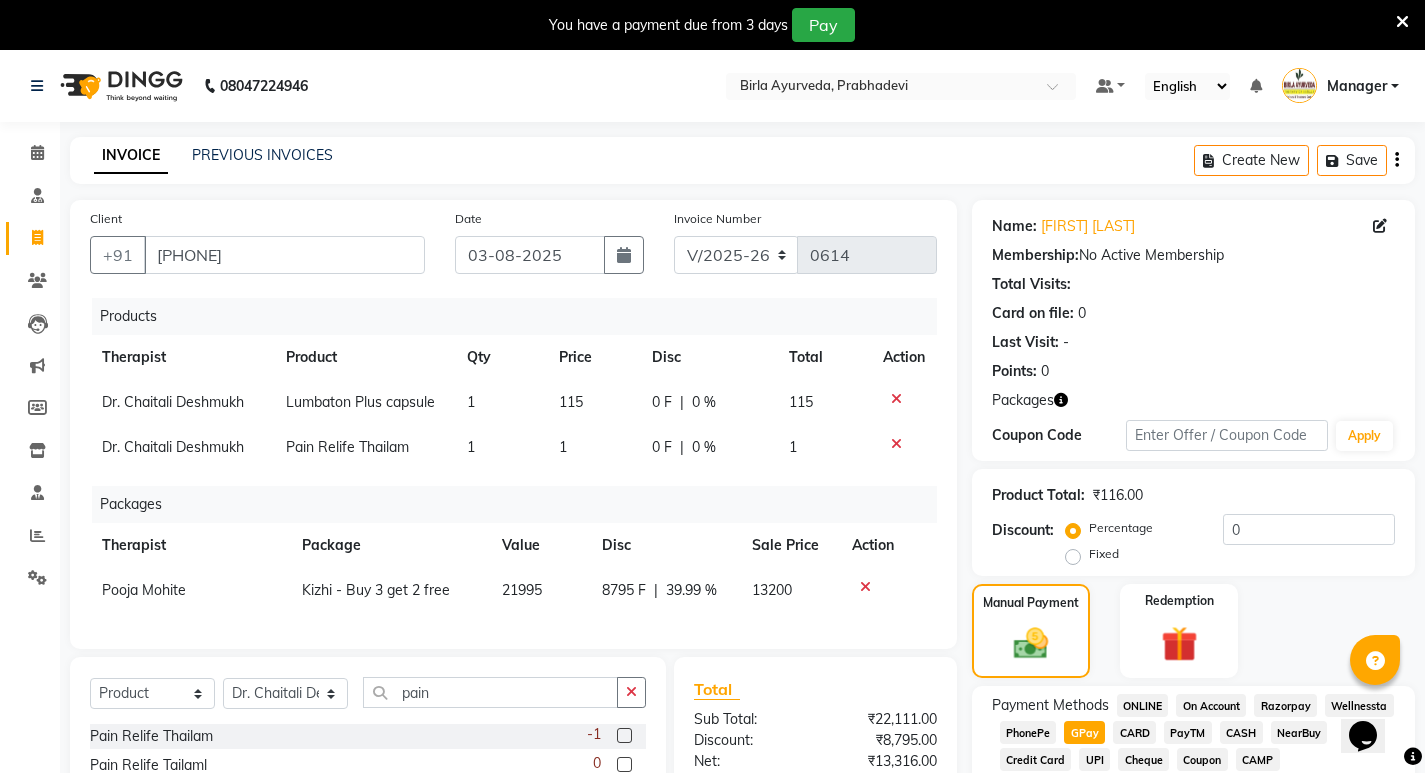click on "115" 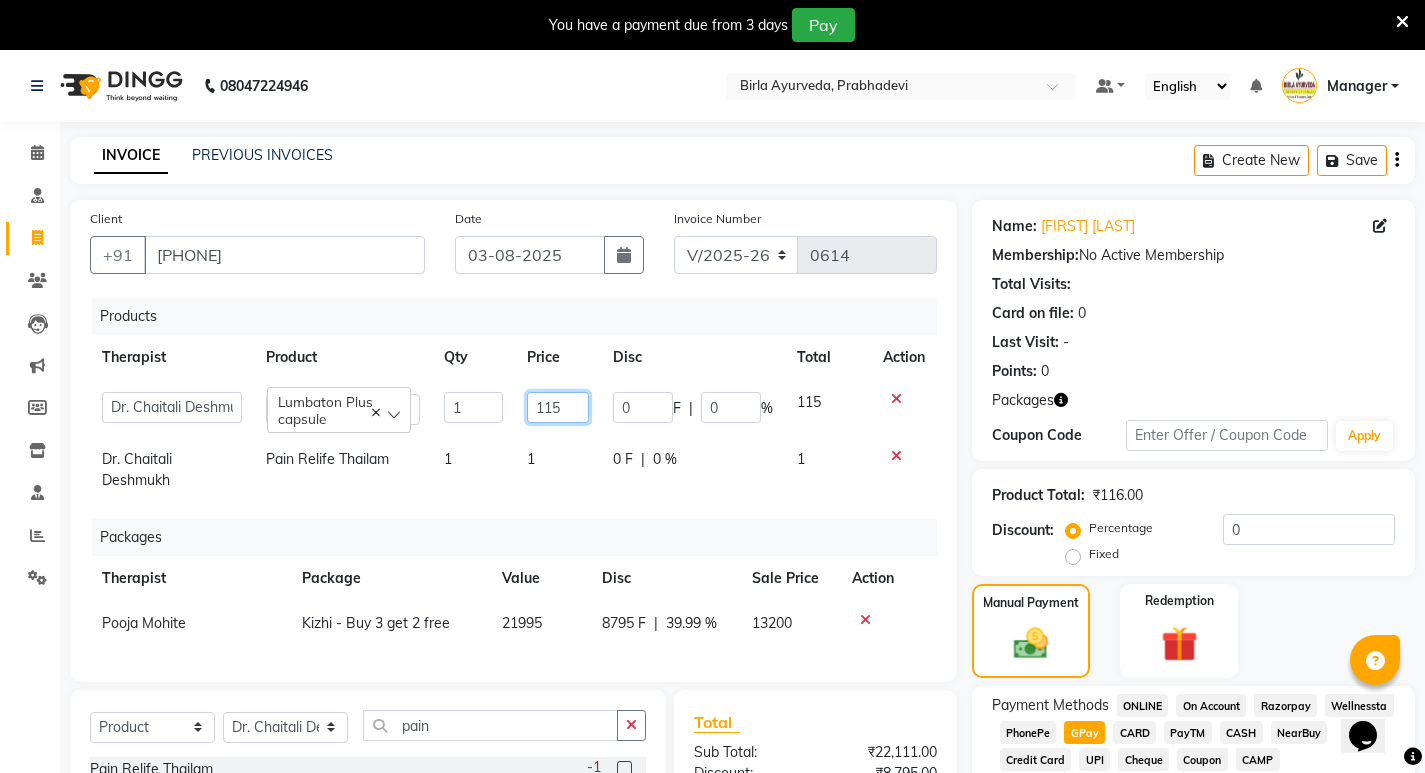 drag, startPoint x: 574, startPoint y: 405, endPoint x: 525, endPoint y: 412, distance: 49.497475 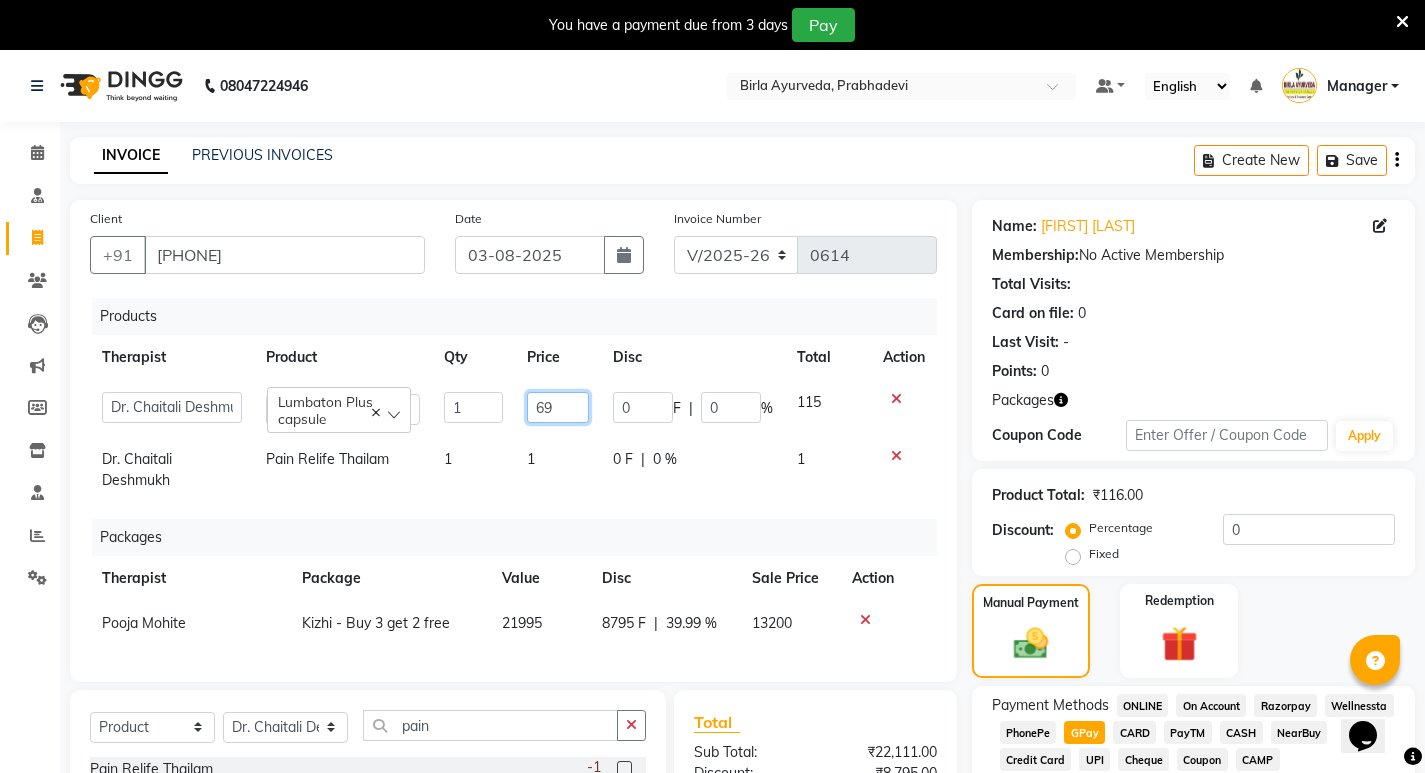 type on "690" 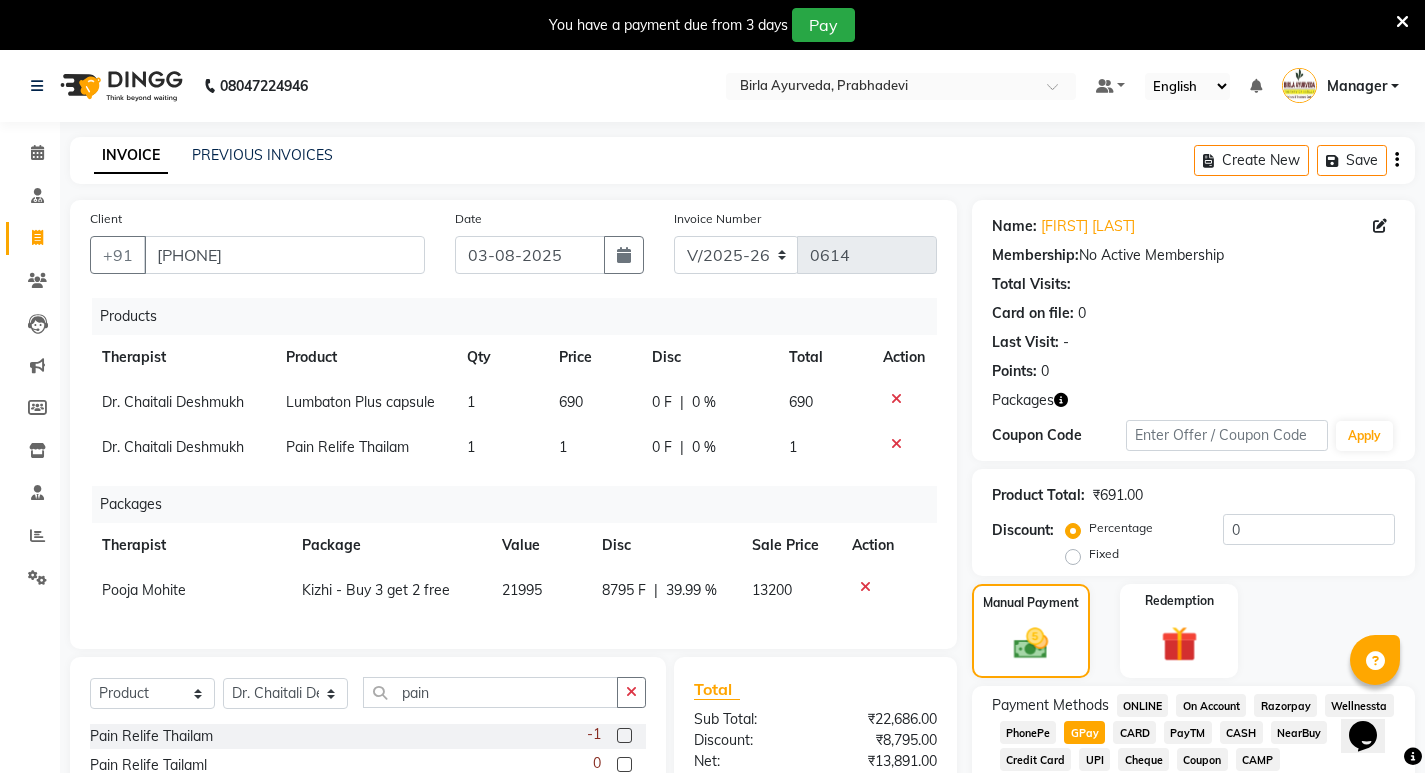 click on "Products Therapist Product Qty Price Disc Total Action Dr. Chaitali Deshmukh Lumbaton Plus capsule 1 690 0 F | 0 % 690 Dr. Chaitali Deshmukh Pain Relife Thailam 1 1 0 F | 0 % 1 Packages Therapist Package Value Disc Sale Price Action Pooja Mohite Kizhi - Buy 3 get 2 free 21995 8795 F | 39.99 % 13200" 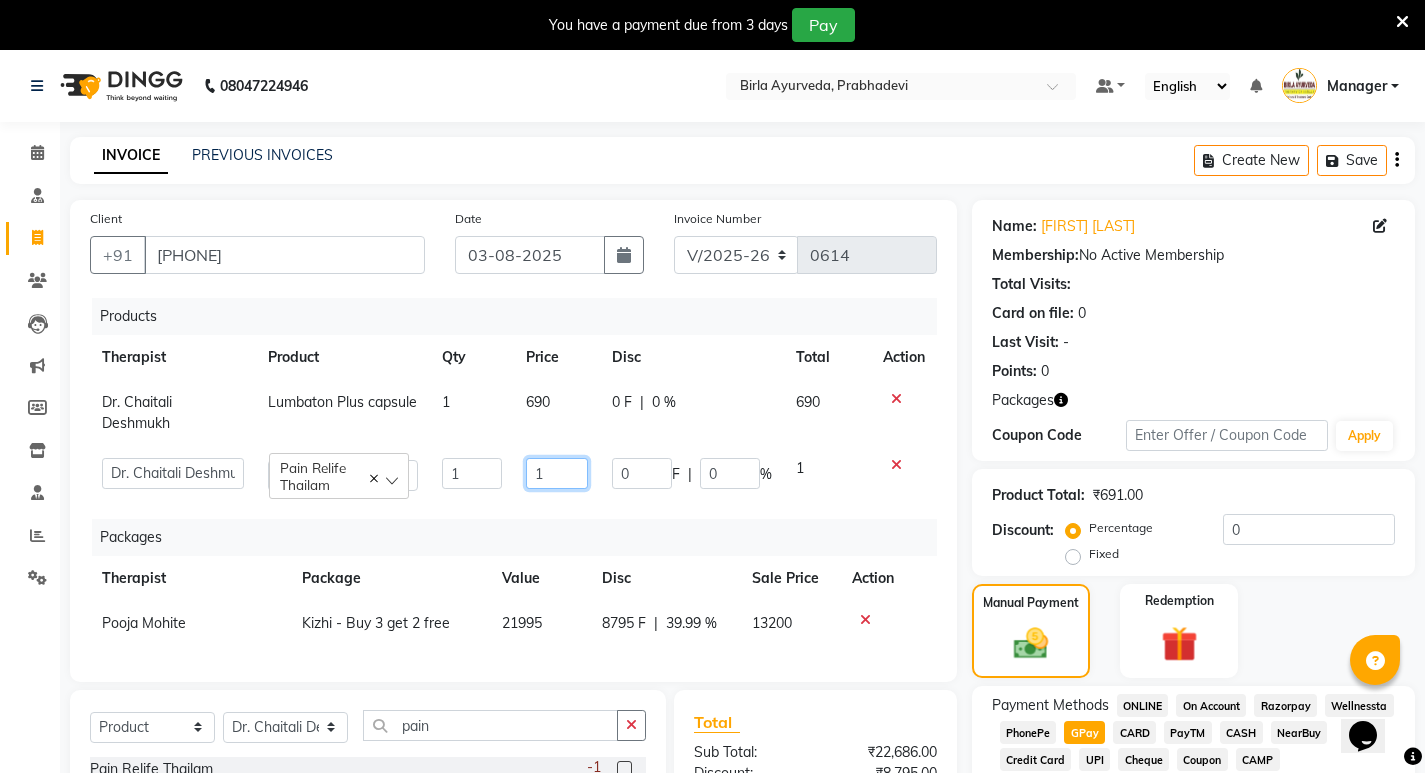 click on "1" 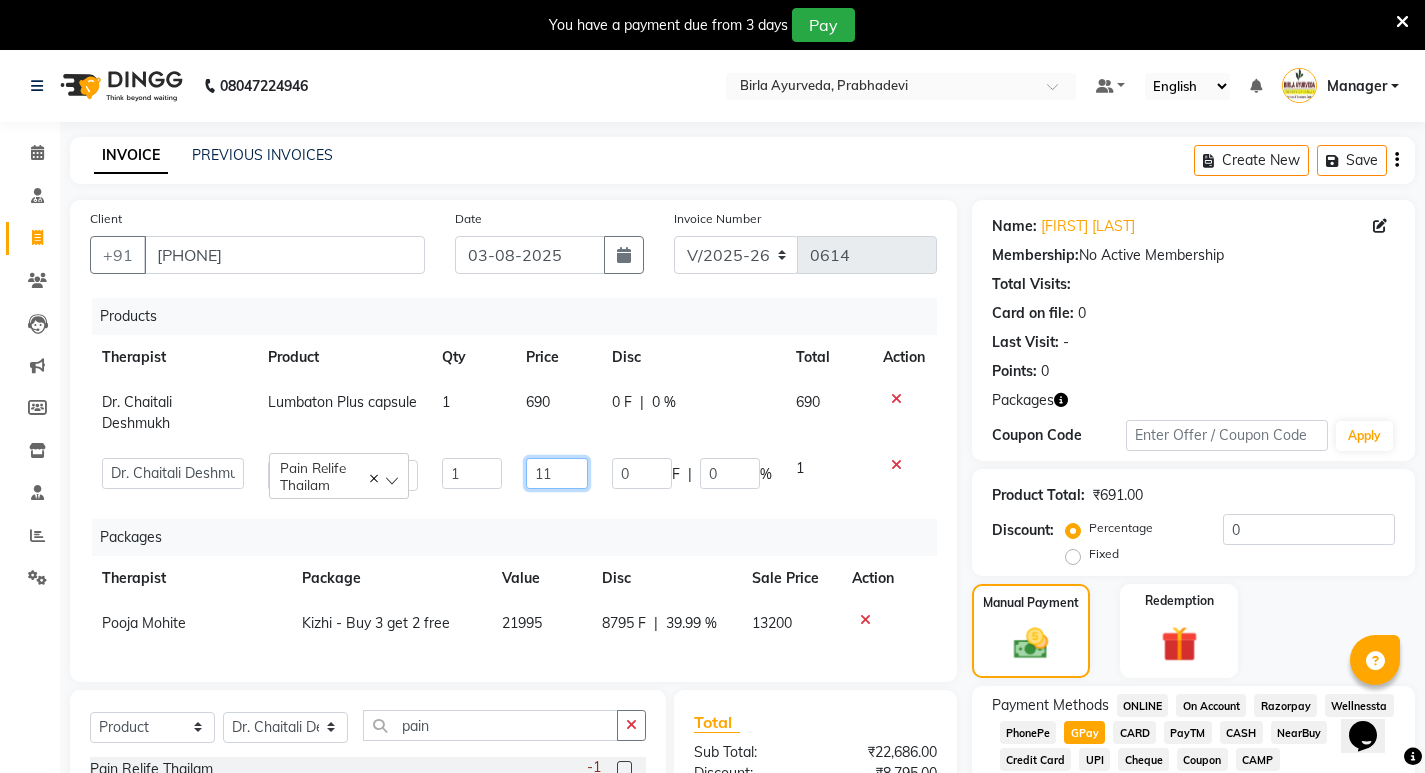 type on "115" 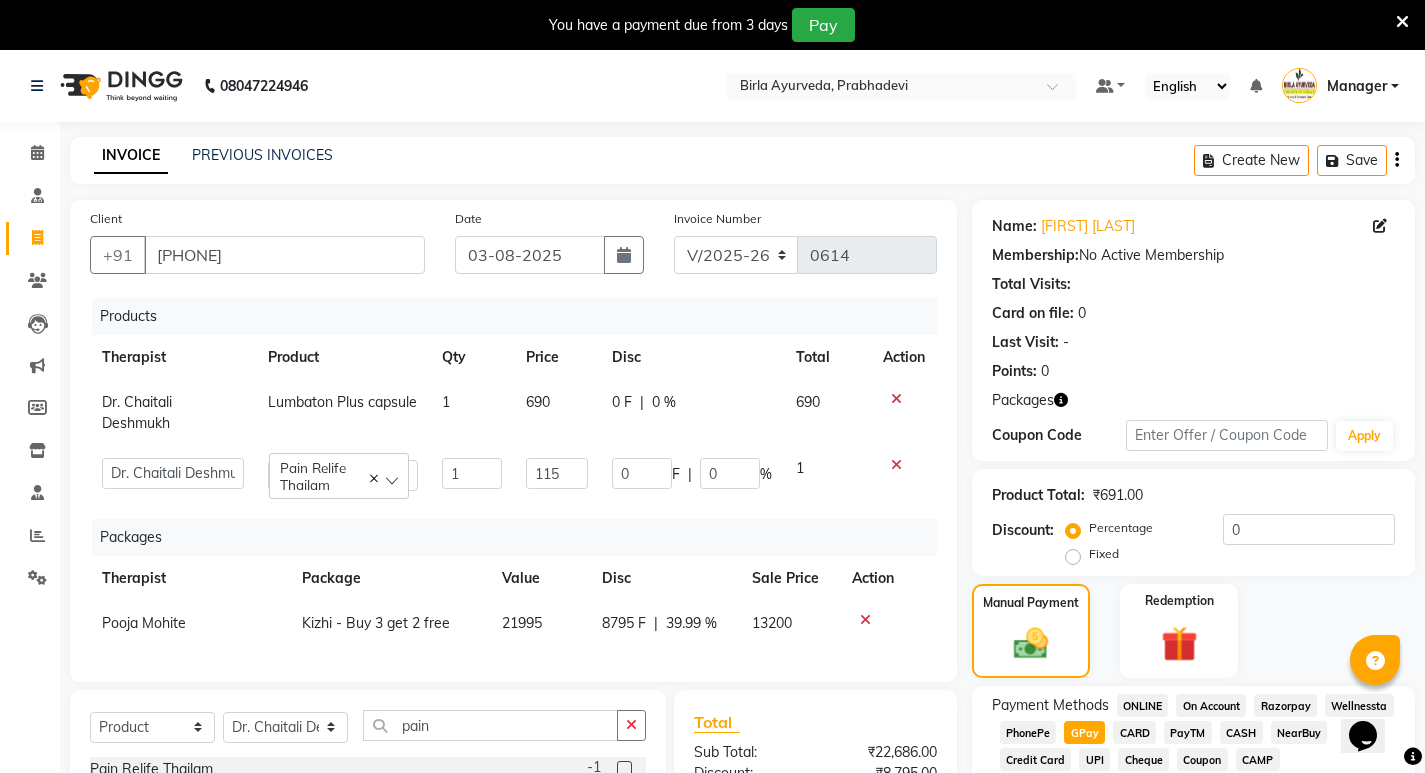 click on "Products Therapist Product Qty Price Disc Total Action Dr. Chaitali Deshmukh Lumbaton Plus capsule 1 690 0 F | 0 % 690  Abhijeet Jadhav   Amrutha    Anita Khatke   Anjana Surendra Kalyani   Aparna   Avtar Jaiswal   Bandu Dange   Bibina   Chandani Yadav   Deepali Gaikwad   Dr. Abidda Khan   Dr. Annu Prasad   Dr. Chaitali Deshmukh   Dr. Chetali   Dr. Mrunal Gole   Gloria Y   Gloriya   Hari   Jainy M R   KAMAL NIKAM   Kavita Ambatkar   Latika Sawant   Manager   Pooja Mohite   Priya Mishra   Rajimon Gopalan   RATHEESH KUMAR G KURUP   Ratish   Sachin Subhash   Shali K M   Shani K   Shibin   Suddheesh K K   Sunil Wankhade   Sunita Fernandes   Suraj   Suvarna Gangurde   Swati   Tanvi Taral   Tejaswini Gaonkar   Vidya Vishwanath   Vimal Lodh   Vinayak   Yogesh Parab   Pain Relife Thailam  1 115 0 F | 0 % 1 Packages Therapist Package Value Disc Sale Price Action Pooja Mohite Kizhi - Buy 3 get 2 free 21995 8795 F | 39.99 % 13200" 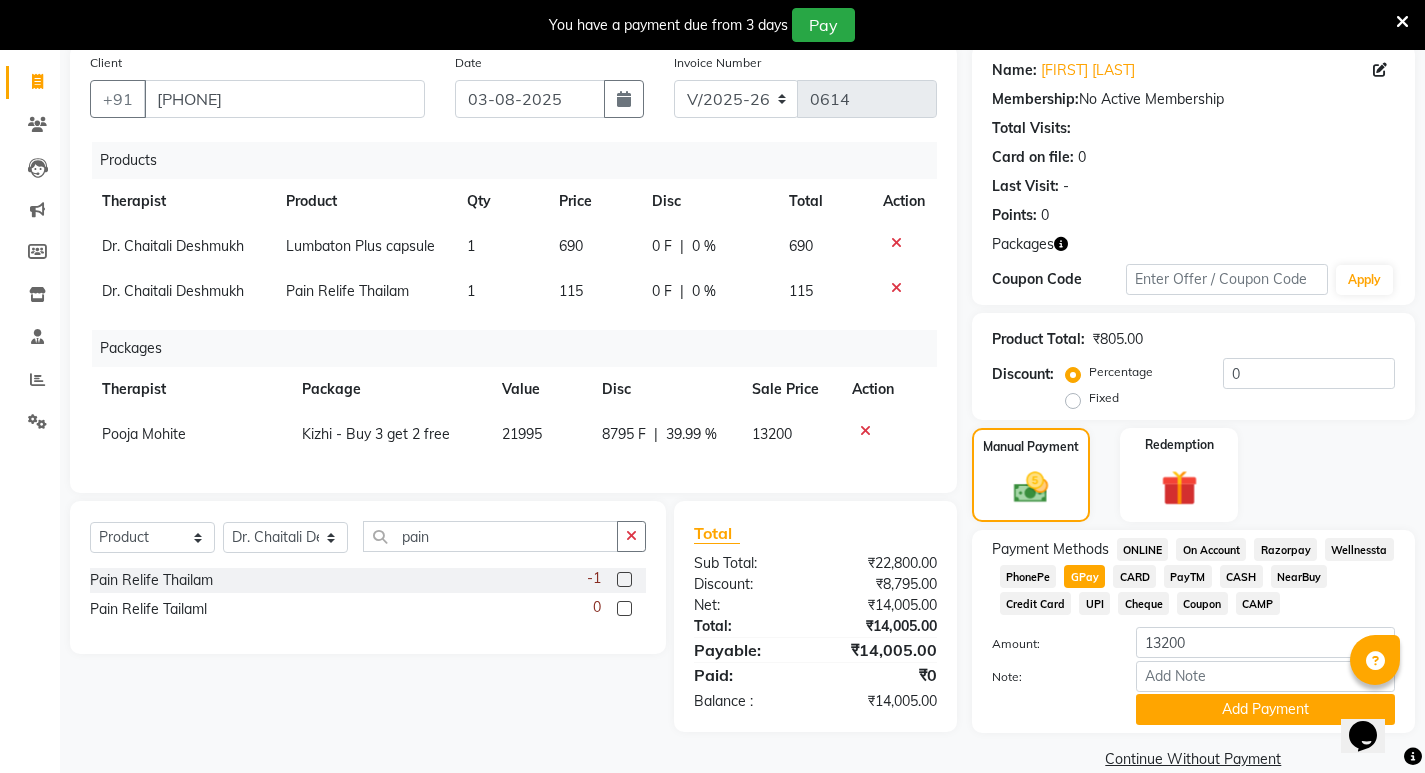 scroll, scrollTop: 187, scrollLeft: 0, axis: vertical 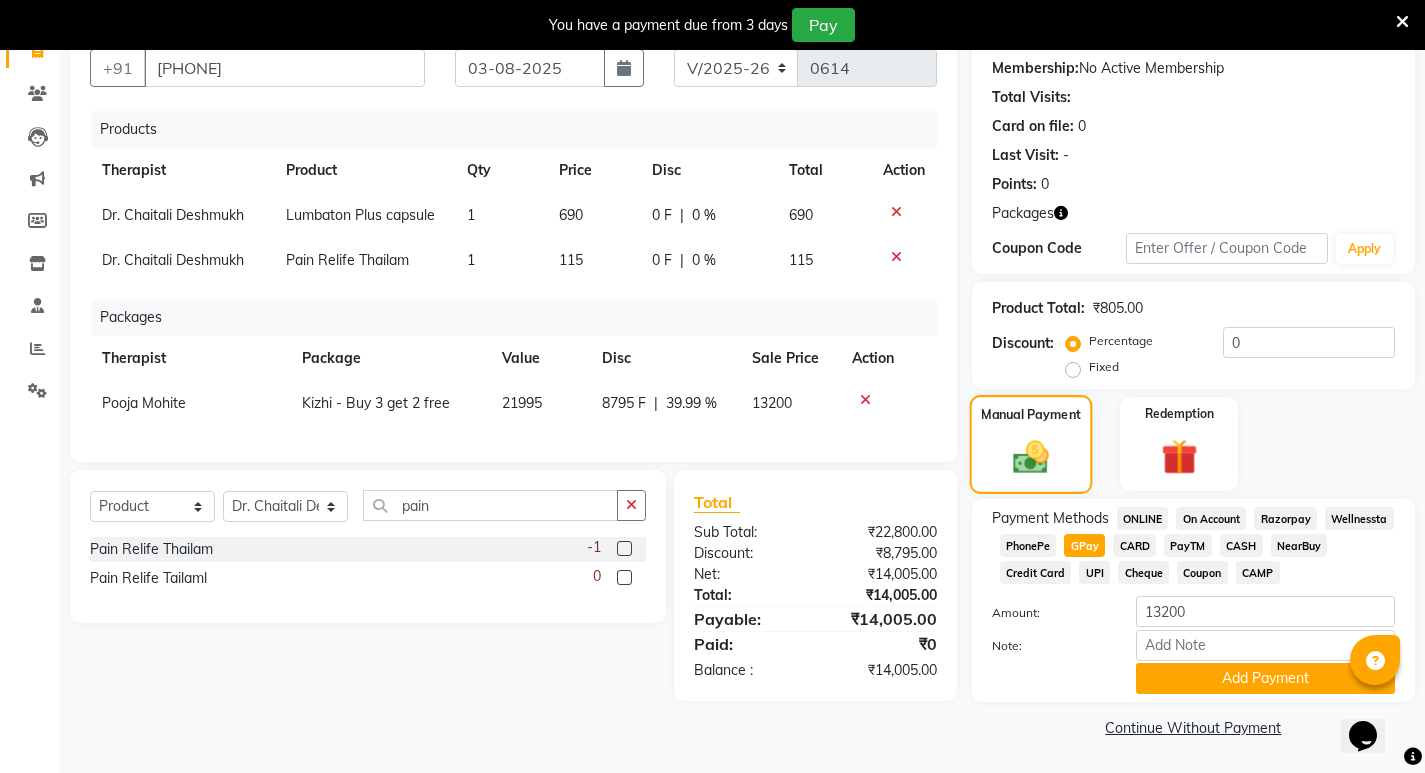 click 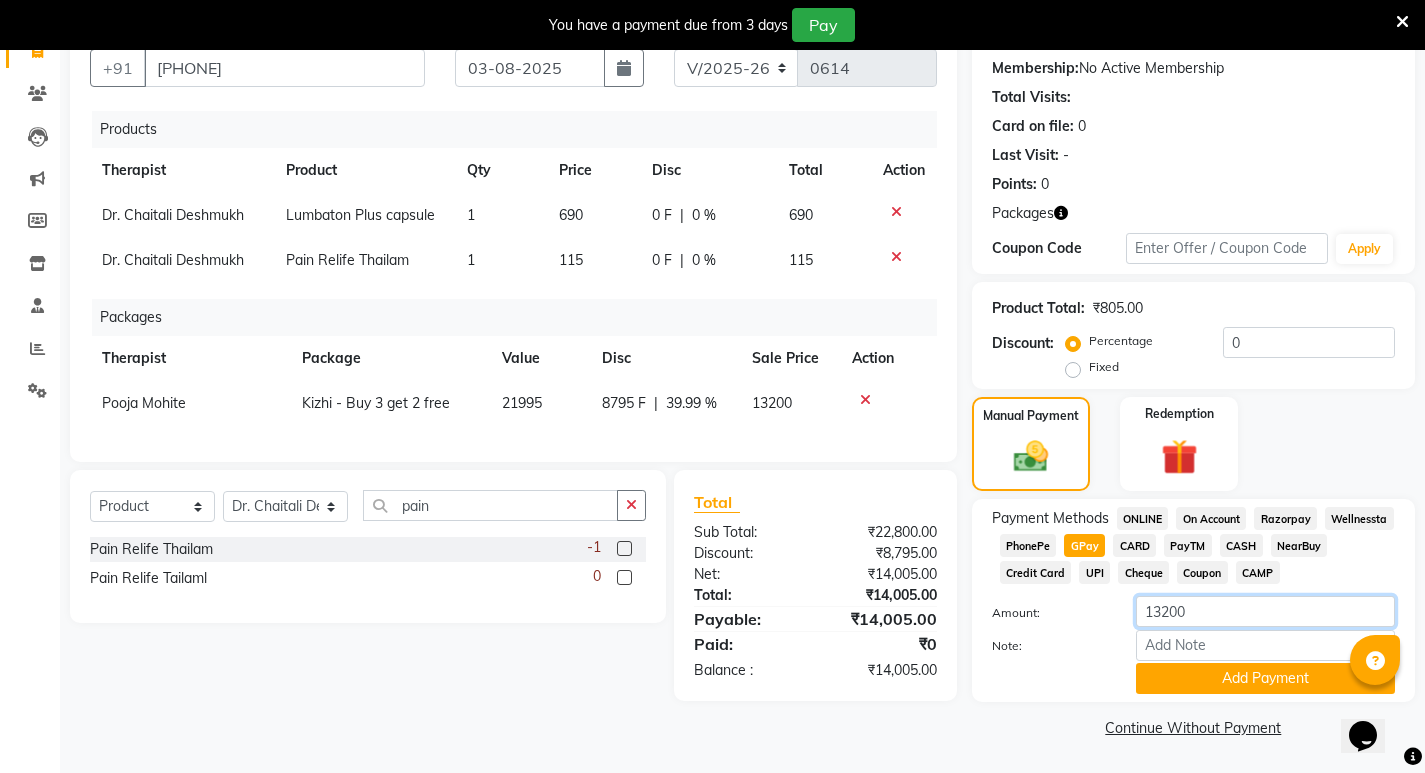 drag, startPoint x: 1200, startPoint y: 597, endPoint x: 1116, endPoint y: 613, distance: 85.51023 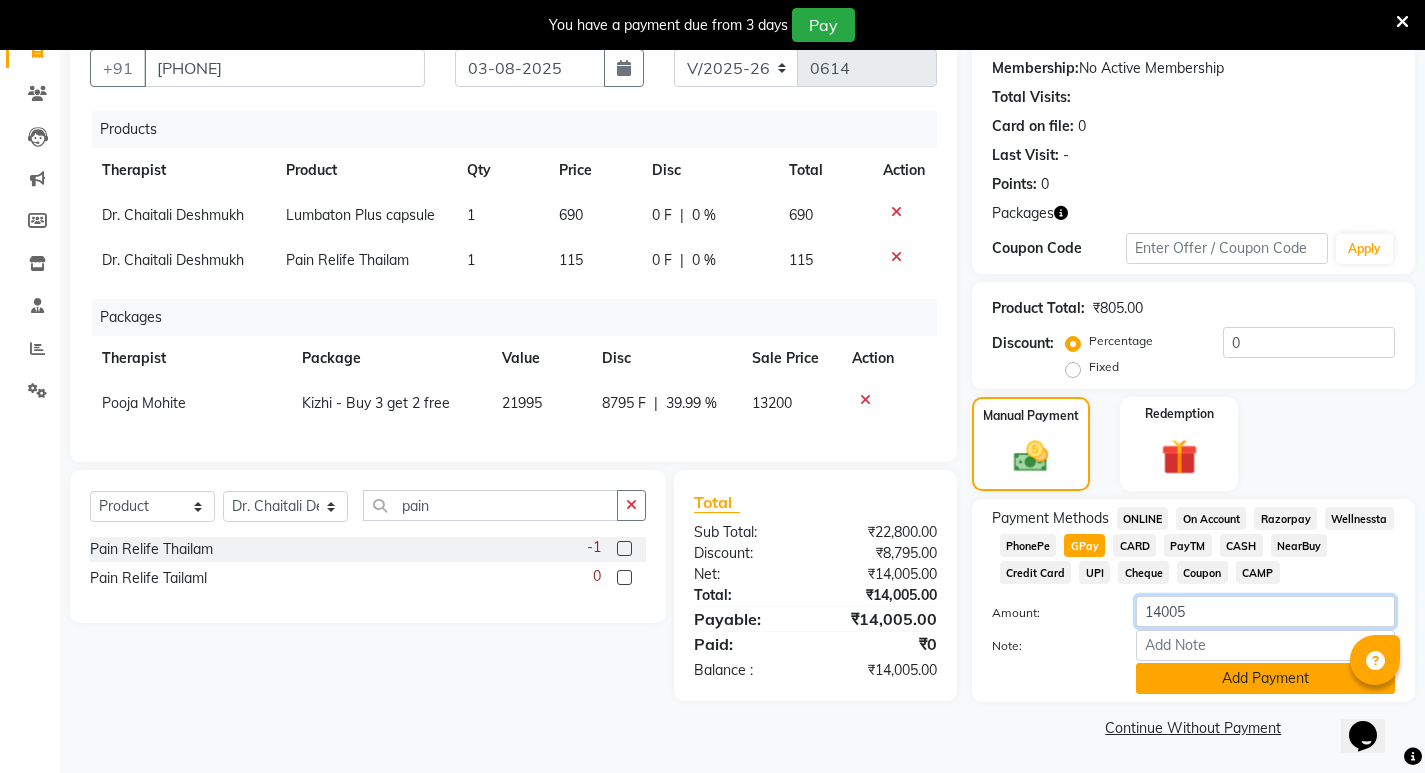 type on "14005" 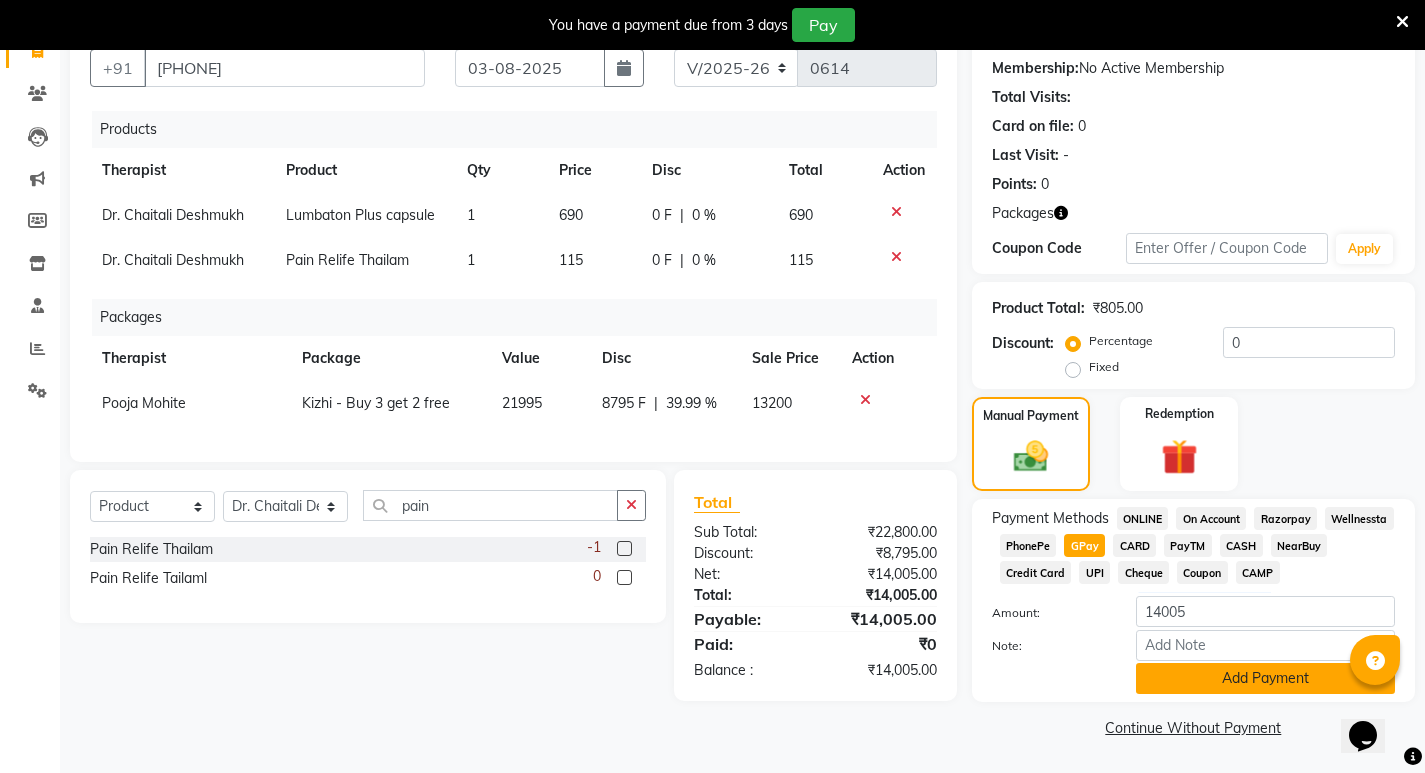 click on "Add Payment" 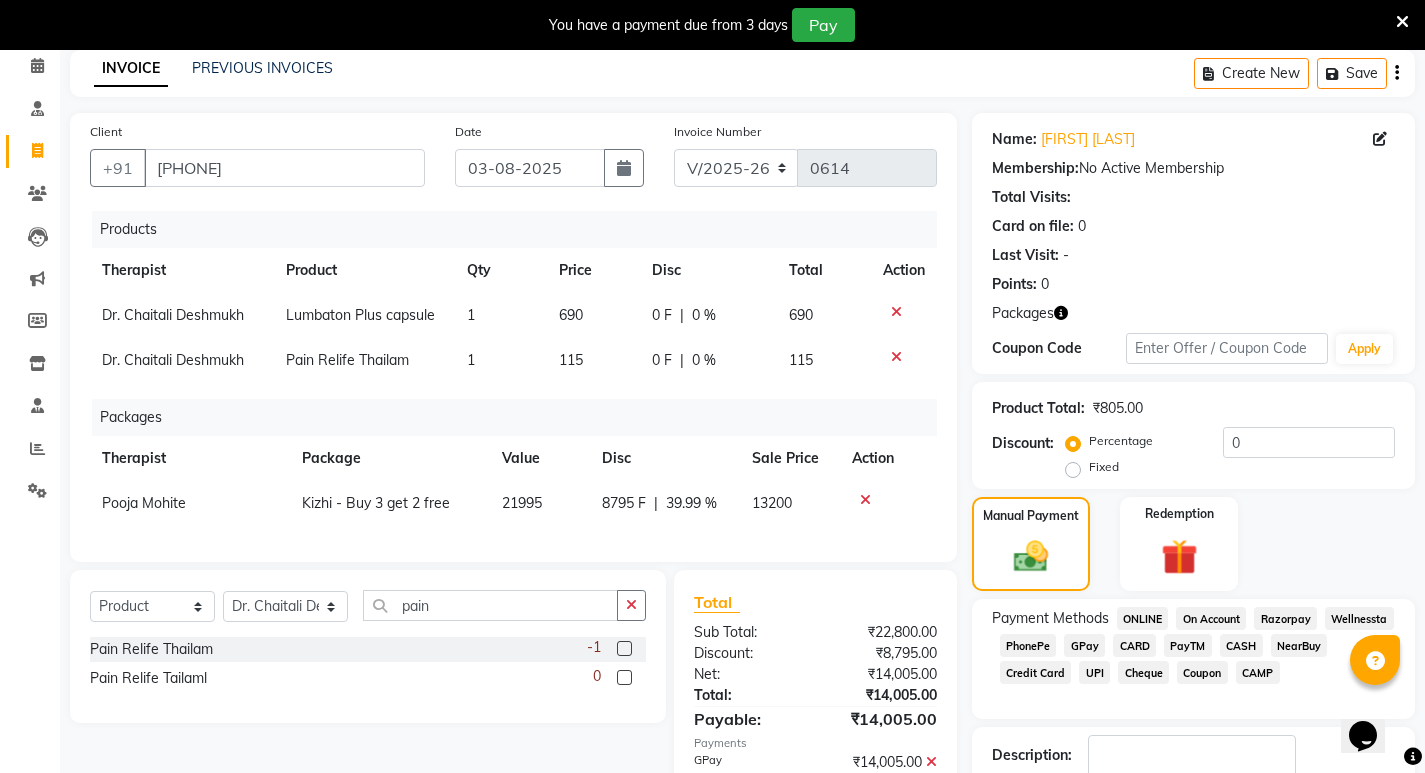 scroll, scrollTop: 217, scrollLeft: 0, axis: vertical 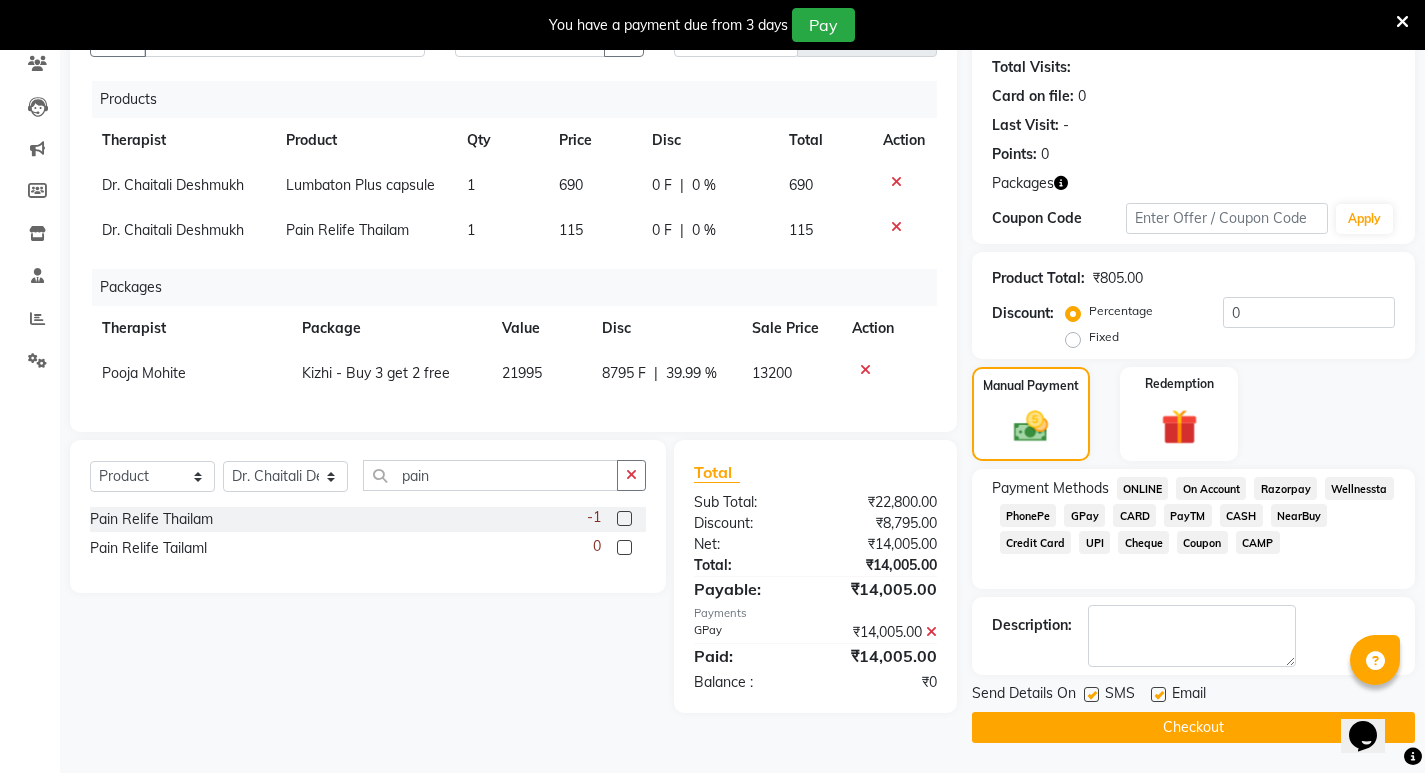 click on "Checkout" 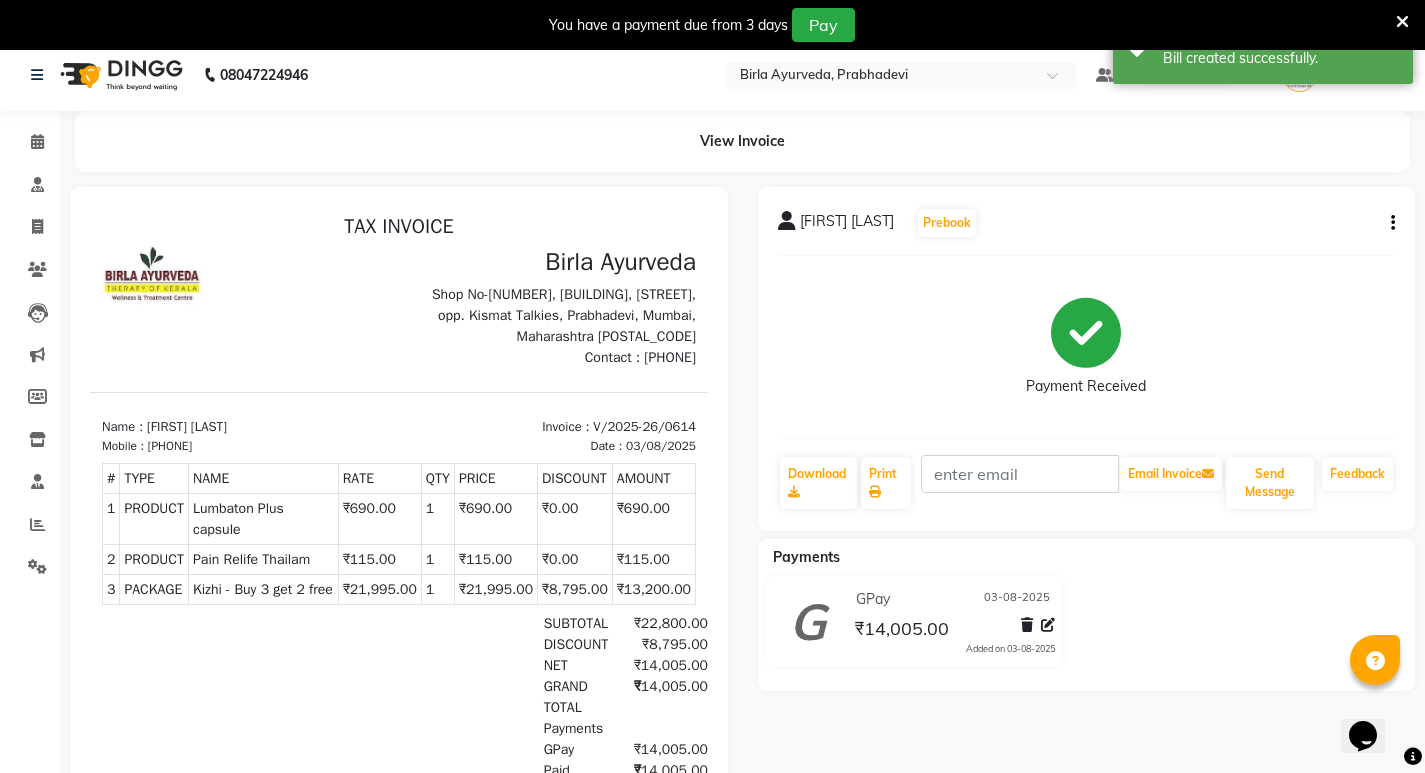 scroll, scrollTop: 0, scrollLeft: 0, axis: both 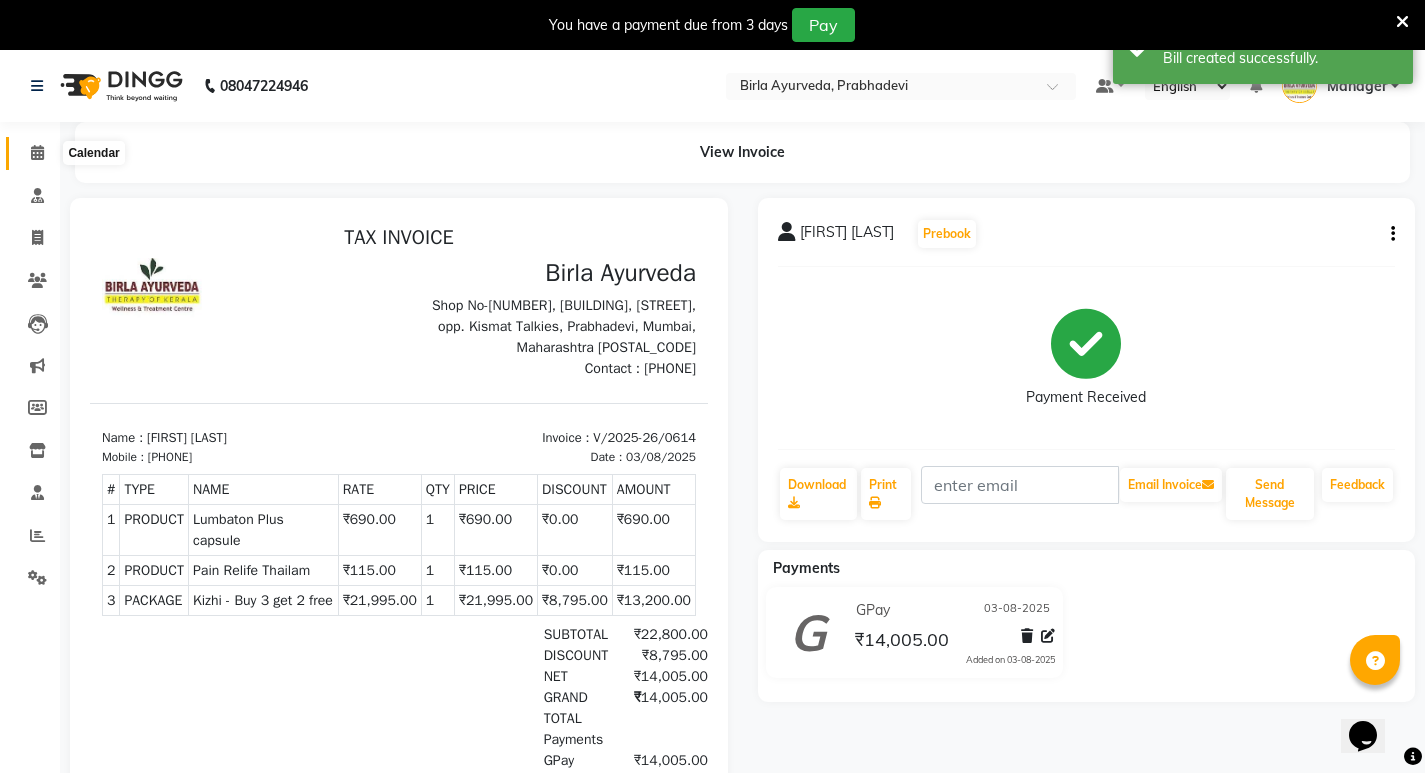 click 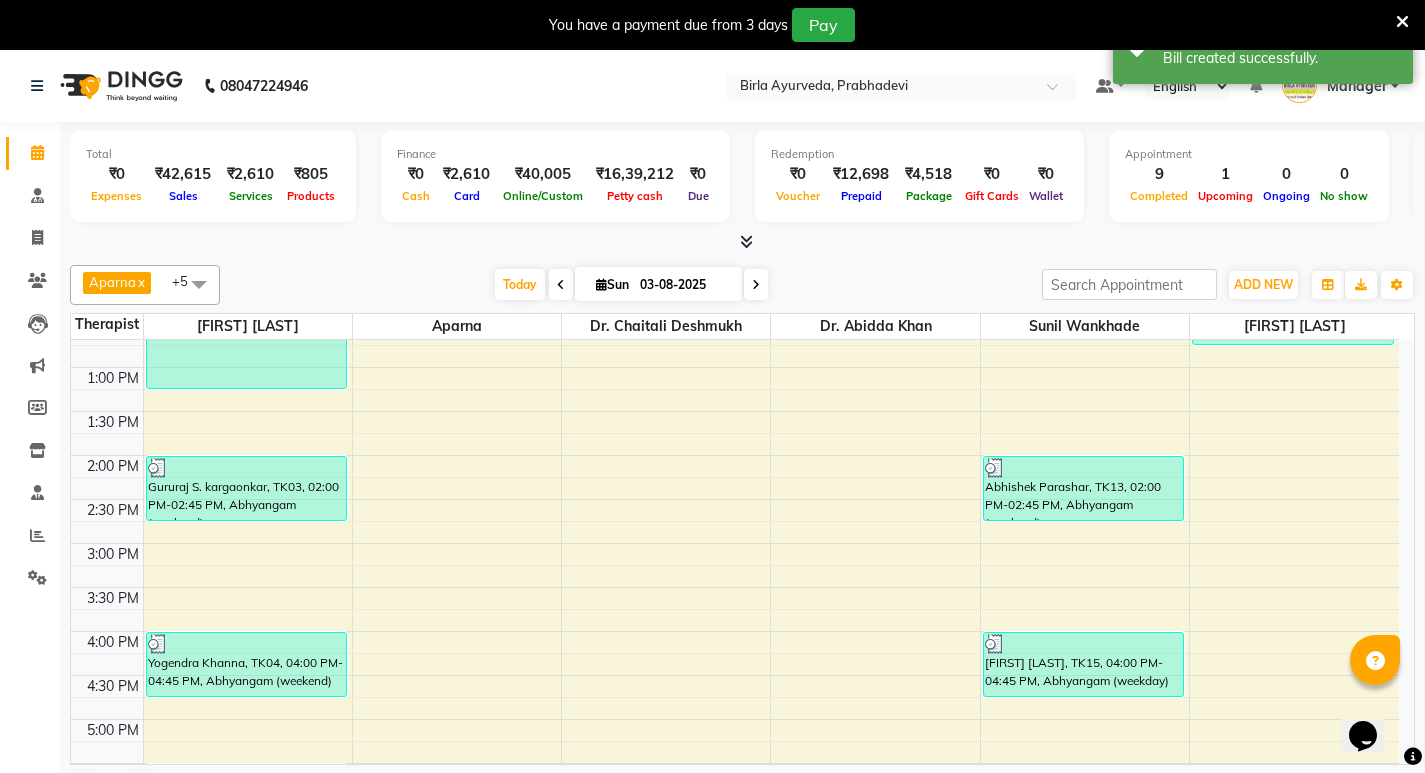 scroll, scrollTop: 600, scrollLeft: 0, axis: vertical 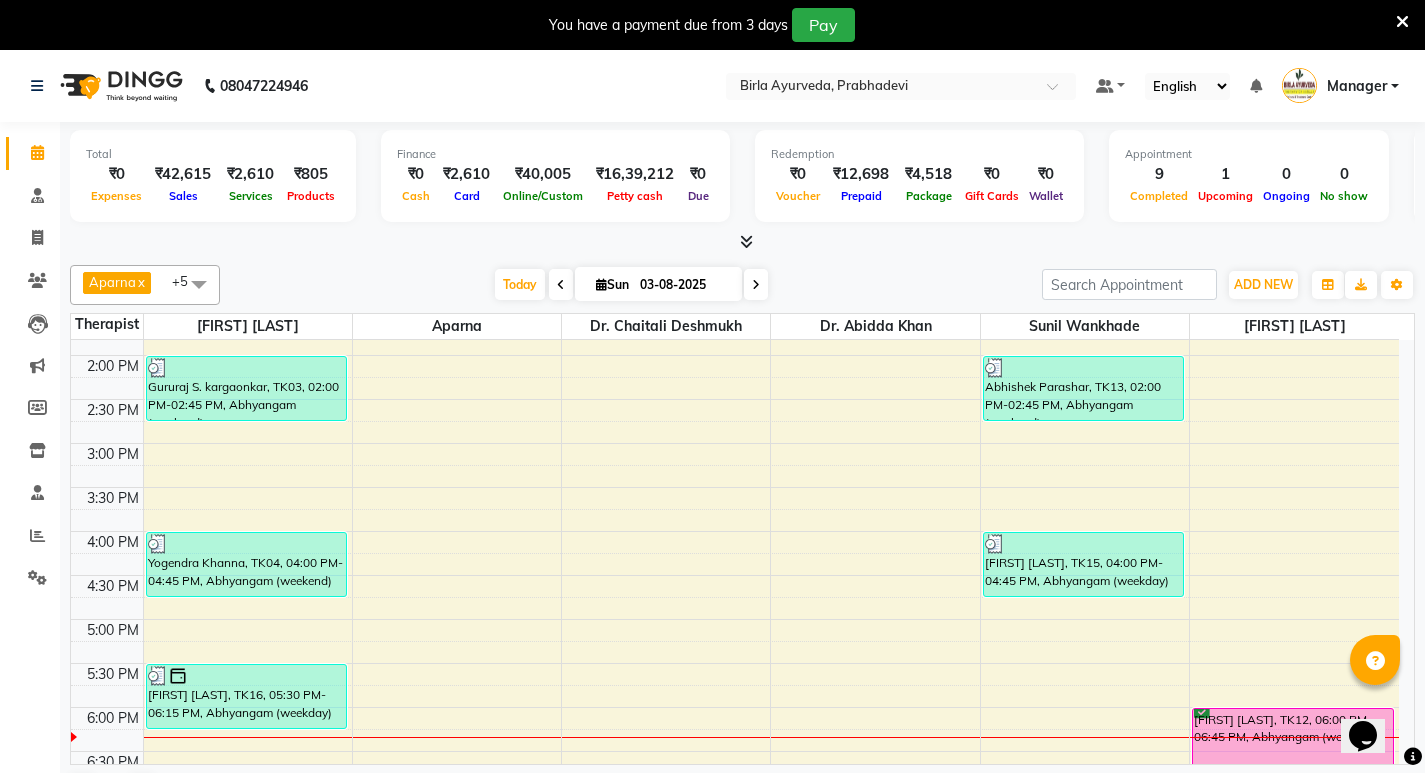 click on "Satish Chandra, TK05, 11:00 AM-11:45 AM, Abhyangam (weekend)     Amit Nagpal, TK11, 12:00 PM-01:15 PM, Shirodhara (weekend)     Gururaj S. kargaonkar, TK03, 02:00 PM-02:45 PM, Abhyangam (weekend)     Yogendra Khanna, TK04, 04:00 PM-04:45 PM, Abhyangam (weekend)     Puneet Pancholy, TK16, 05:30 PM-06:15 PM, Abhyangam  (weekday)     Poornima gupte, TK10, 08:00 AM-08:45 AM, Kizhi / Navara Kizhi (weekday)     Abhishek Parashar, TK13, 02:00 PM-02:45 PM, Abhyangam (weekend)     Mirza Khozen, TK15, 04:00 PM-04:45 PM, Abhyangam  (weekday)     Dr Ruchira Manjarekar, TK17, 12:00 PM-12:45 PM, Abhyangam  (weekday)     Seema Kejariwal, TK12, 06:00 PM-06:45 PM, Abhyangam (weekend)" at bounding box center (735, 311) 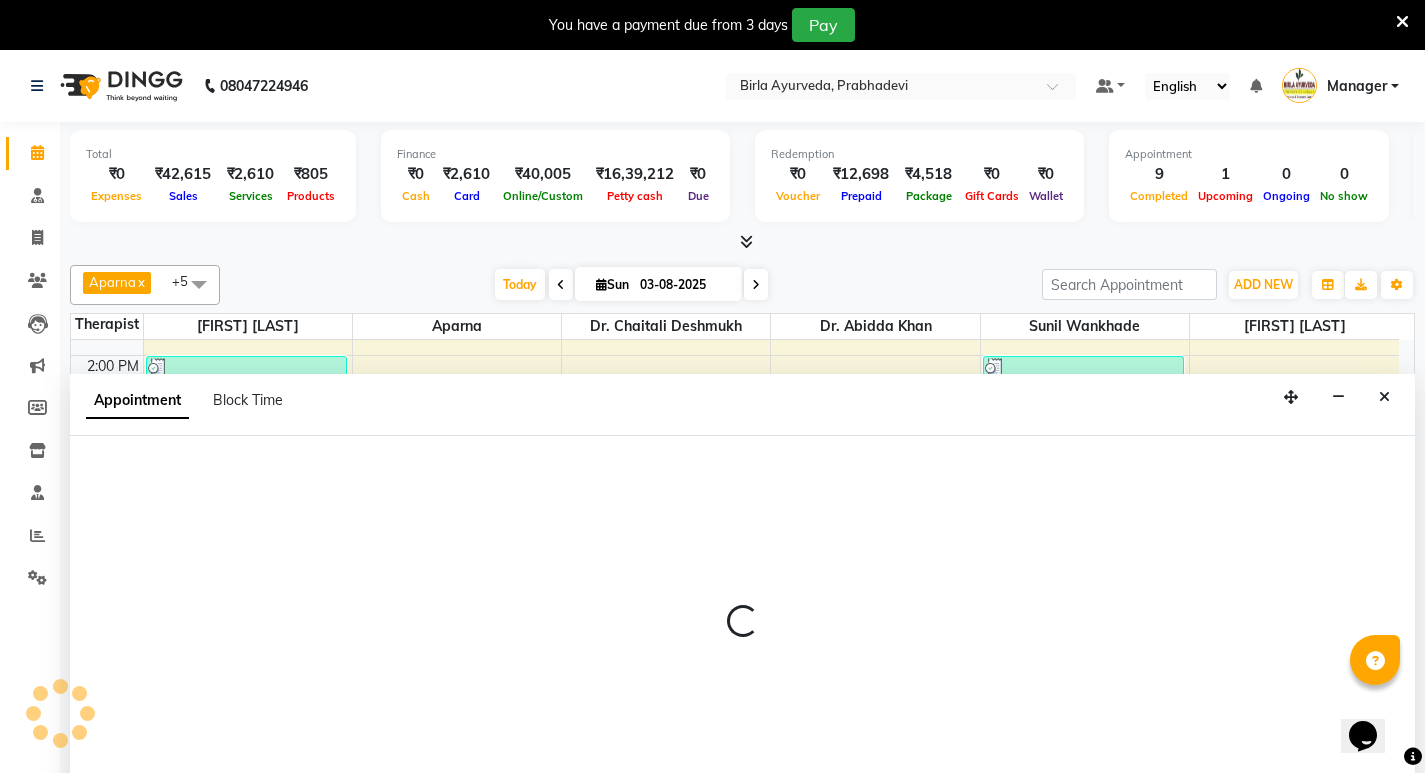 scroll, scrollTop: 51, scrollLeft: 0, axis: vertical 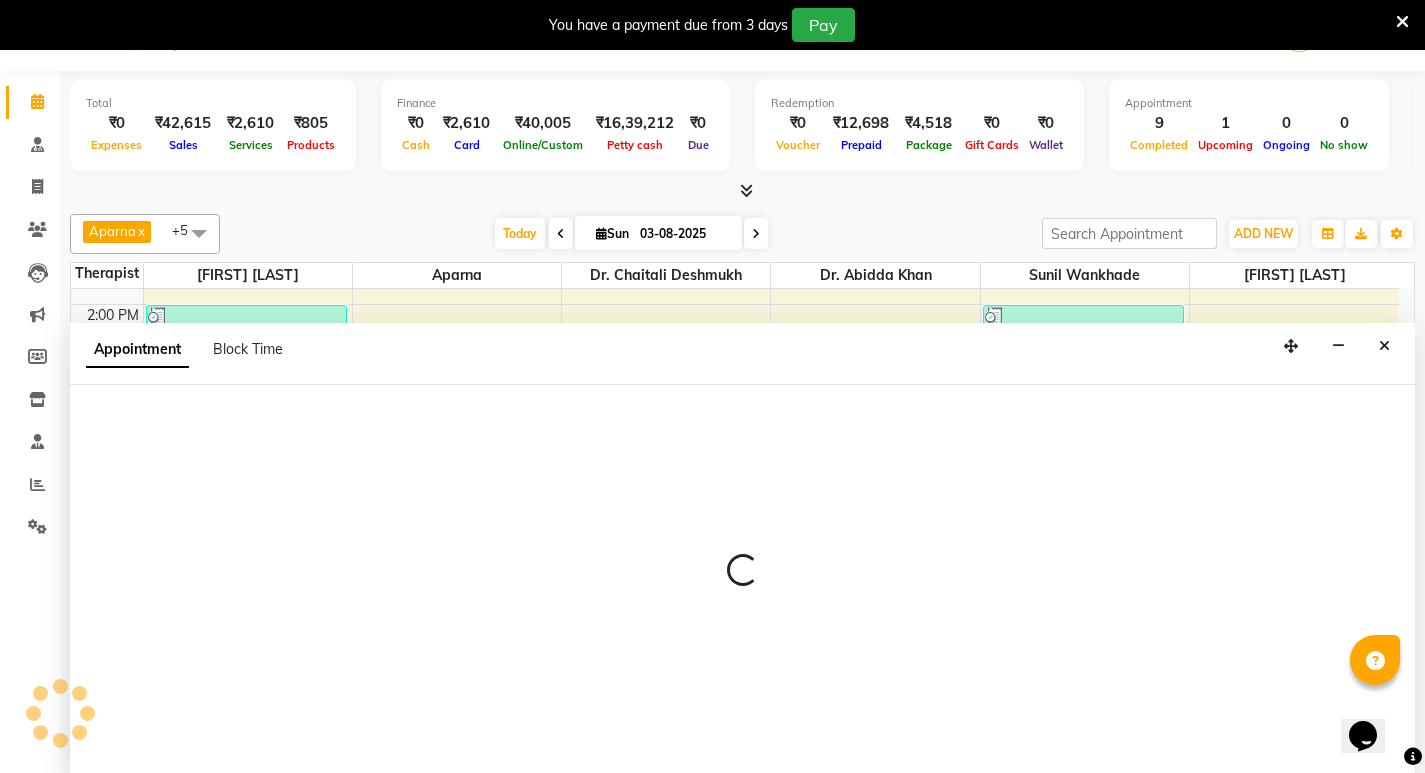 select on "79238" 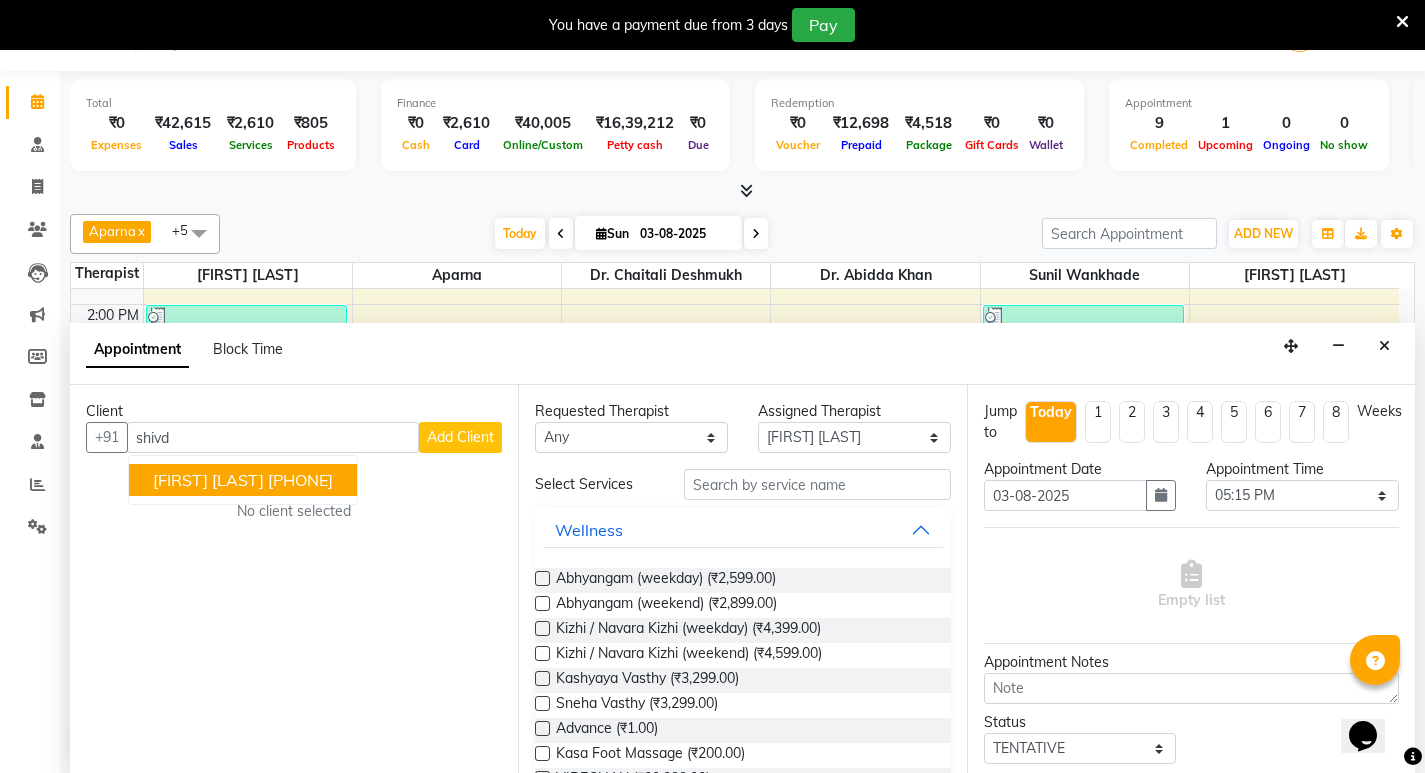 click on "[PHONE]" at bounding box center (300, 480) 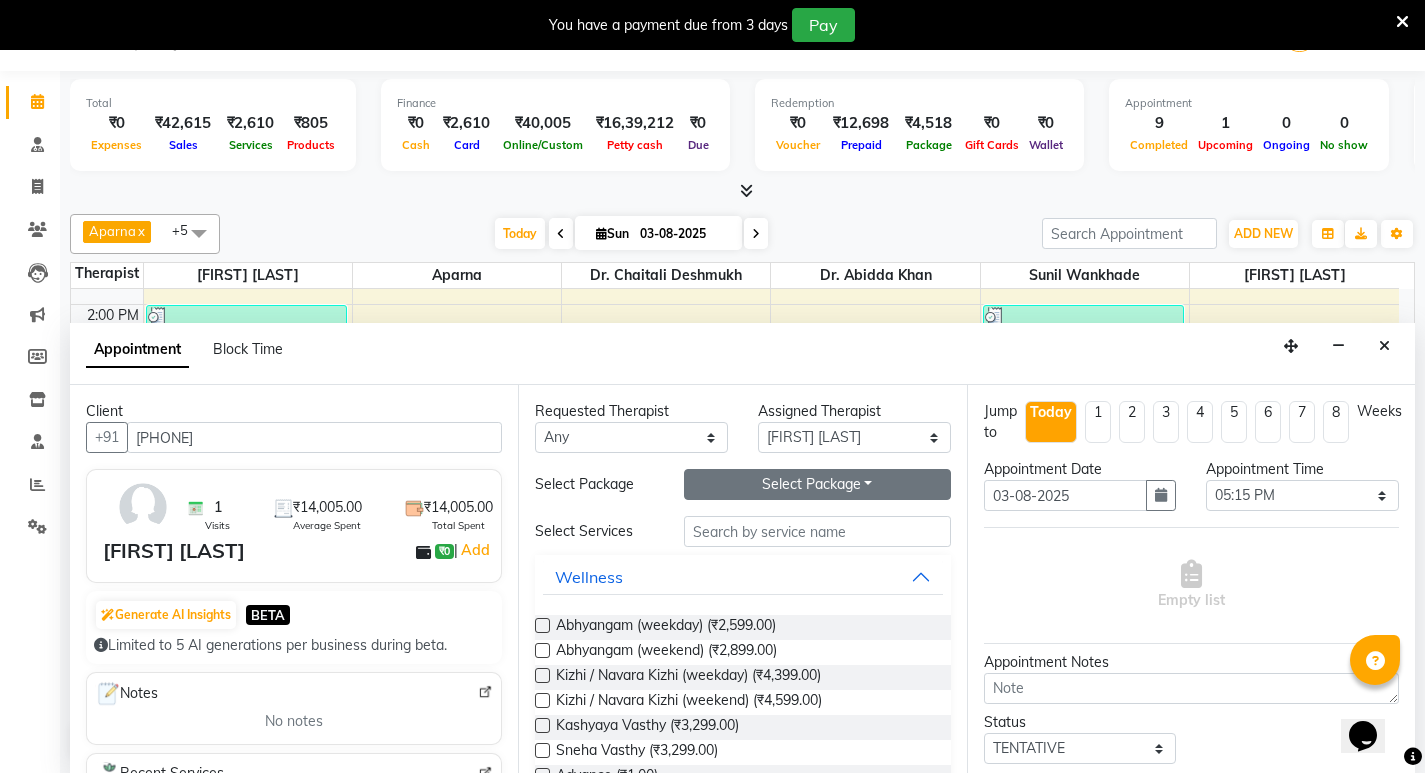 type on "[PHONE]" 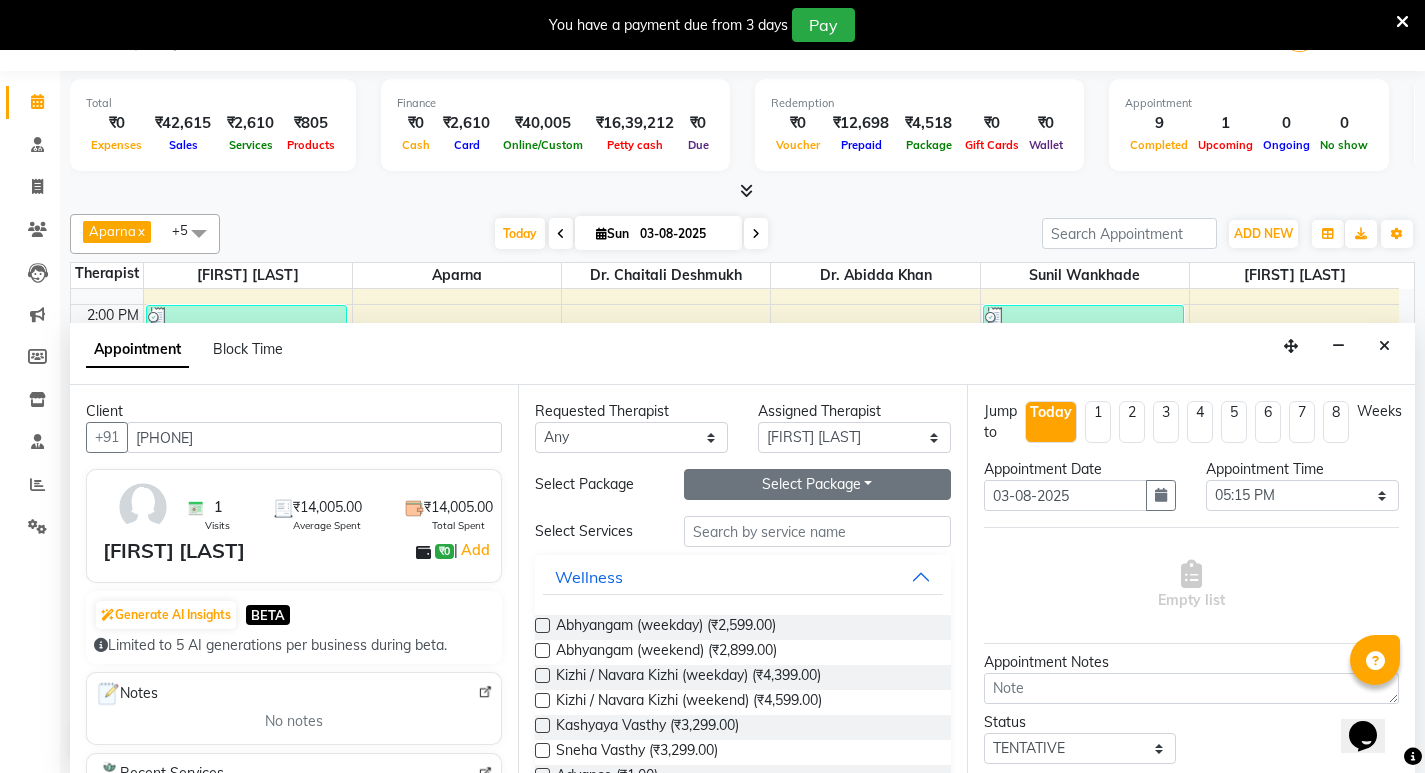 click on "Select Package  Toggle Dropdown" at bounding box center (817, 484) 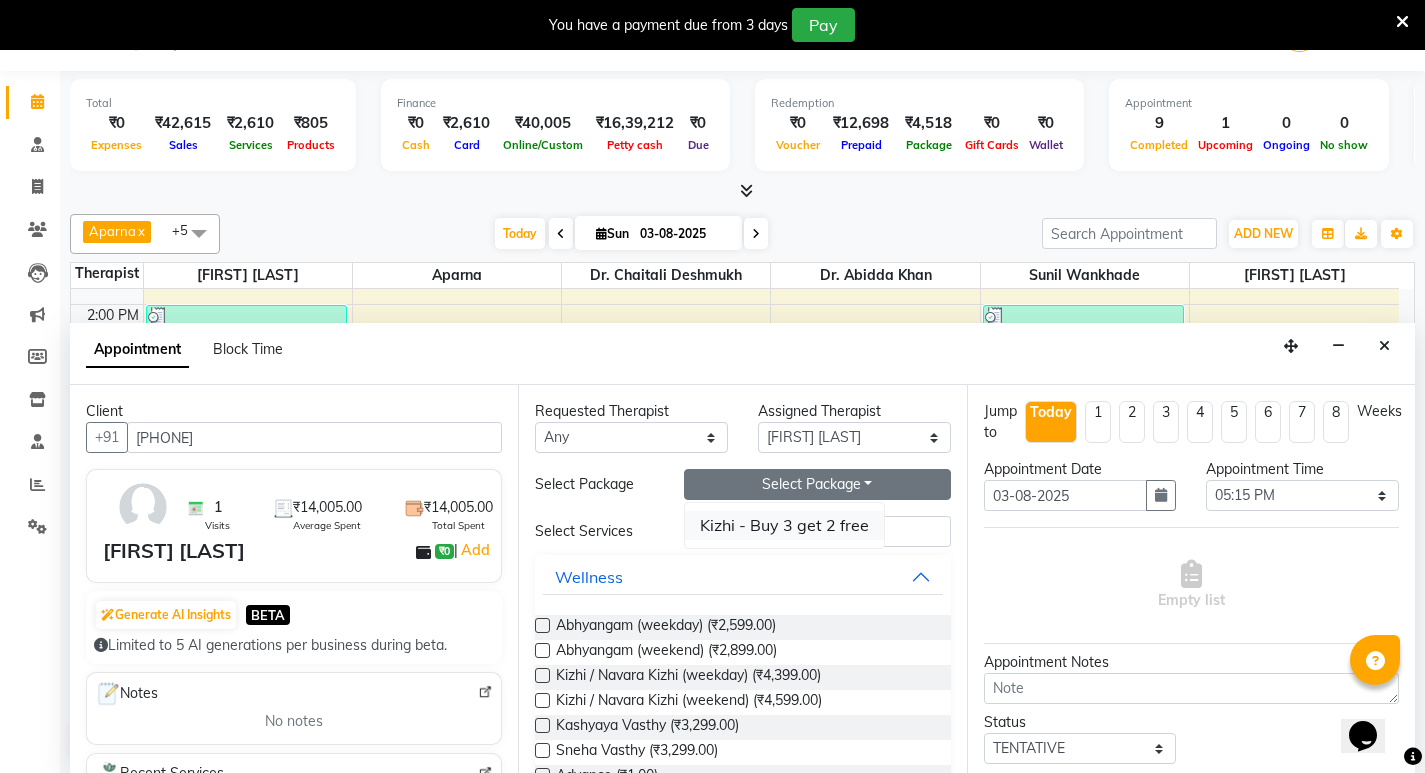 click on "Kizhi - Buy 3 get 2 free" at bounding box center (784, 525) 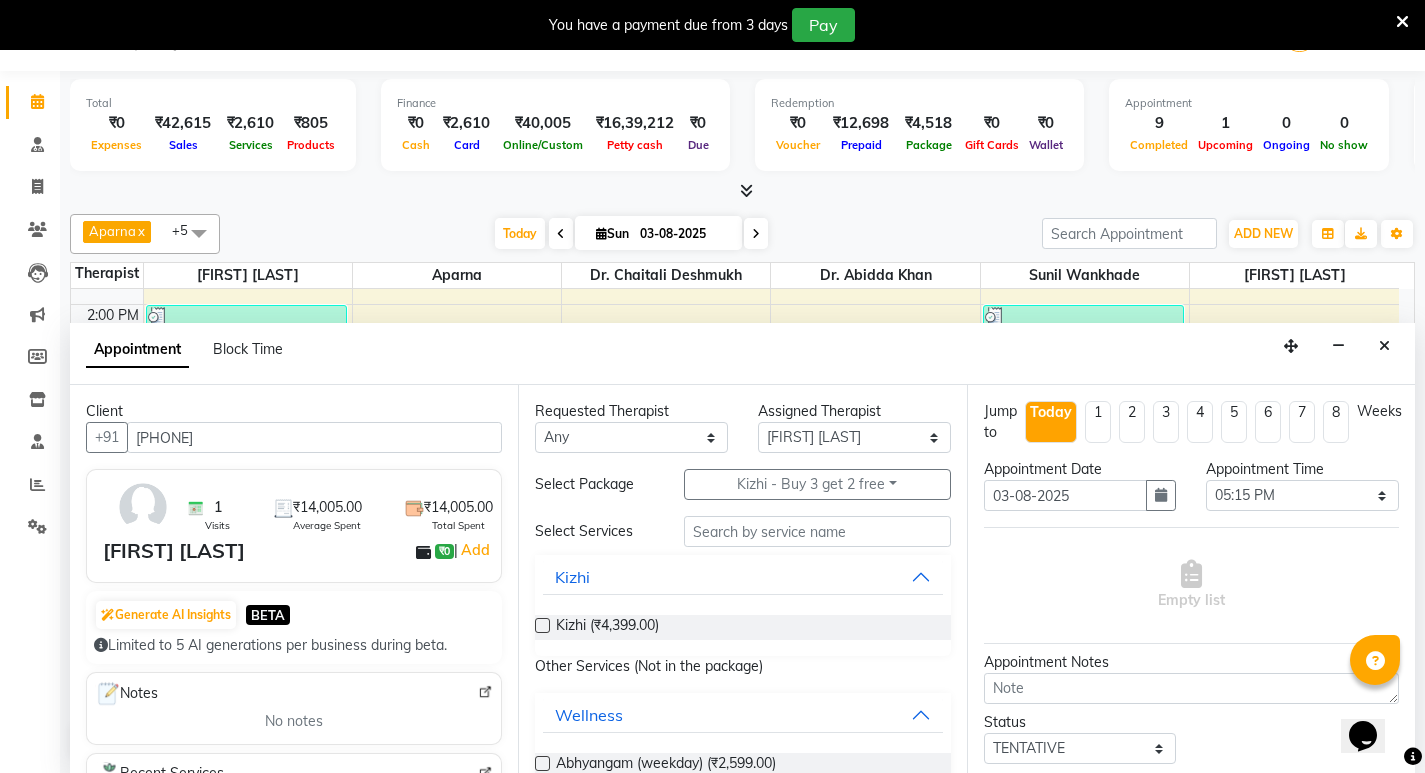 click at bounding box center [542, 625] 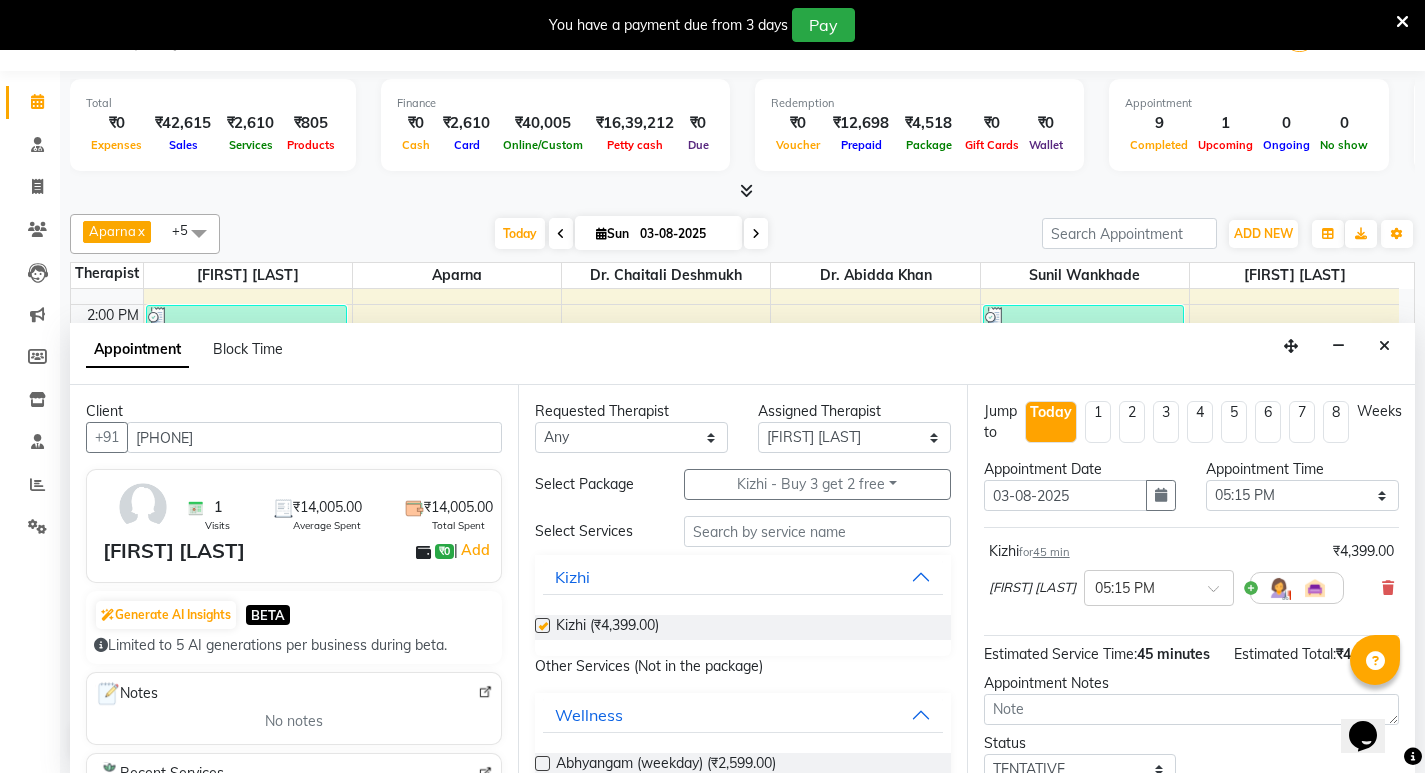 checkbox on "false" 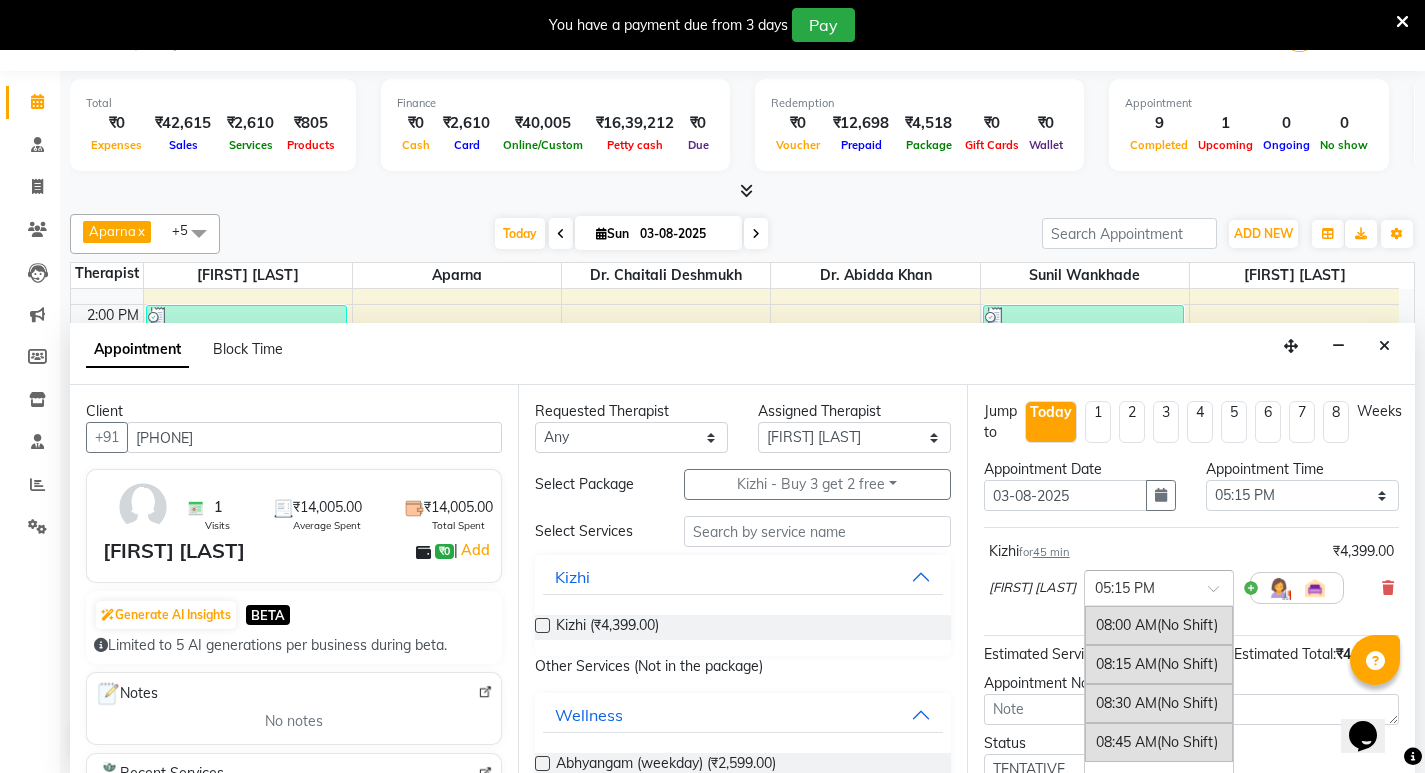 click at bounding box center [1220, 594] 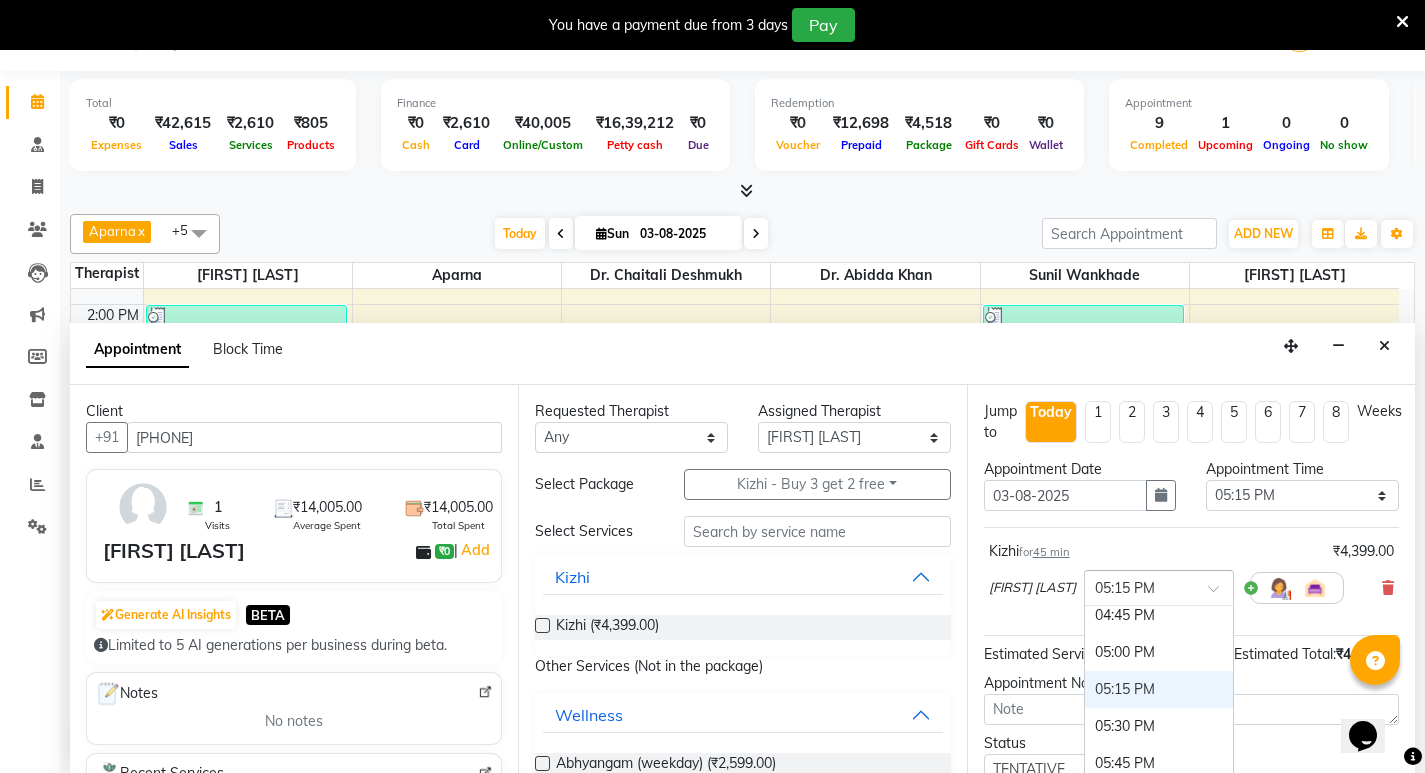 scroll, scrollTop: 1283, scrollLeft: 0, axis: vertical 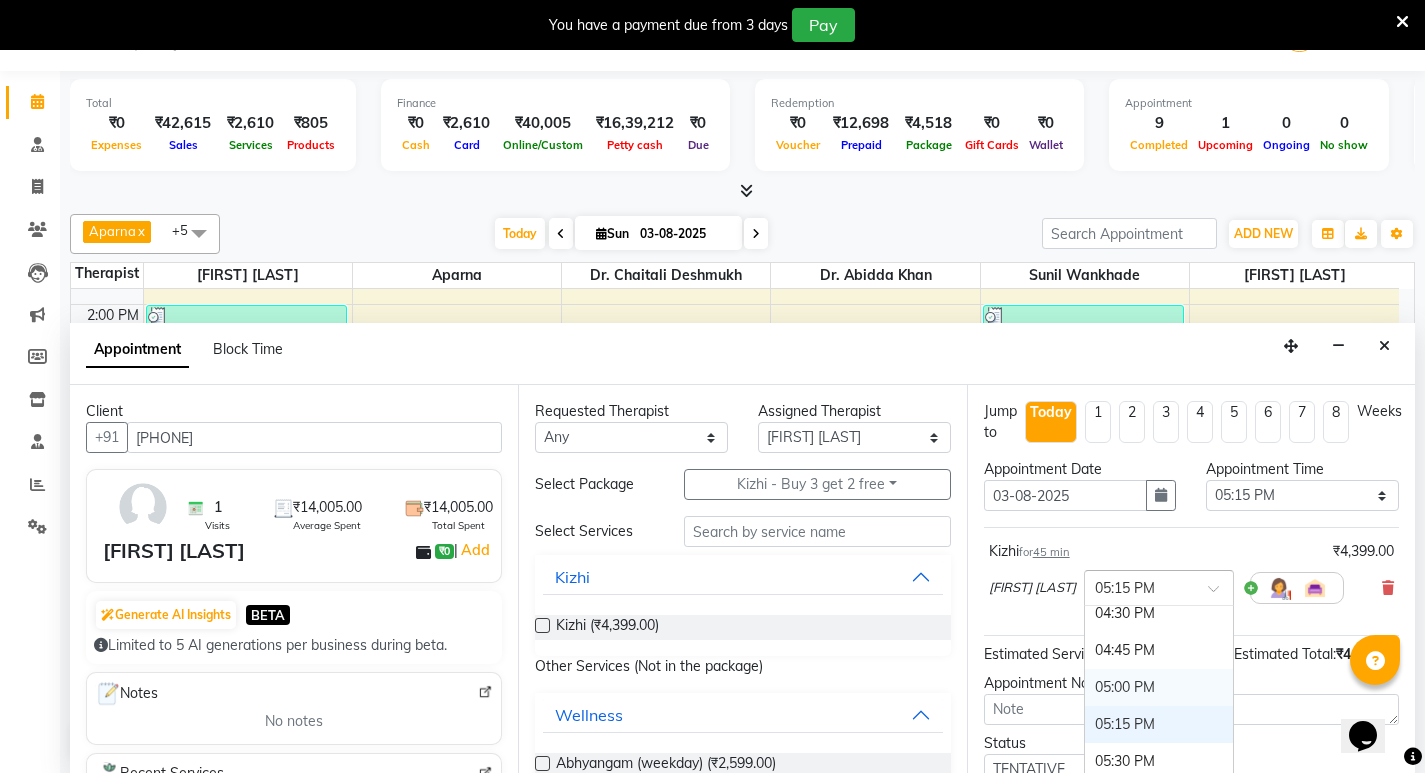 click on "05:00 PM" at bounding box center [1159, 687] 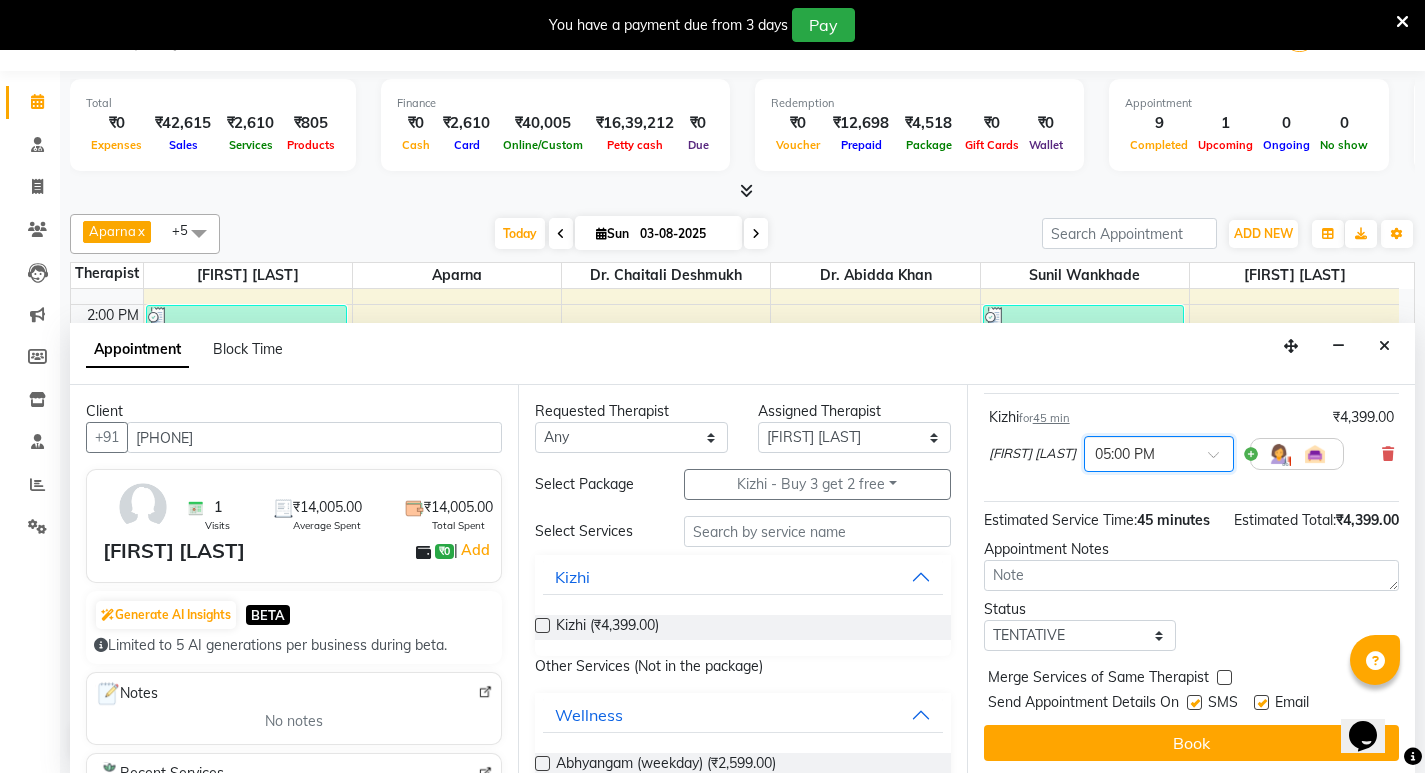 scroll, scrollTop: 162, scrollLeft: 0, axis: vertical 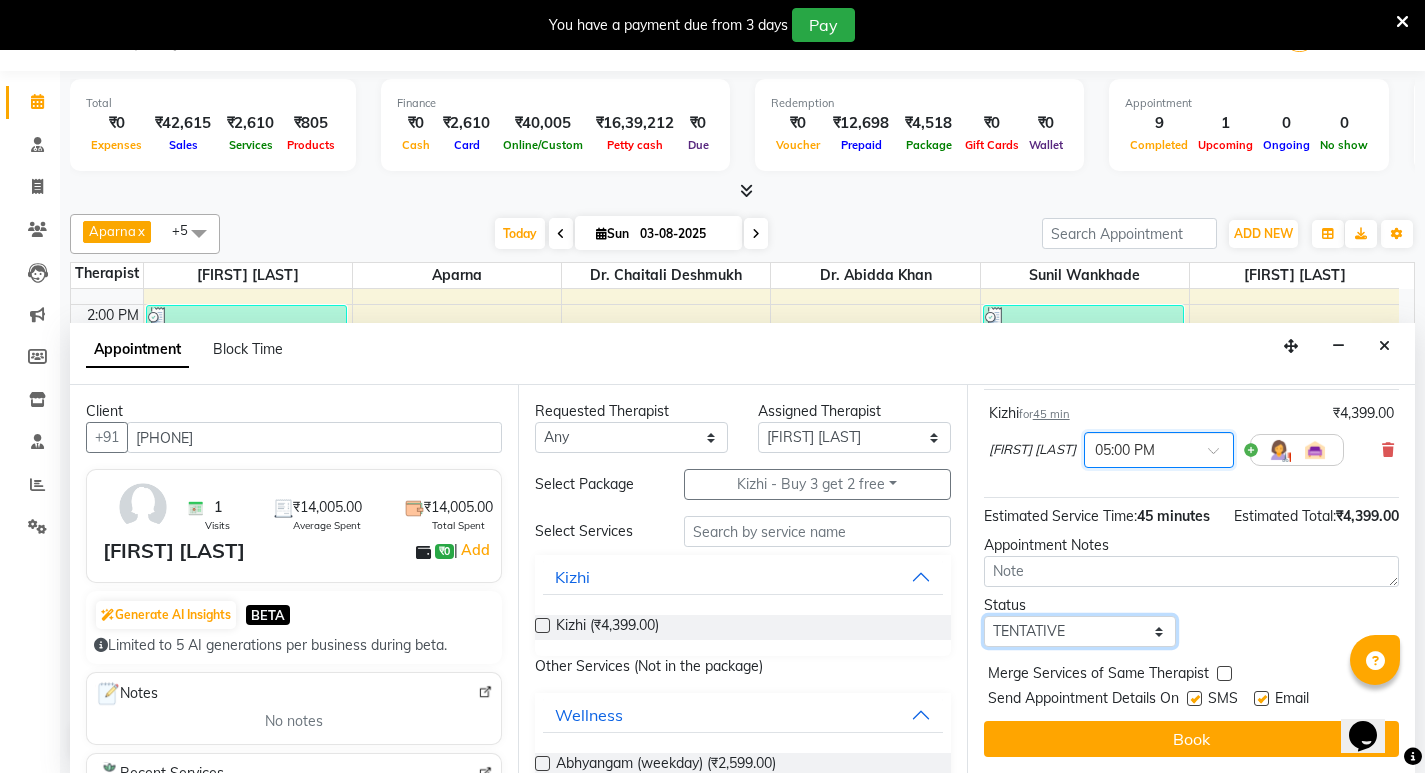 click on "Select TENTATIVE CONFIRM CHECK-IN UPCOMING" at bounding box center (1080, 631) 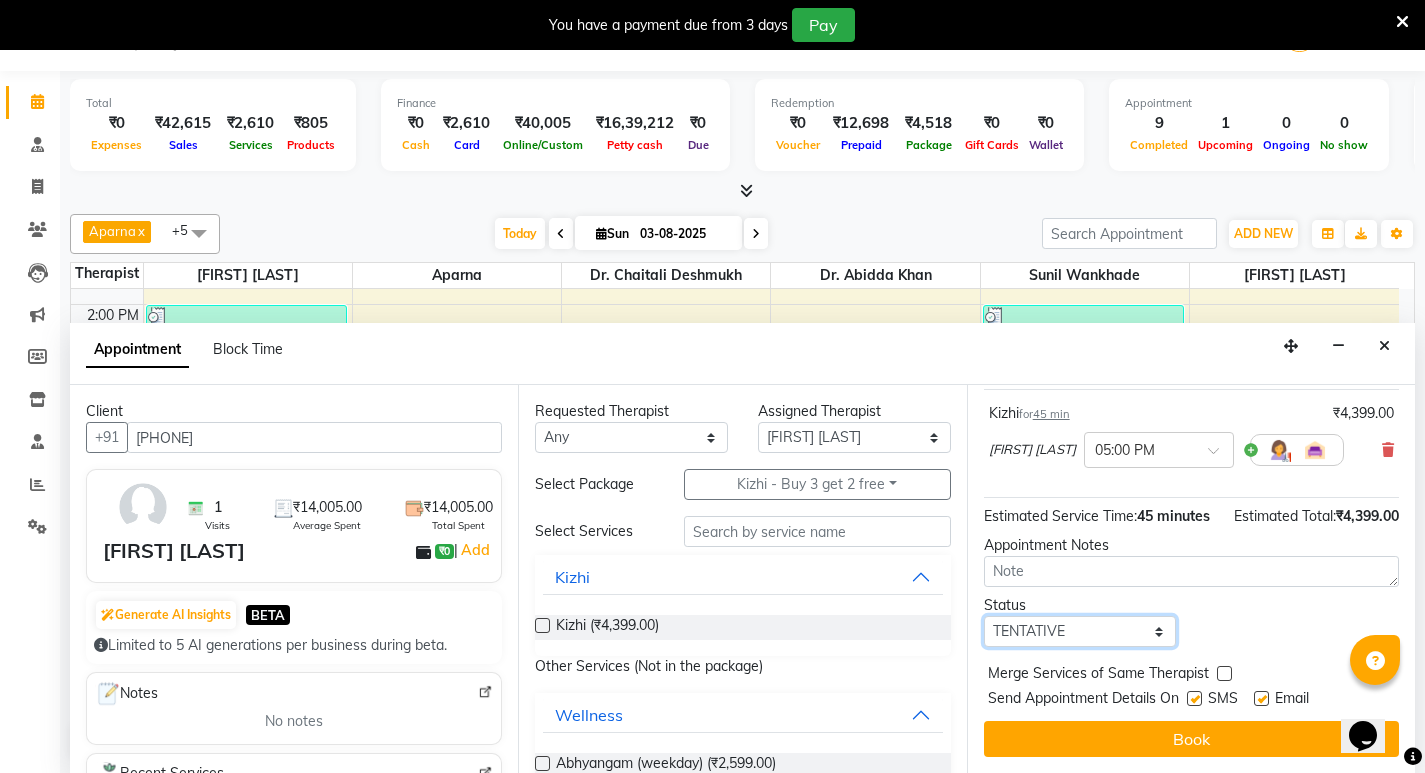 select on "confirm booking" 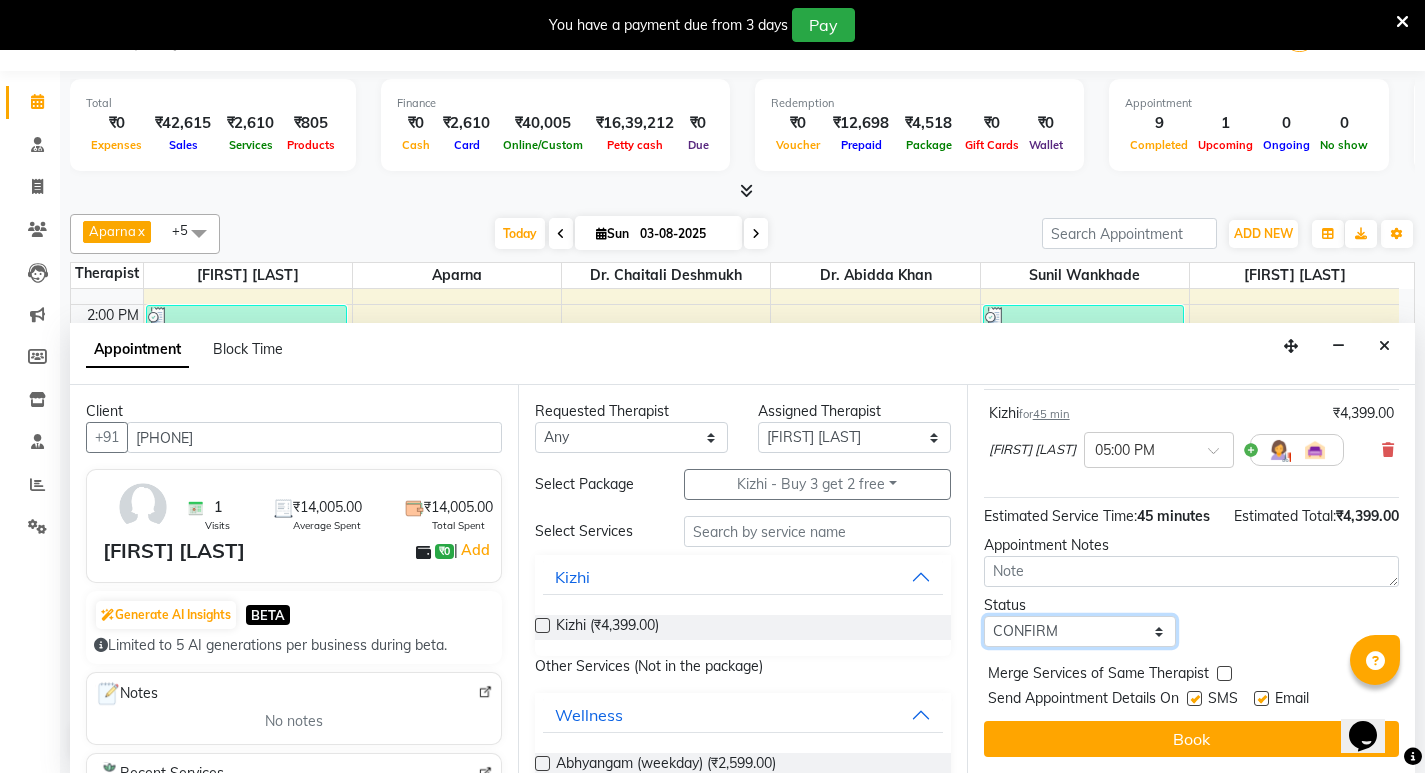 click on "Select TENTATIVE CONFIRM CHECK-IN UPCOMING" at bounding box center (1080, 631) 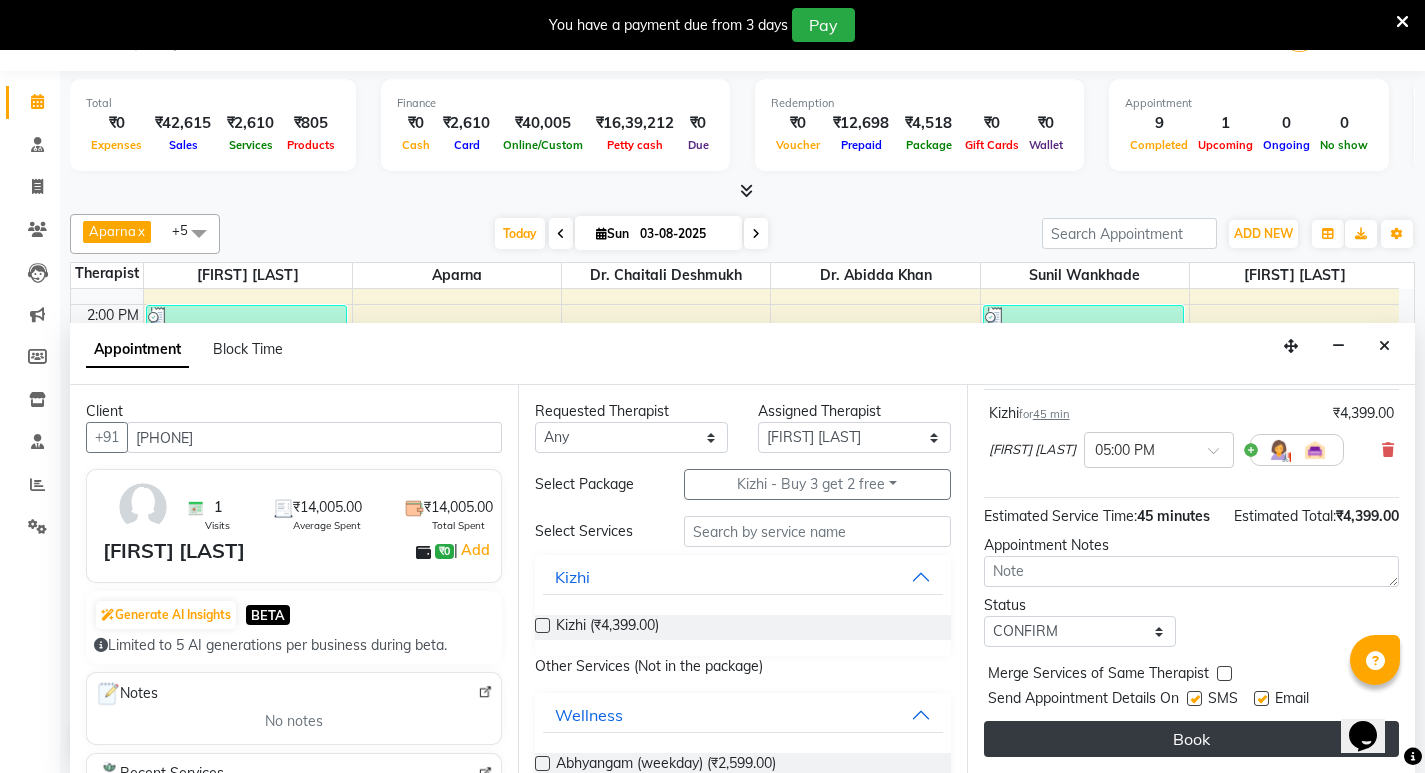 click on "Book" at bounding box center [1191, 739] 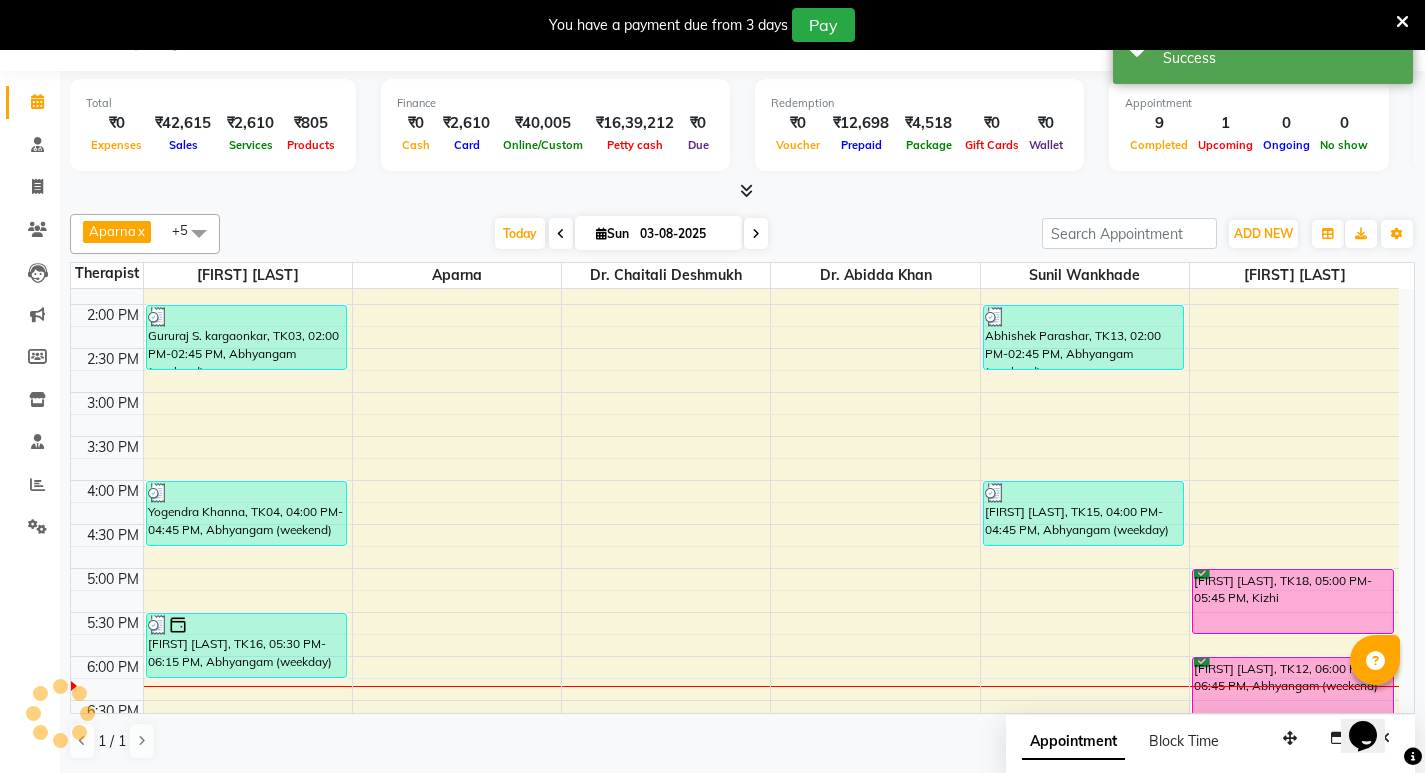 scroll, scrollTop: 0, scrollLeft: 0, axis: both 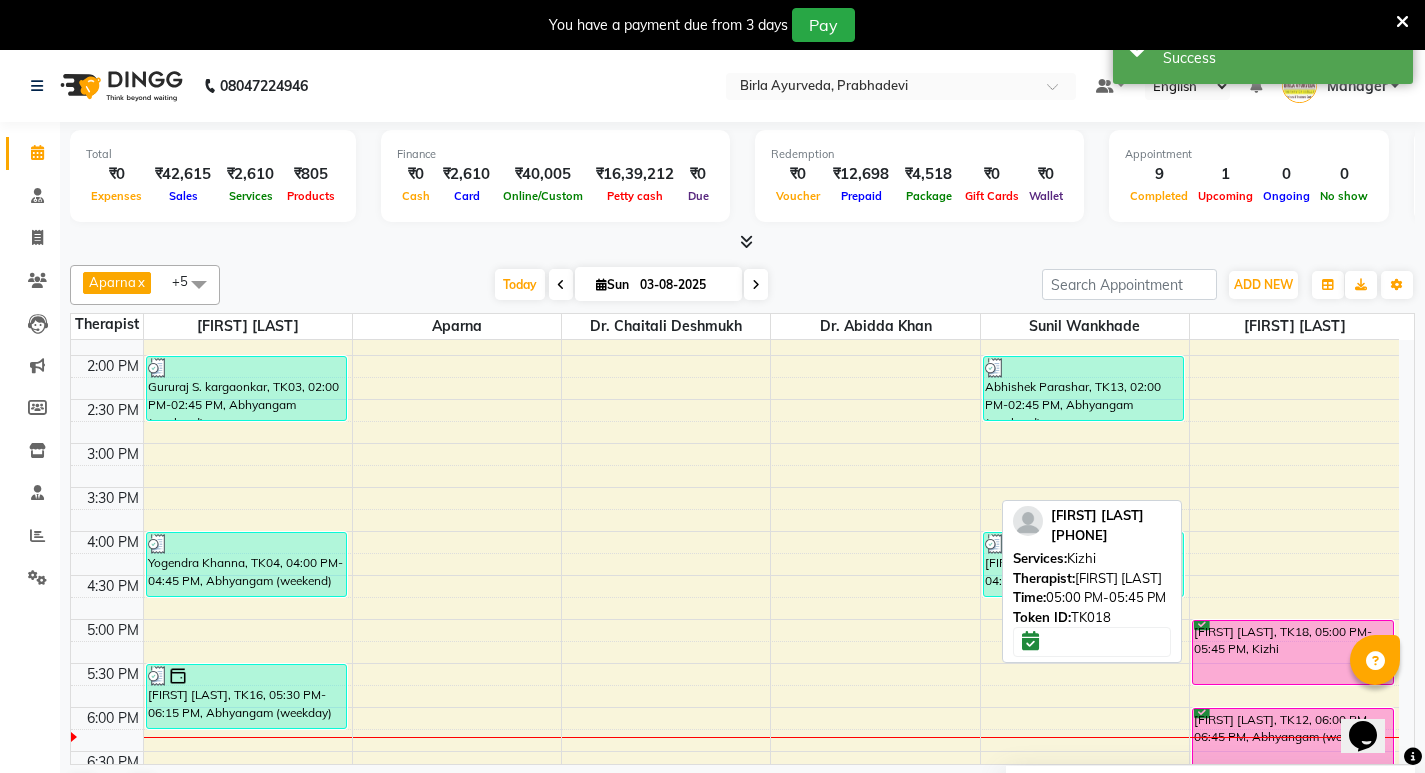 click on "[FIRST] [LAST], TK18, 05:00 PM-05:45 PM, Kizhi" at bounding box center (1293, 652) 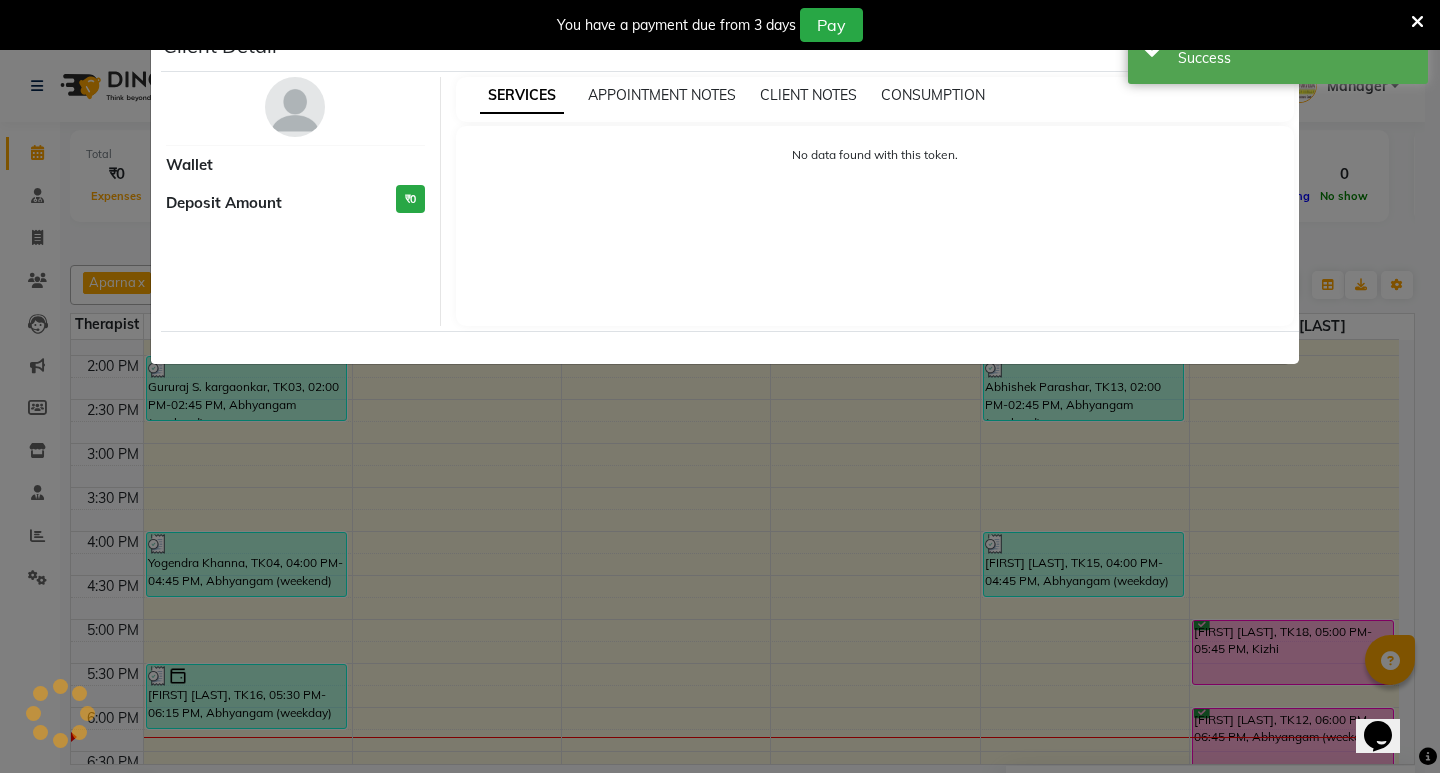 select on "6" 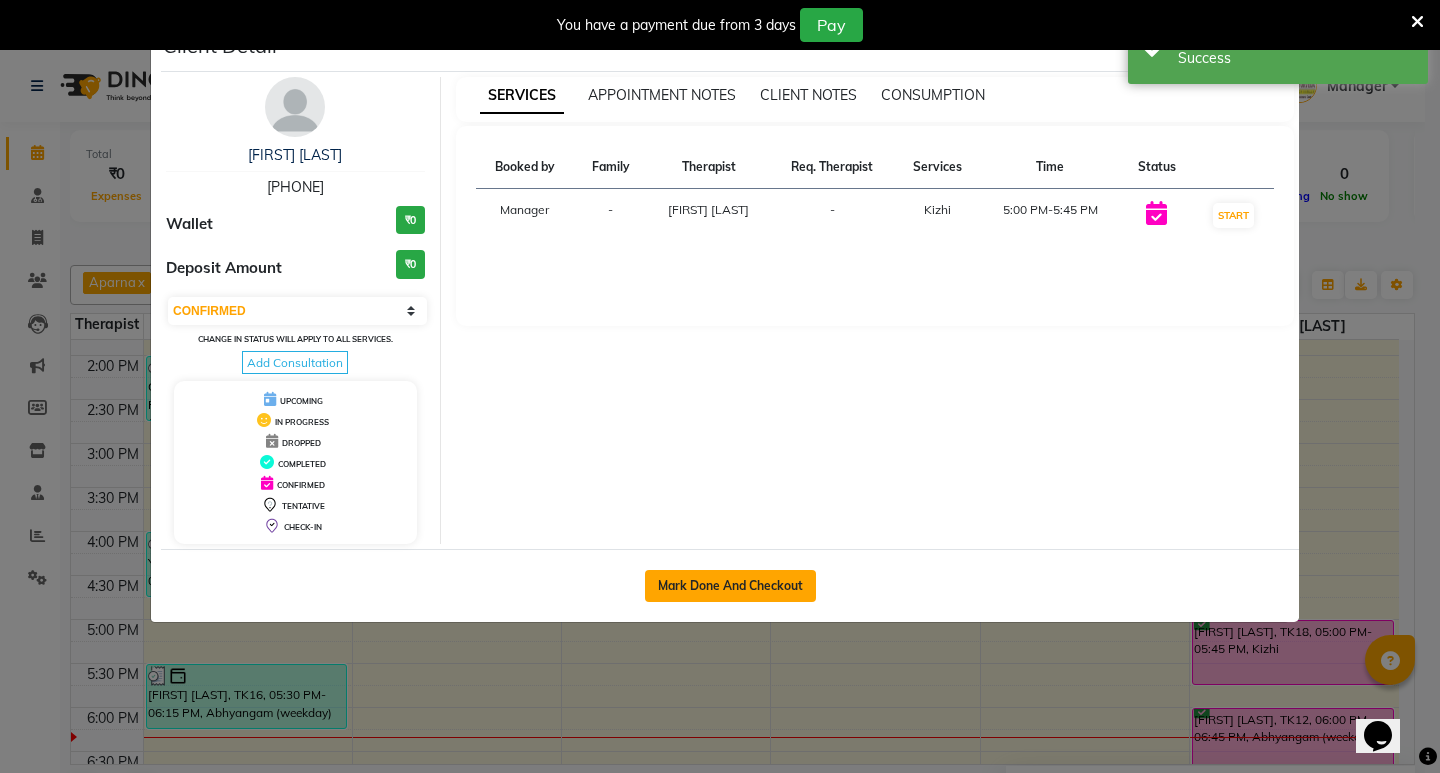 click on "Mark Done And Checkout" 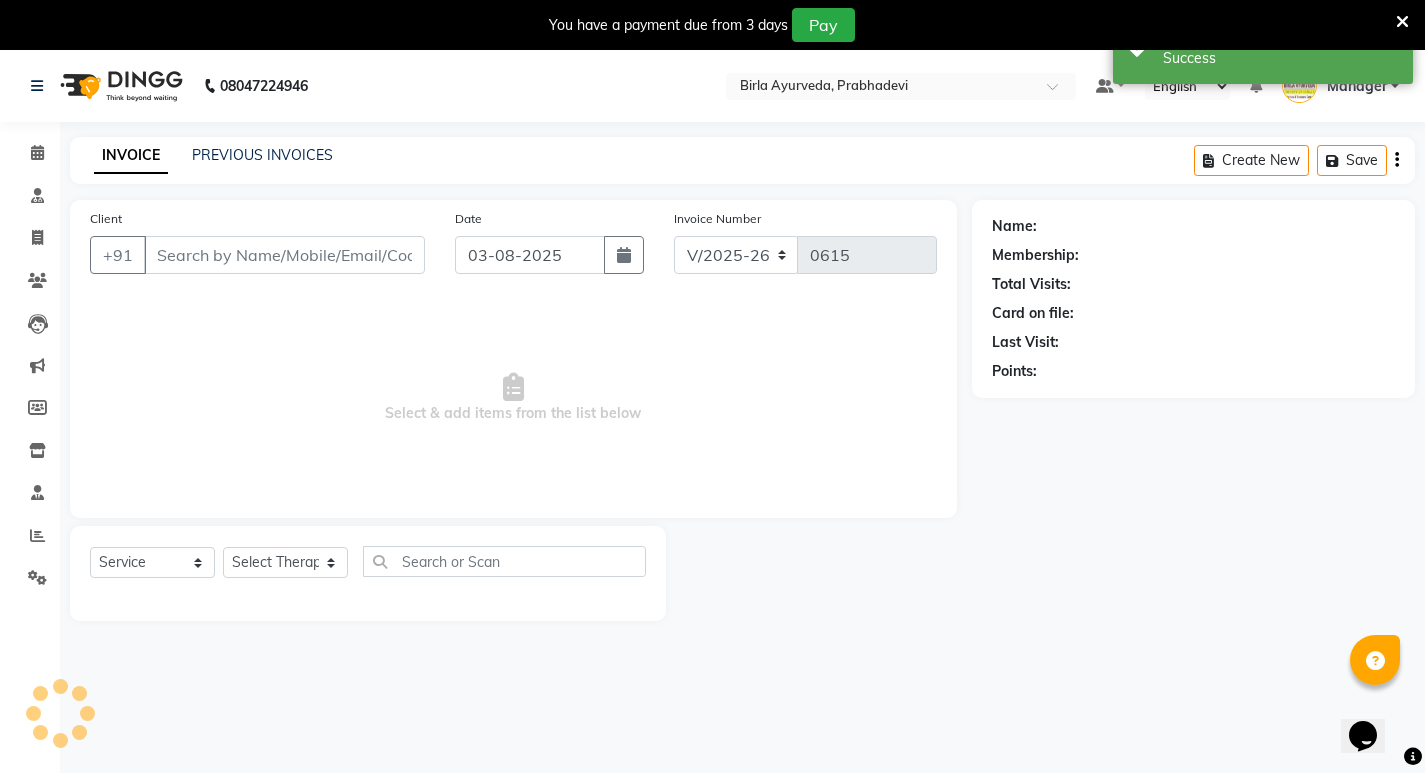 type on "[PHONE]" 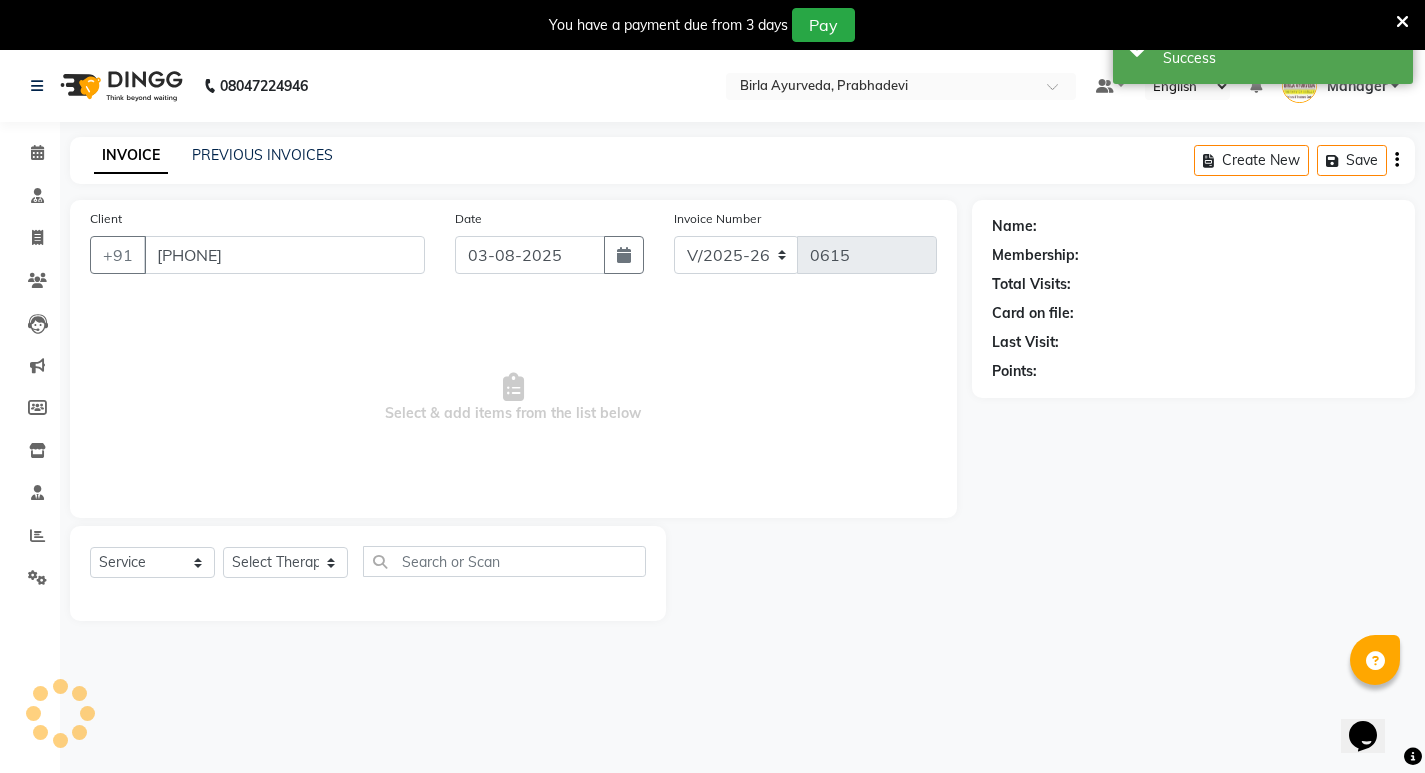 select on "79238" 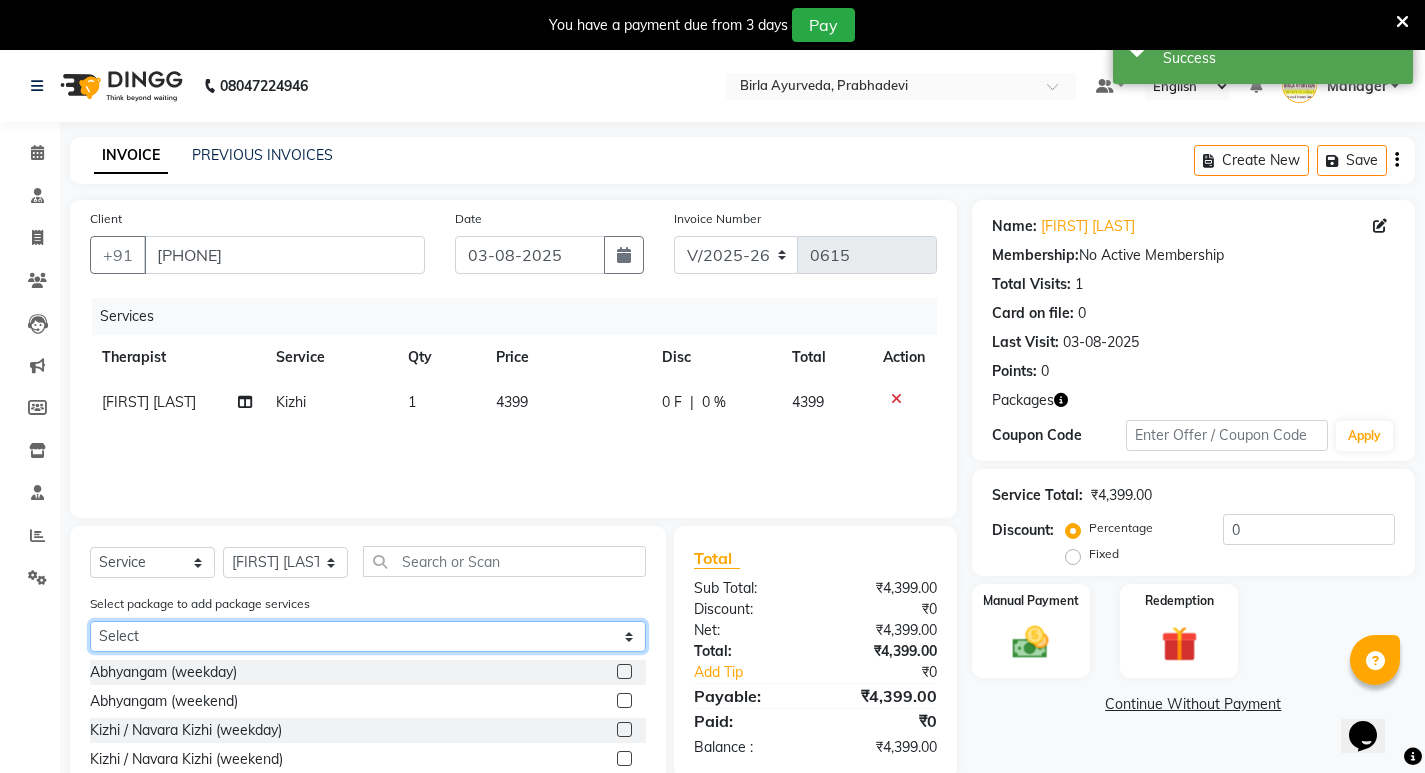 click on "Select Kizhi - Buy 3 get 2 free" 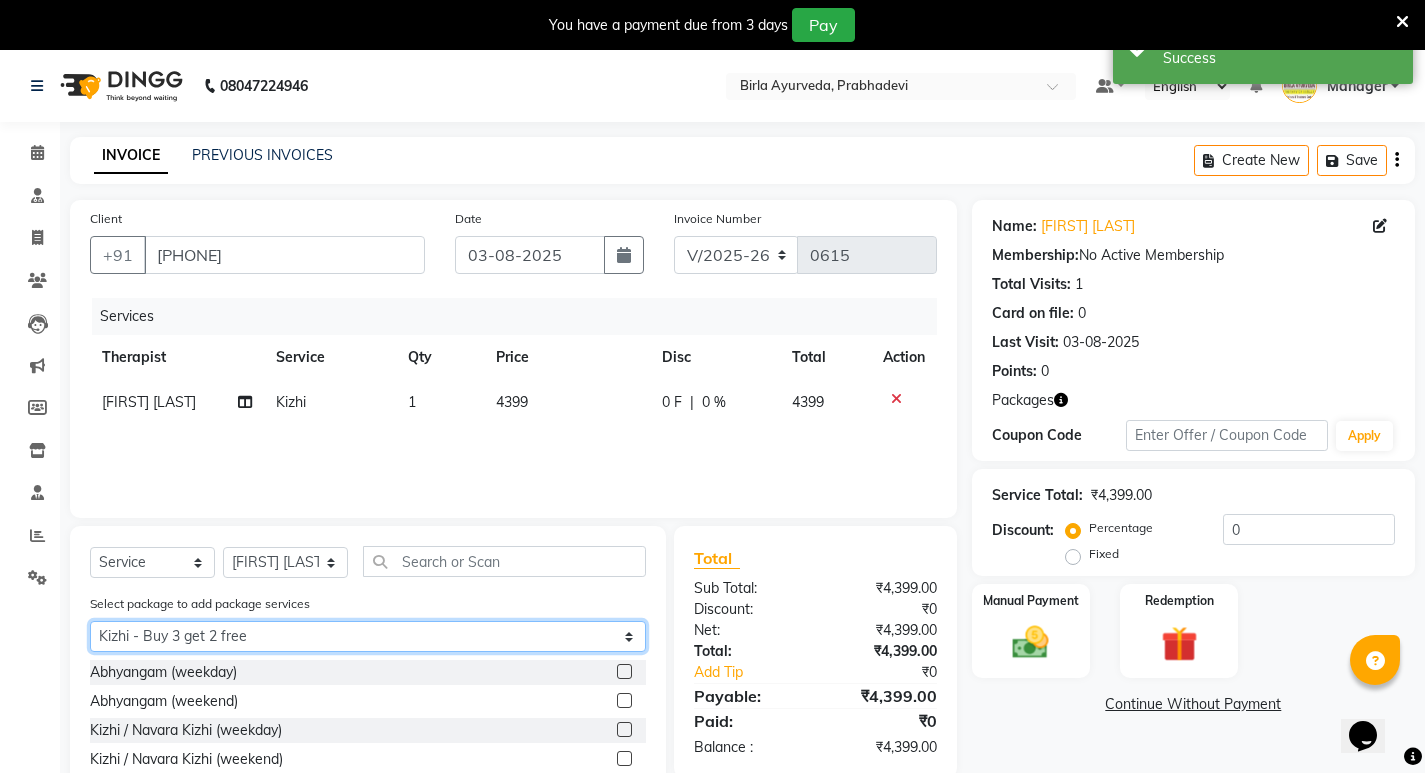 click on "Select Kizhi - Buy 3 get 2 free" 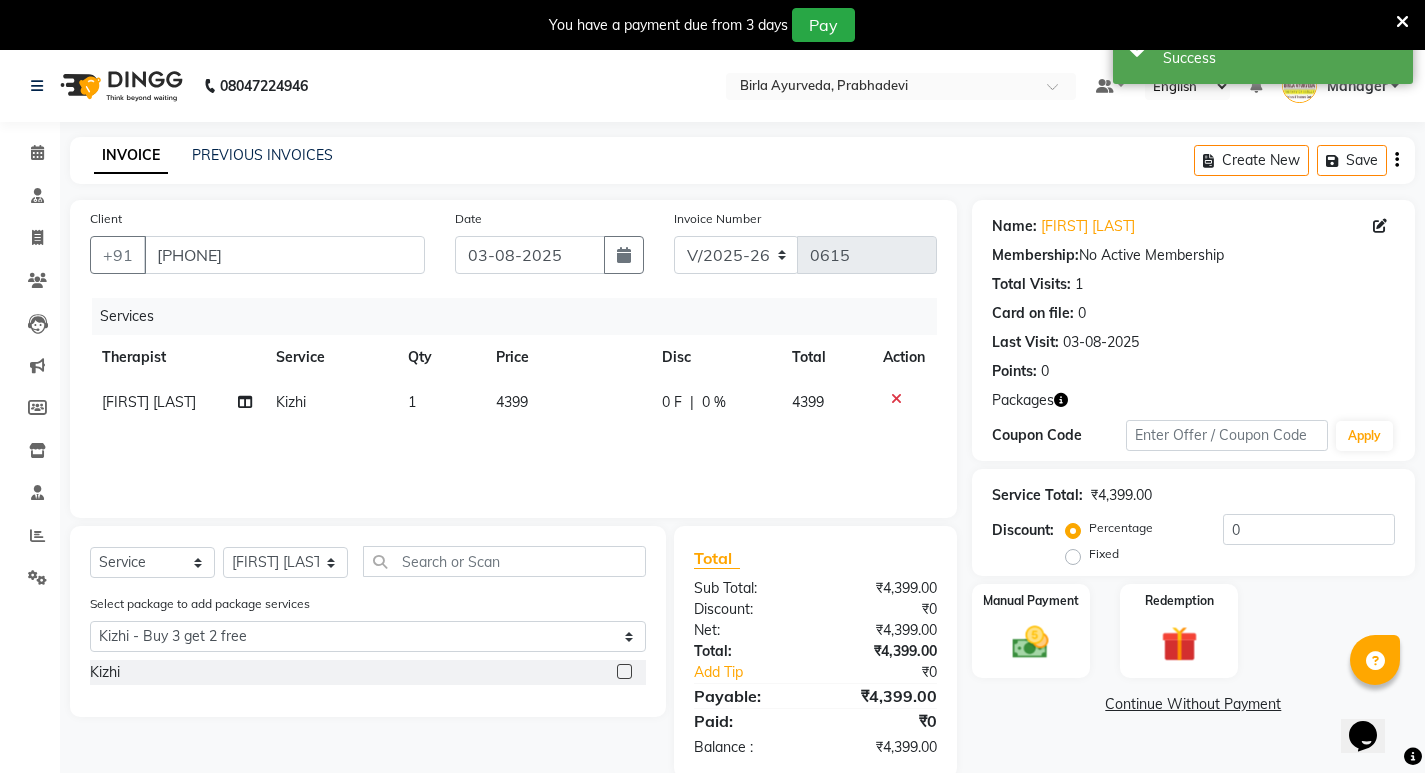 click 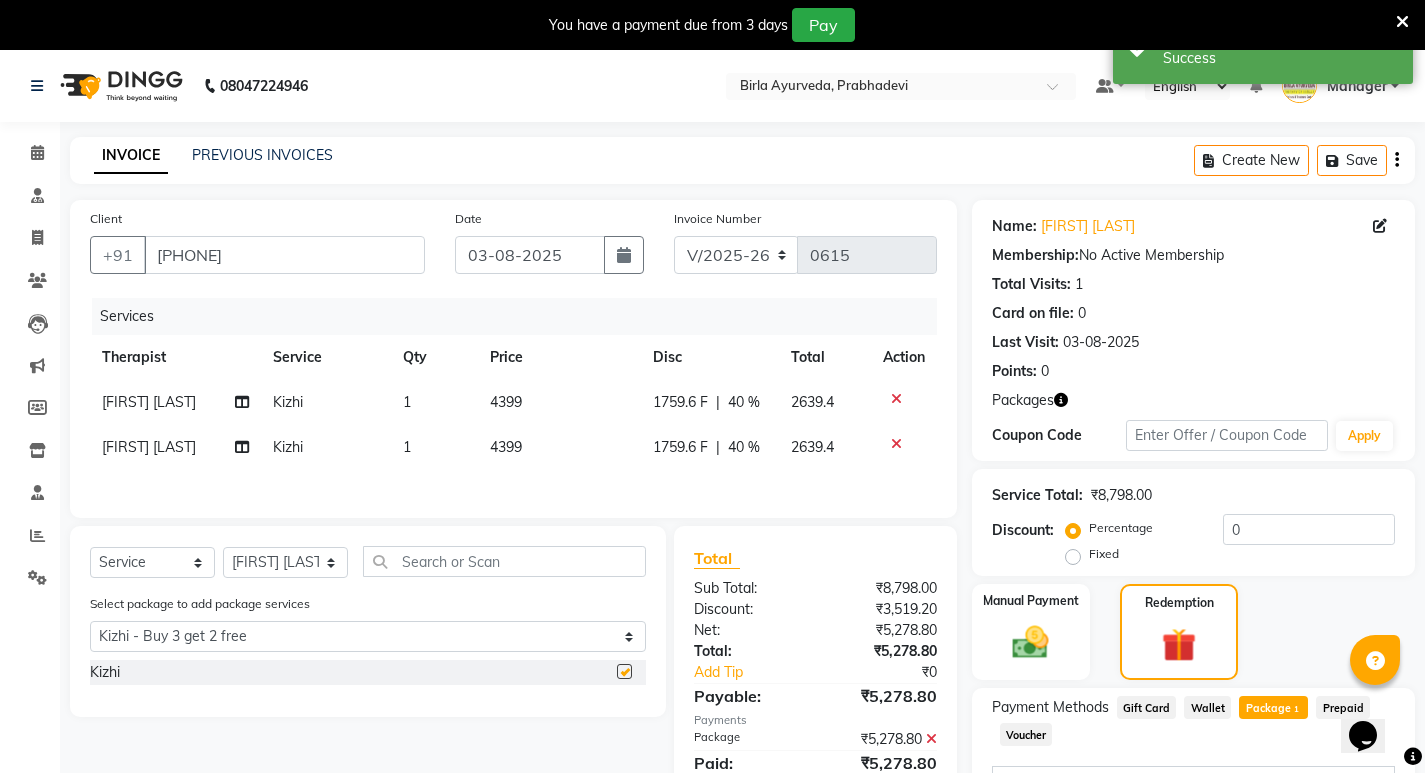 checkbox on "false" 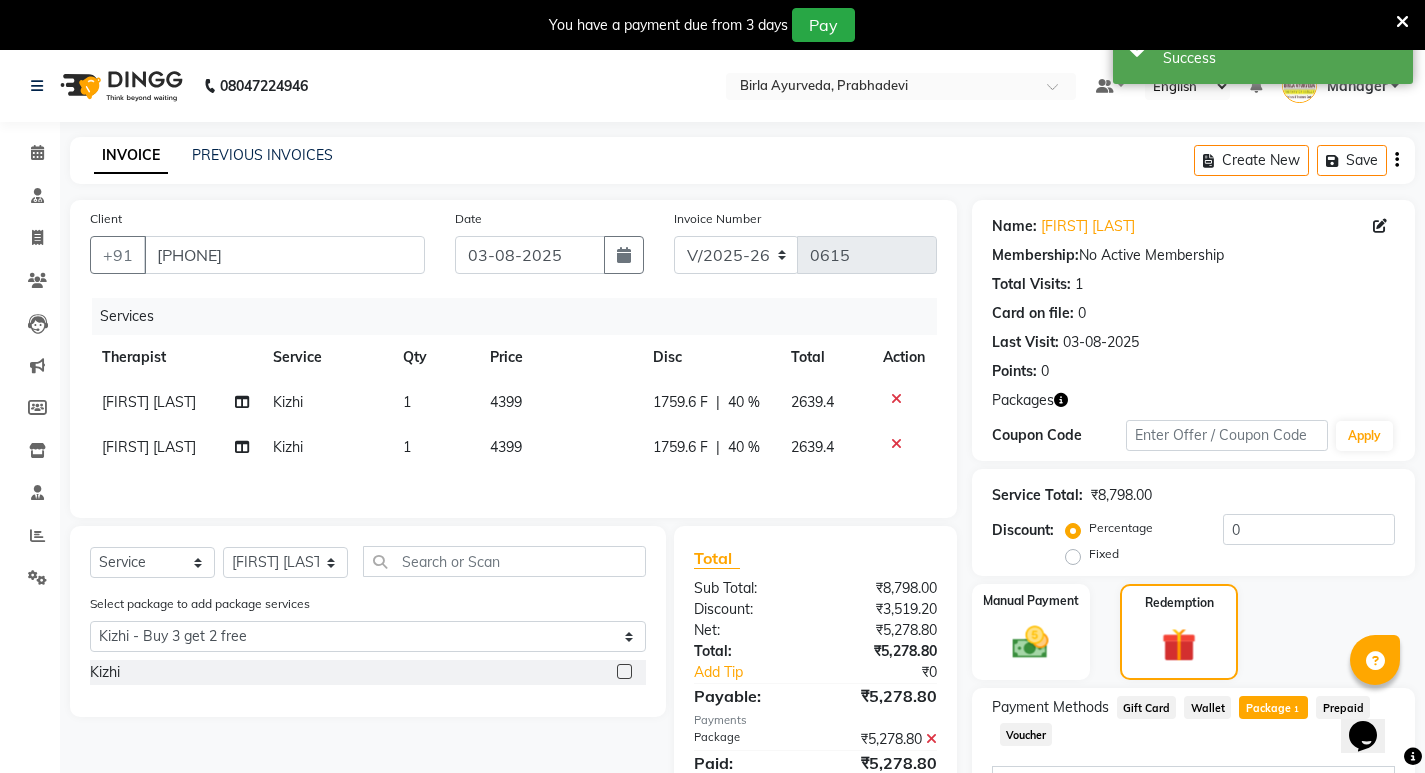 click 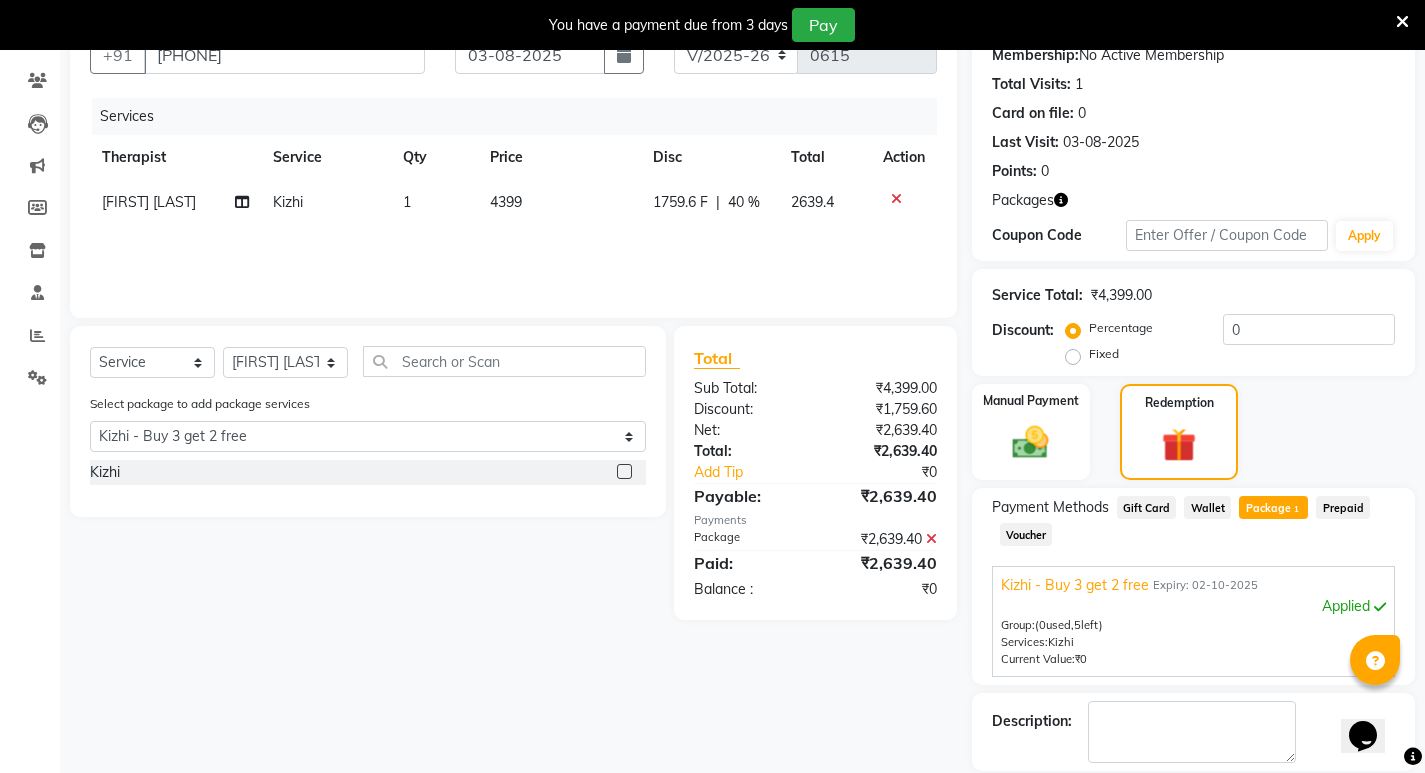 scroll, scrollTop: 296, scrollLeft: 0, axis: vertical 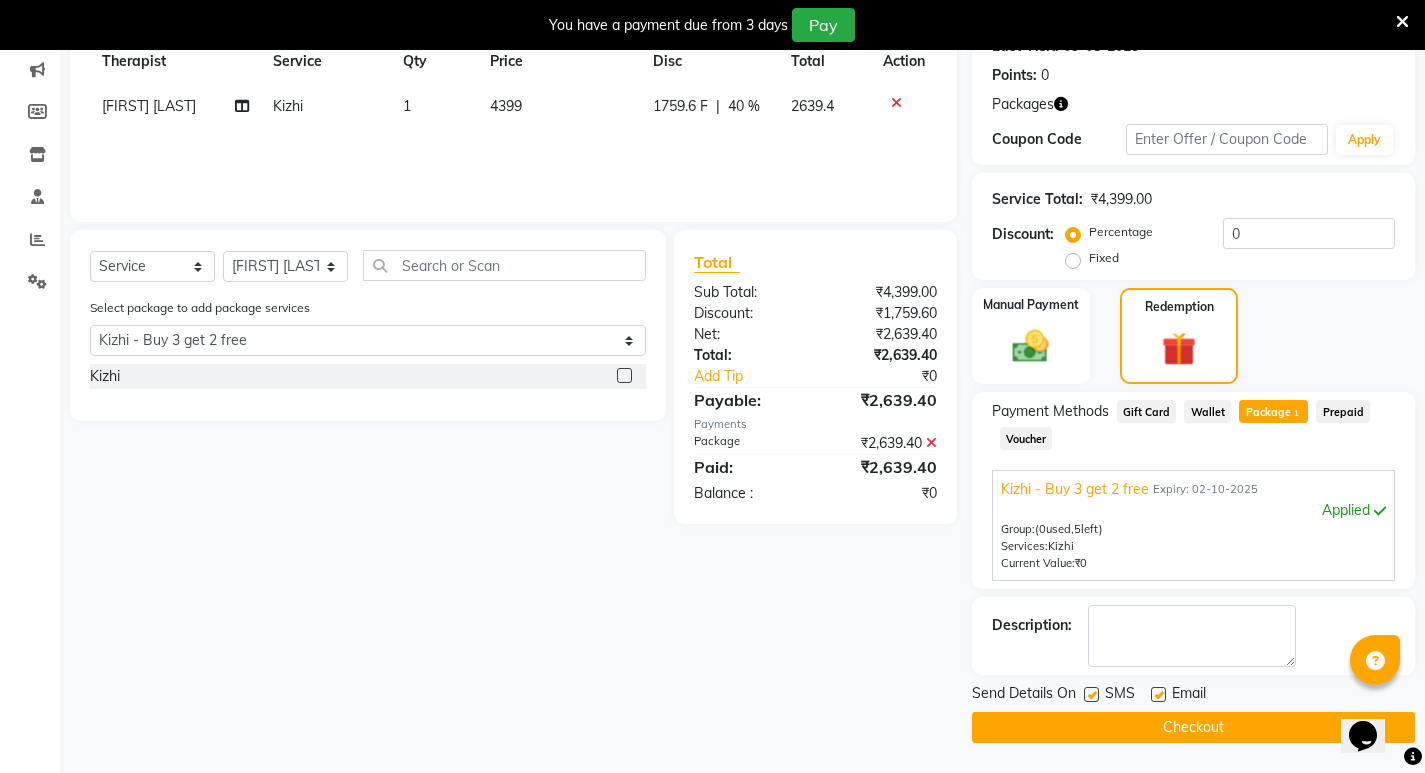 click on "Checkout" 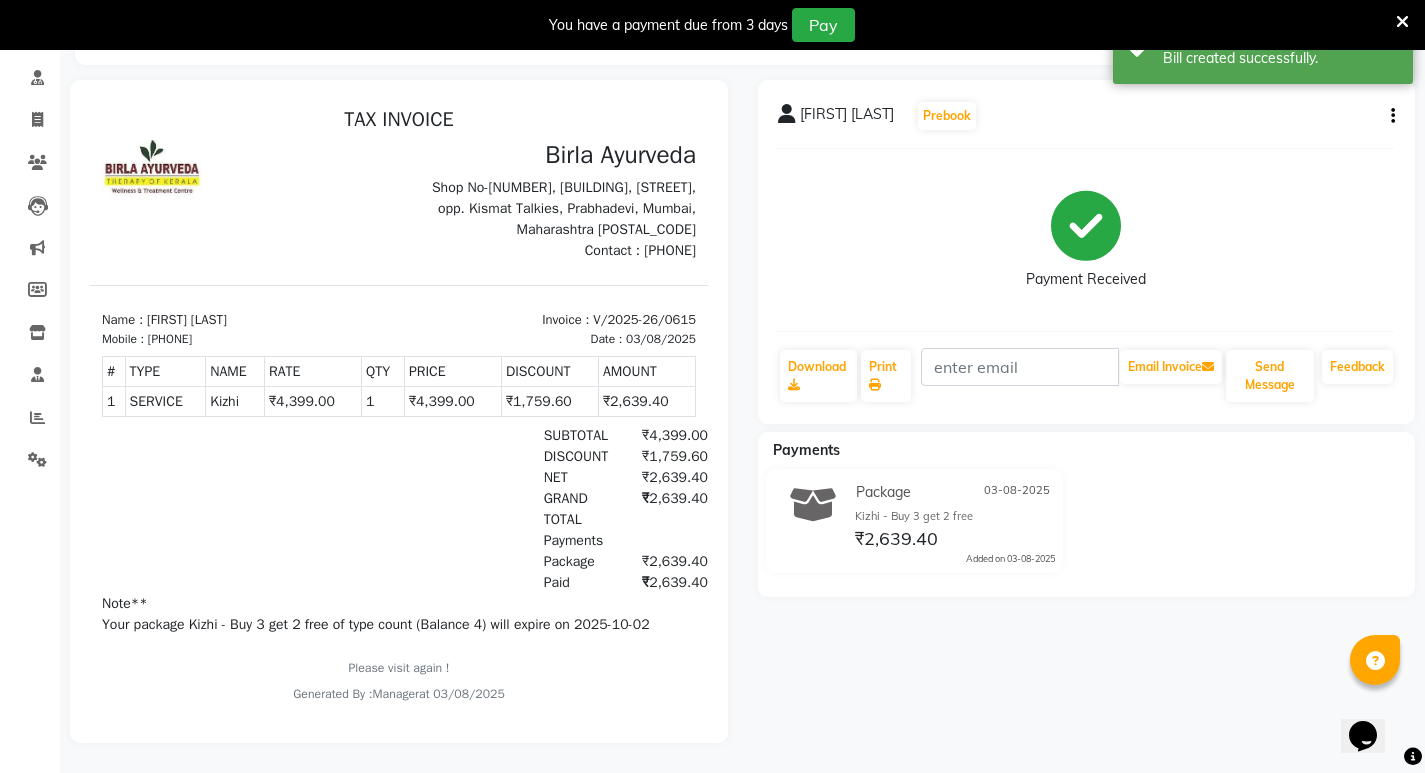scroll, scrollTop: 0, scrollLeft: 0, axis: both 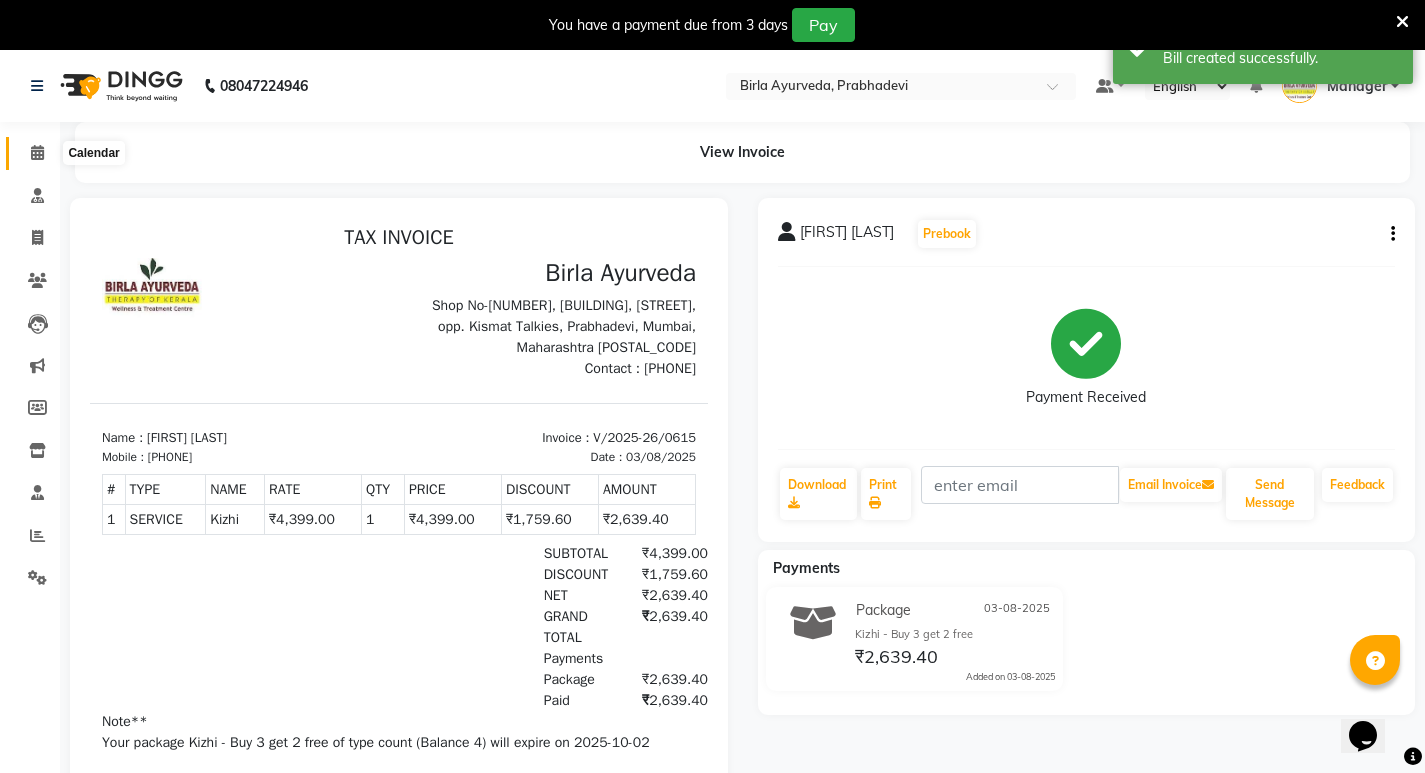 click 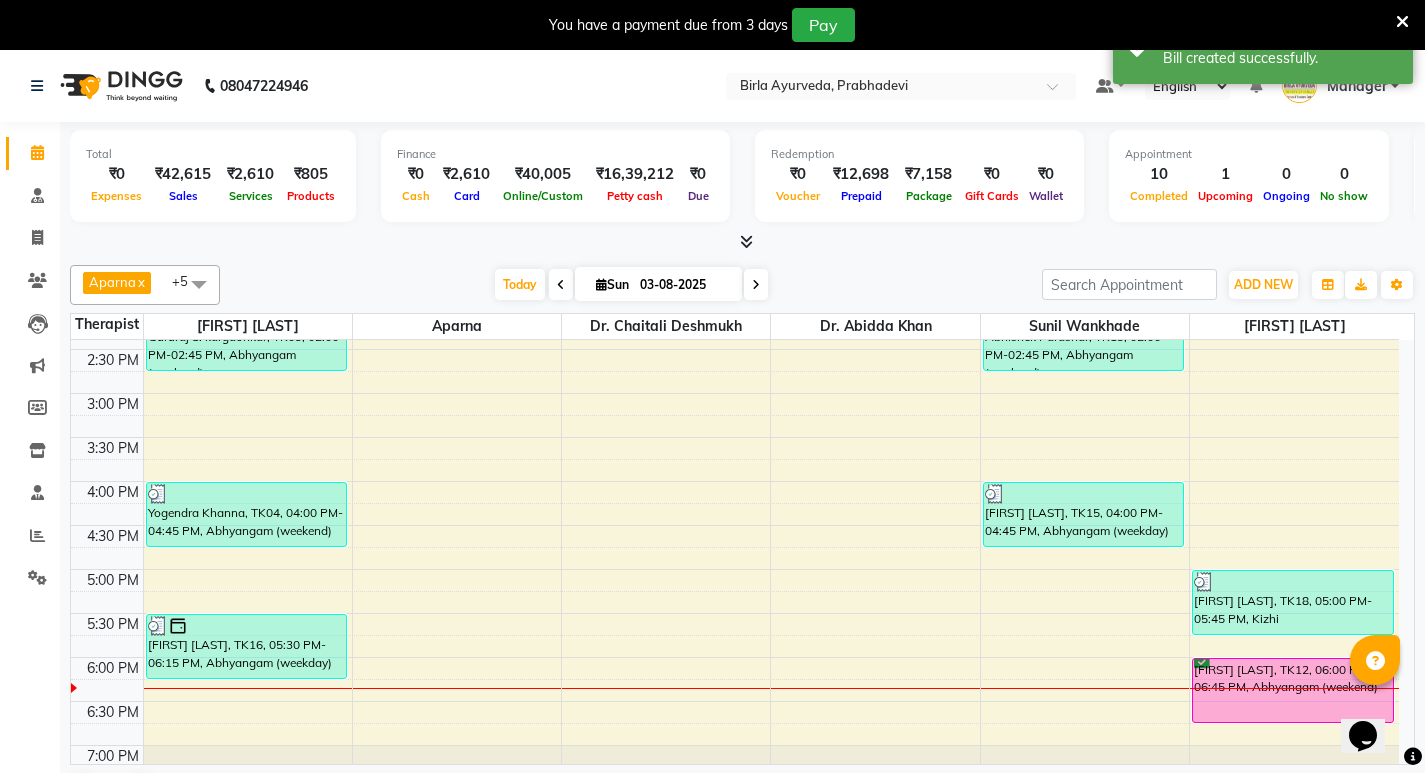 scroll, scrollTop: 719, scrollLeft: 0, axis: vertical 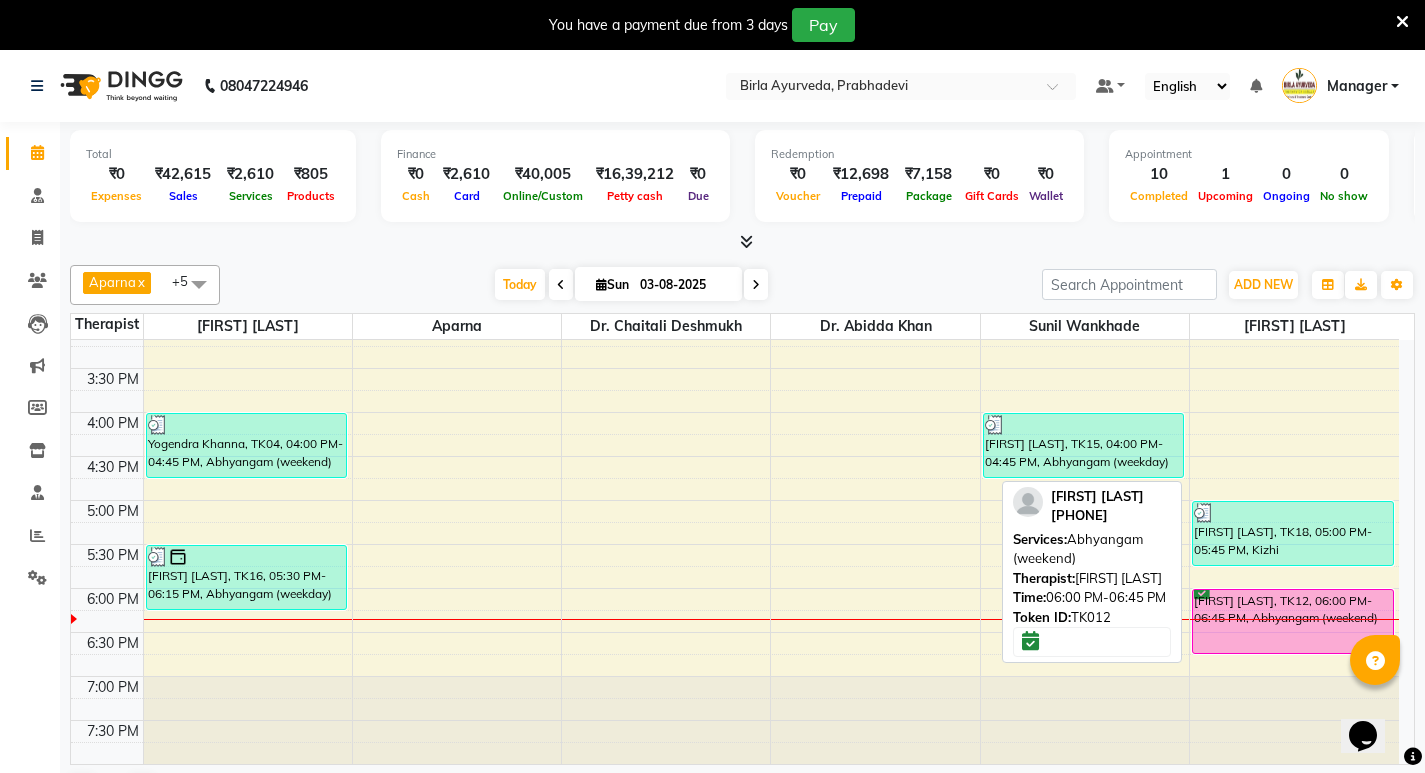 click on "[FIRST] [LAST], TK12, 06:00 PM-06:45 PM, Abhyangam (weekend)" at bounding box center (1293, 621) 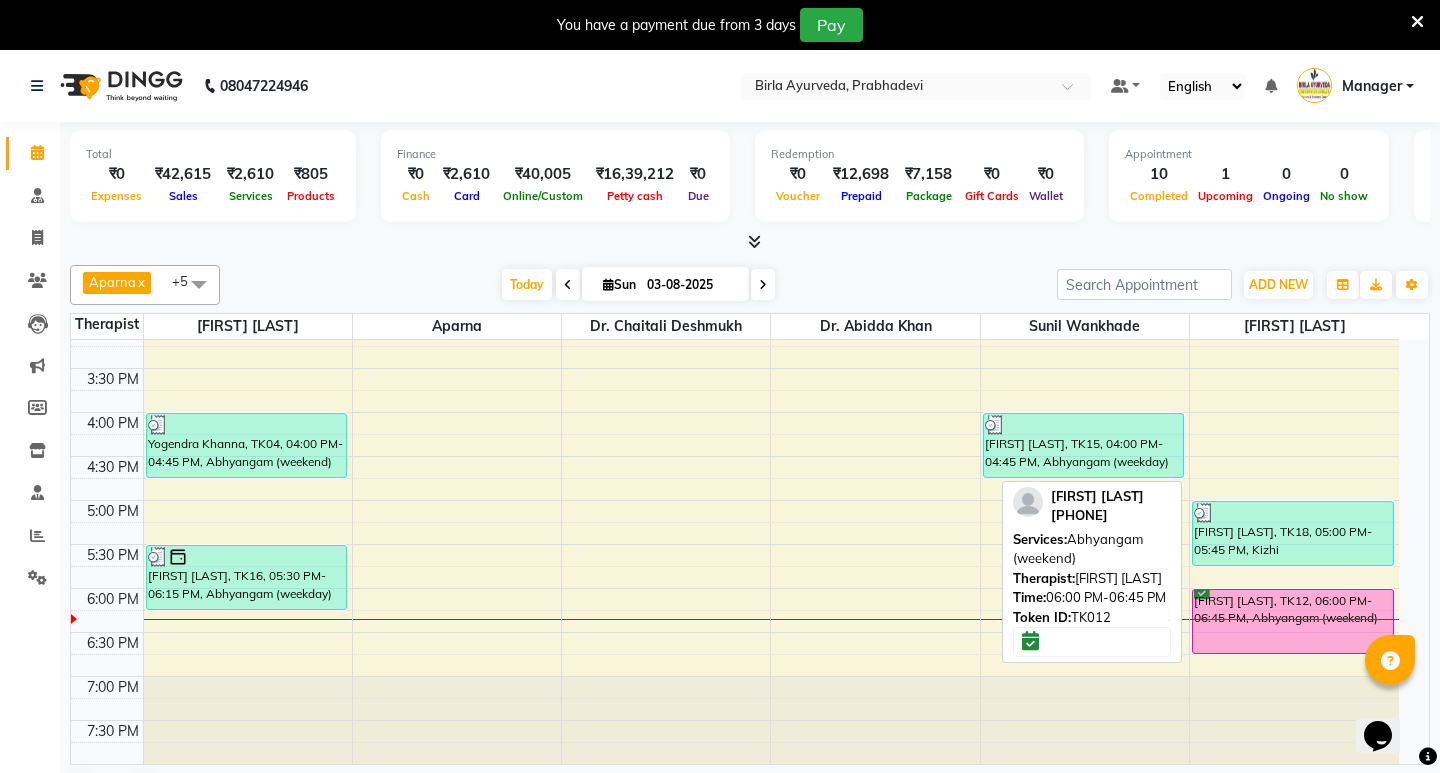 select on "6" 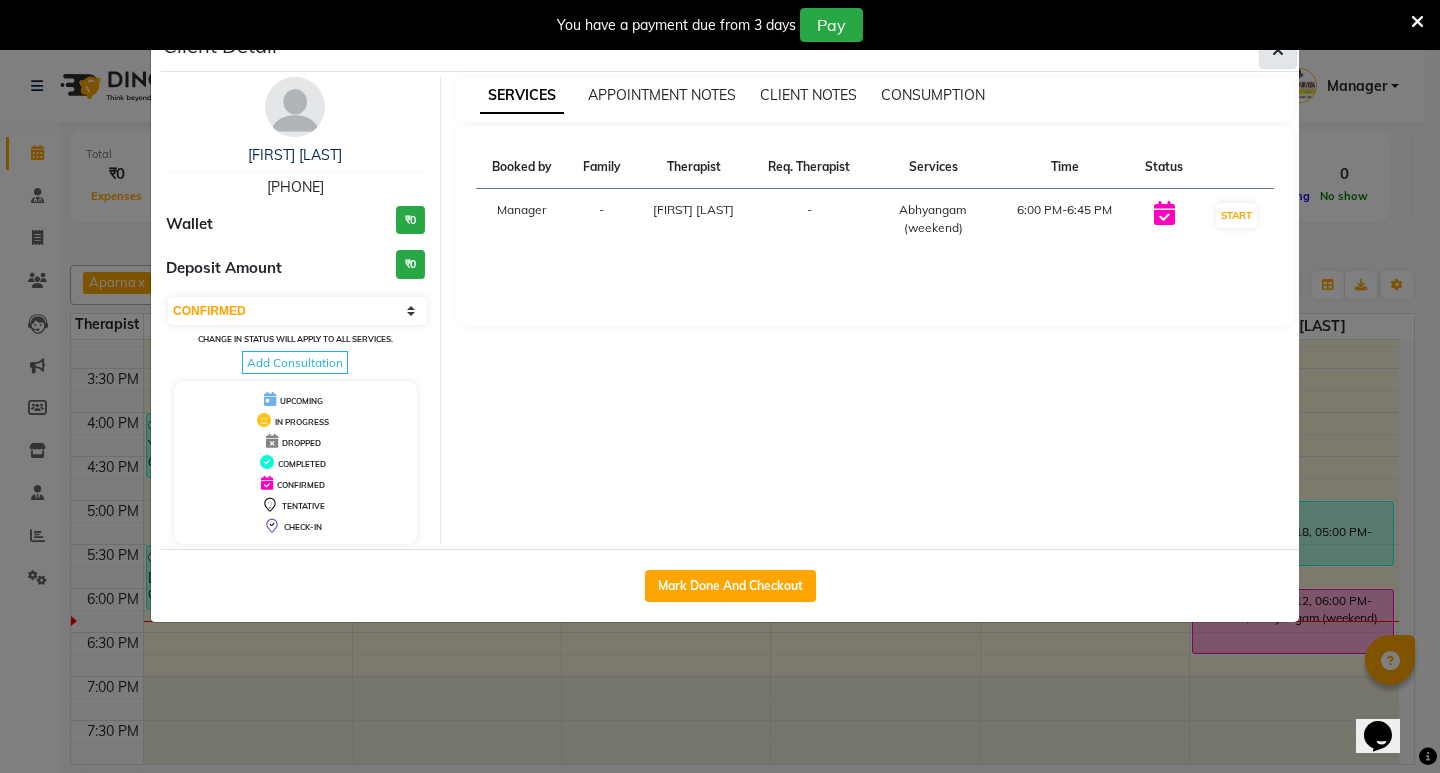 click 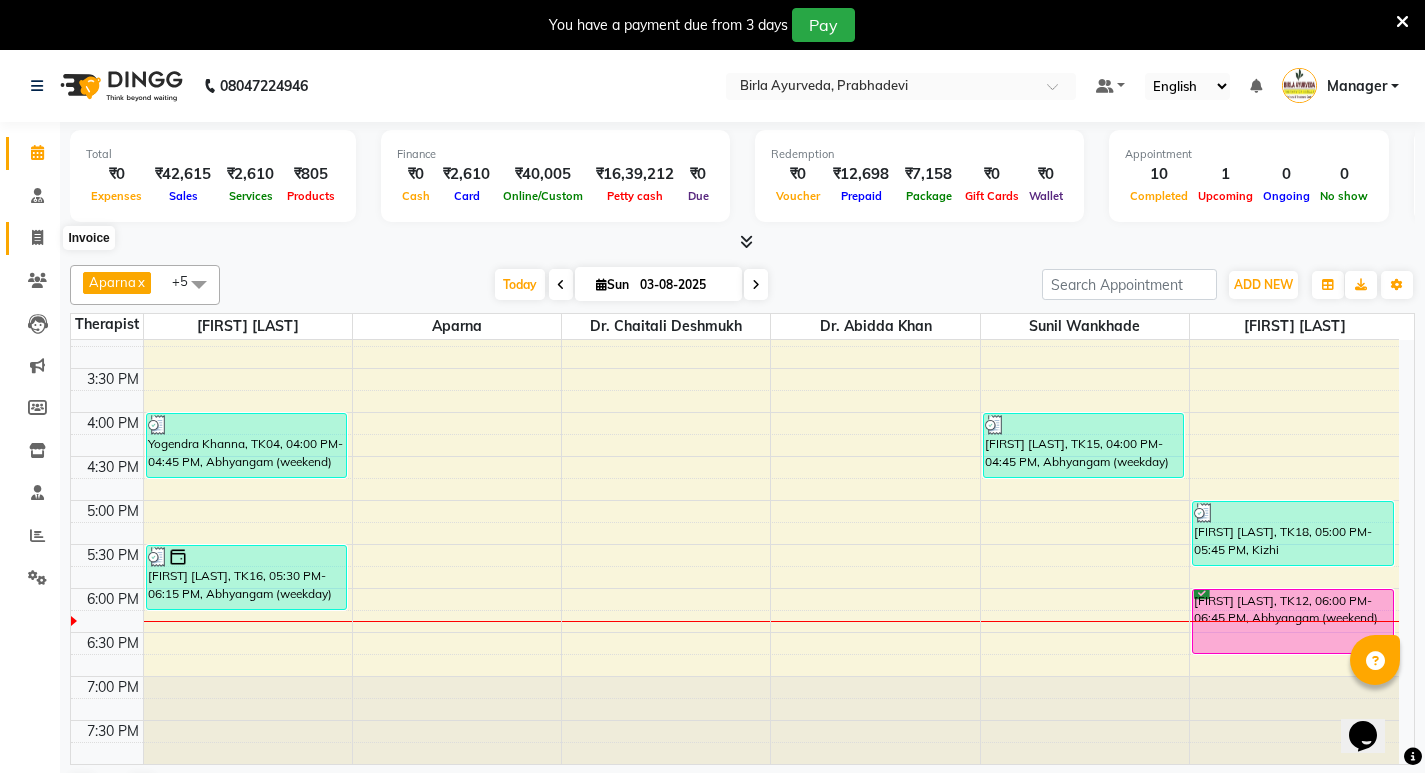 click 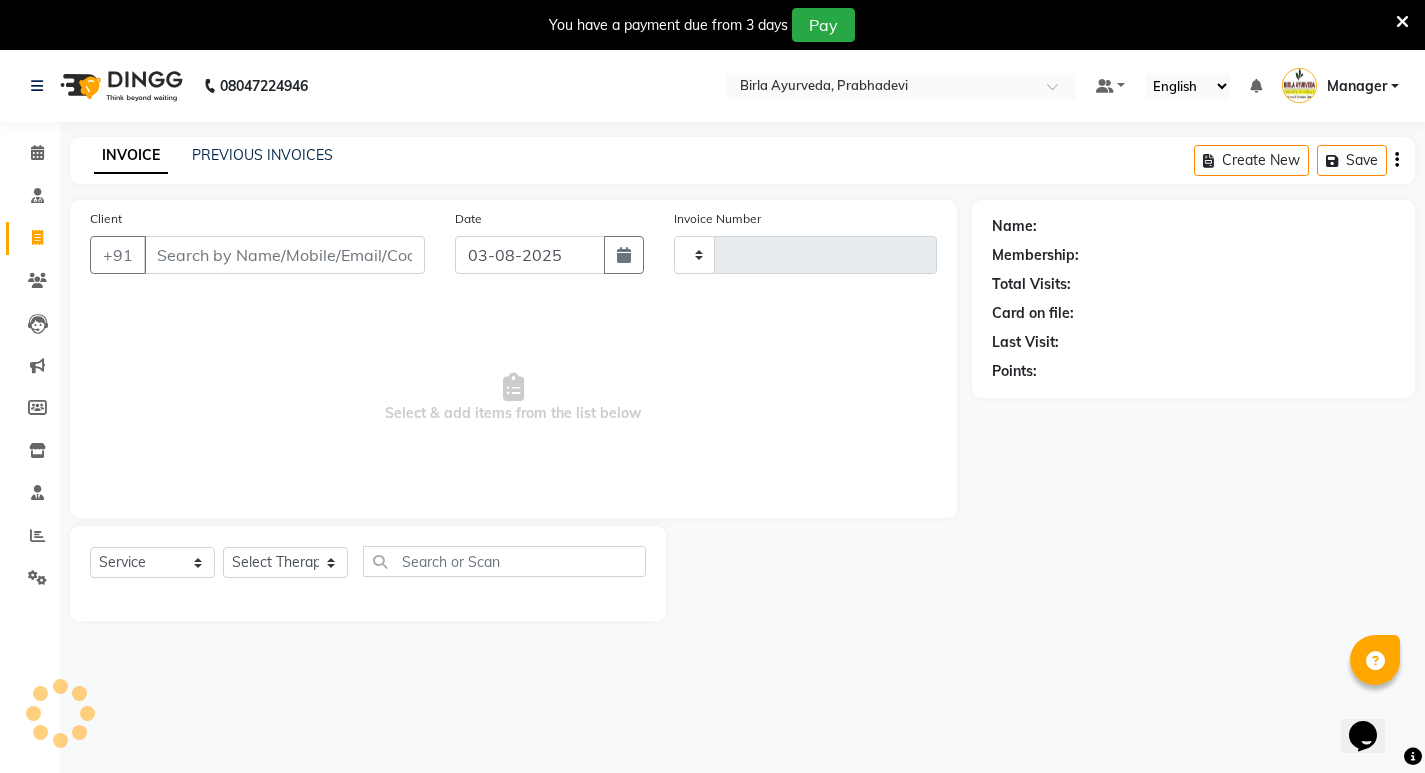 type on "0616" 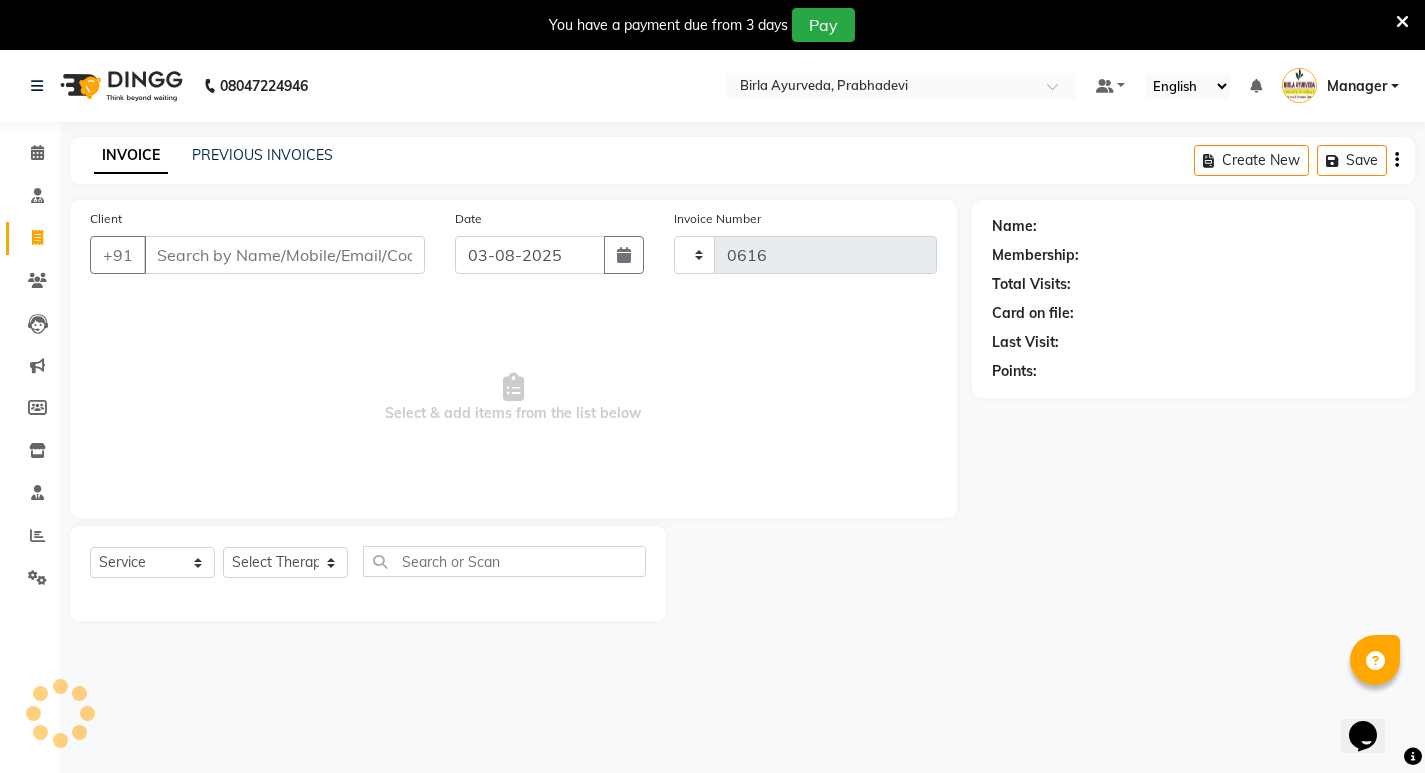 select on "6818" 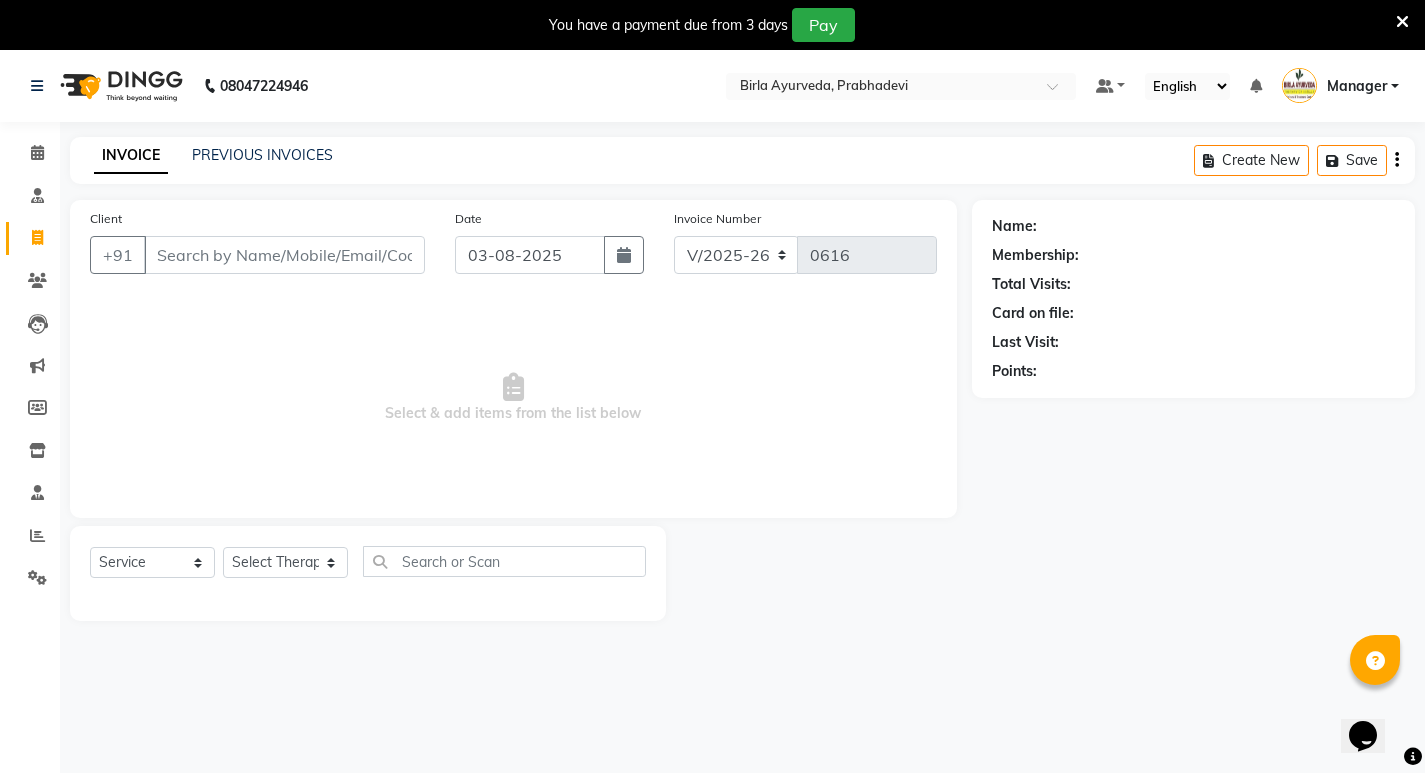 click on "Client" at bounding box center [284, 255] 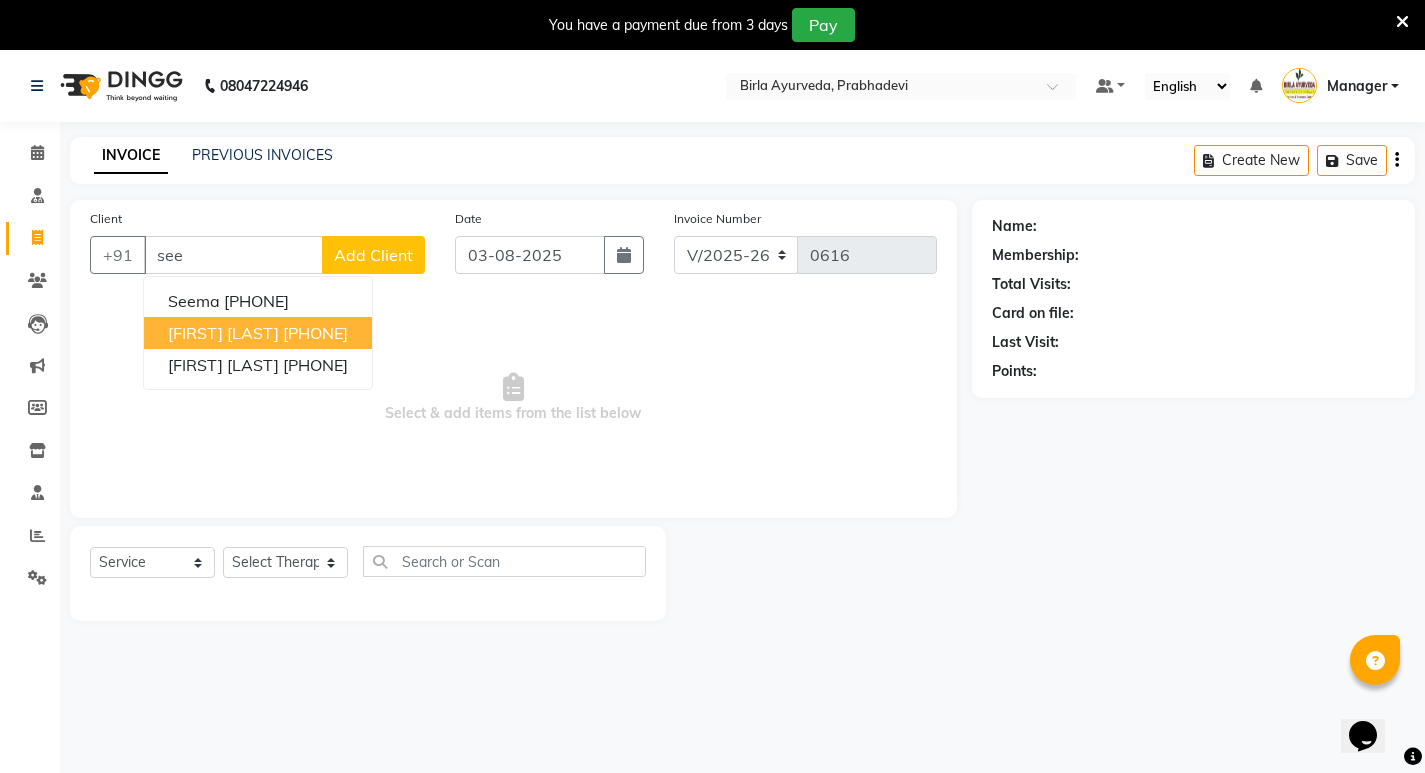 click on "[FIRST] [LAST]" at bounding box center (223, 333) 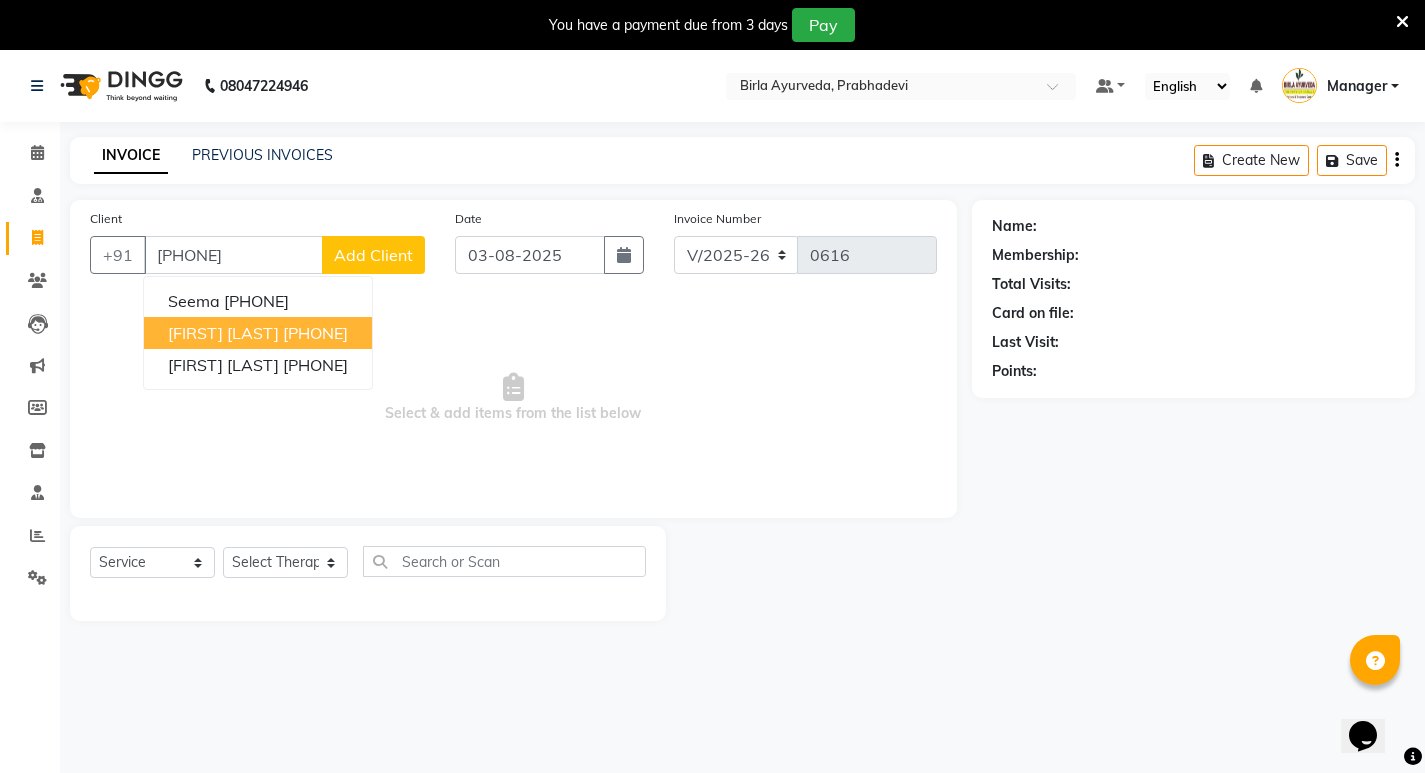 type on "[PHONE]" 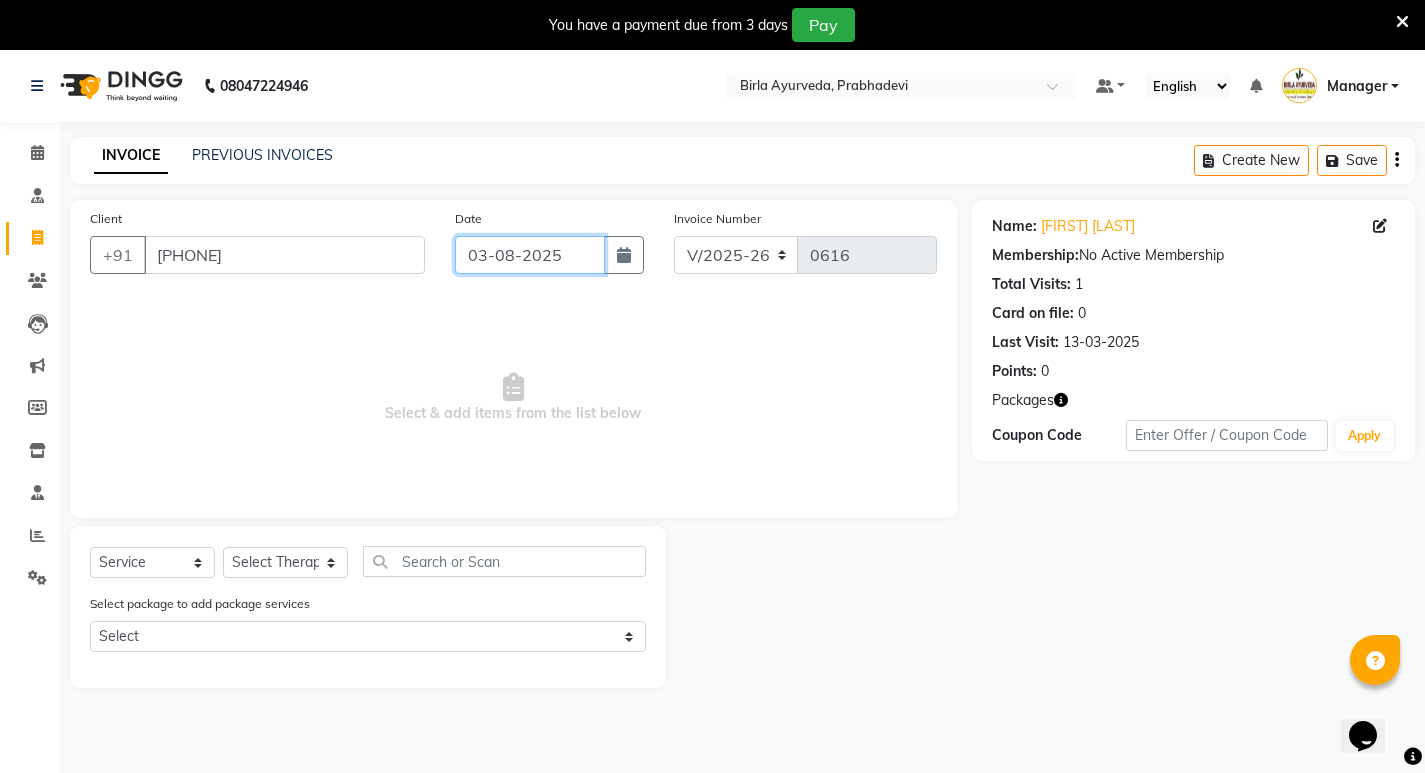 click on "03-08-2025" 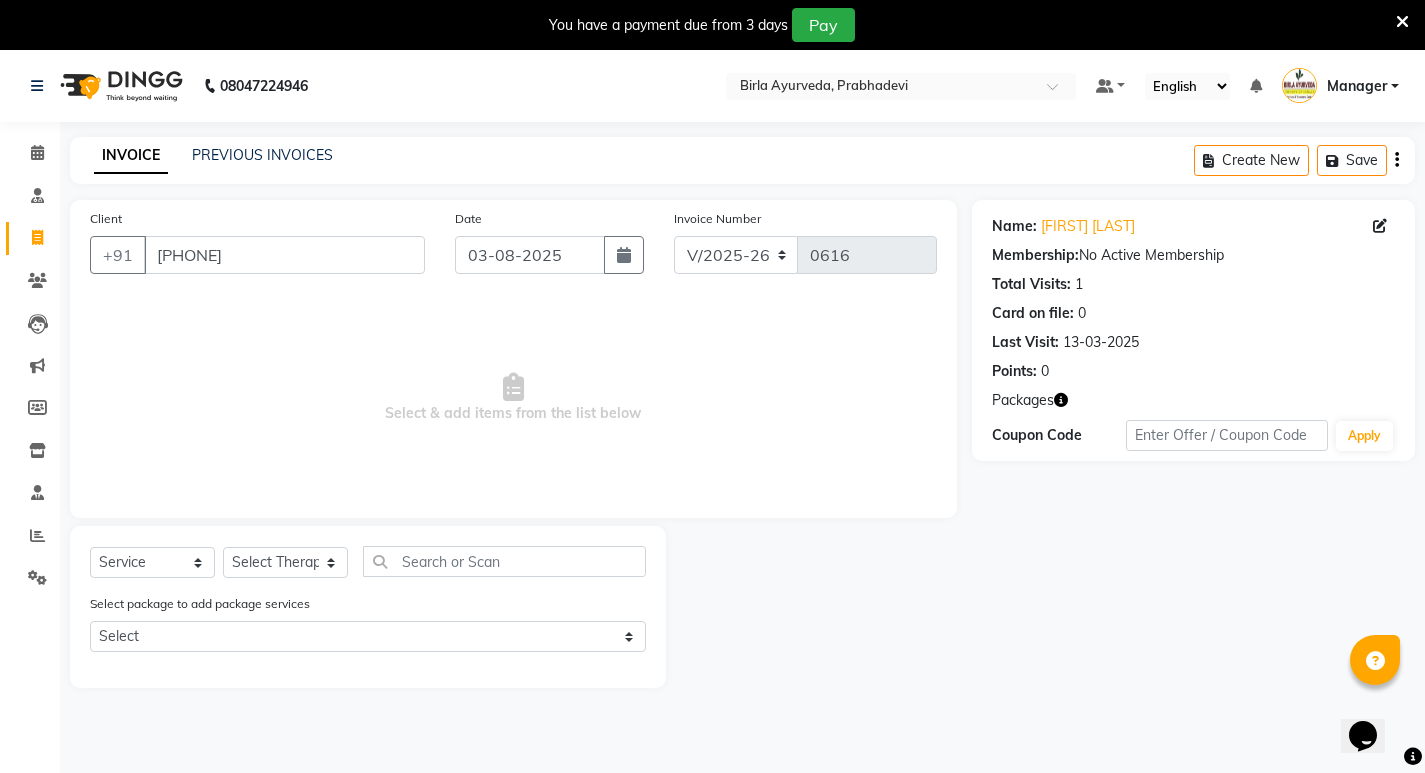 select on "8" 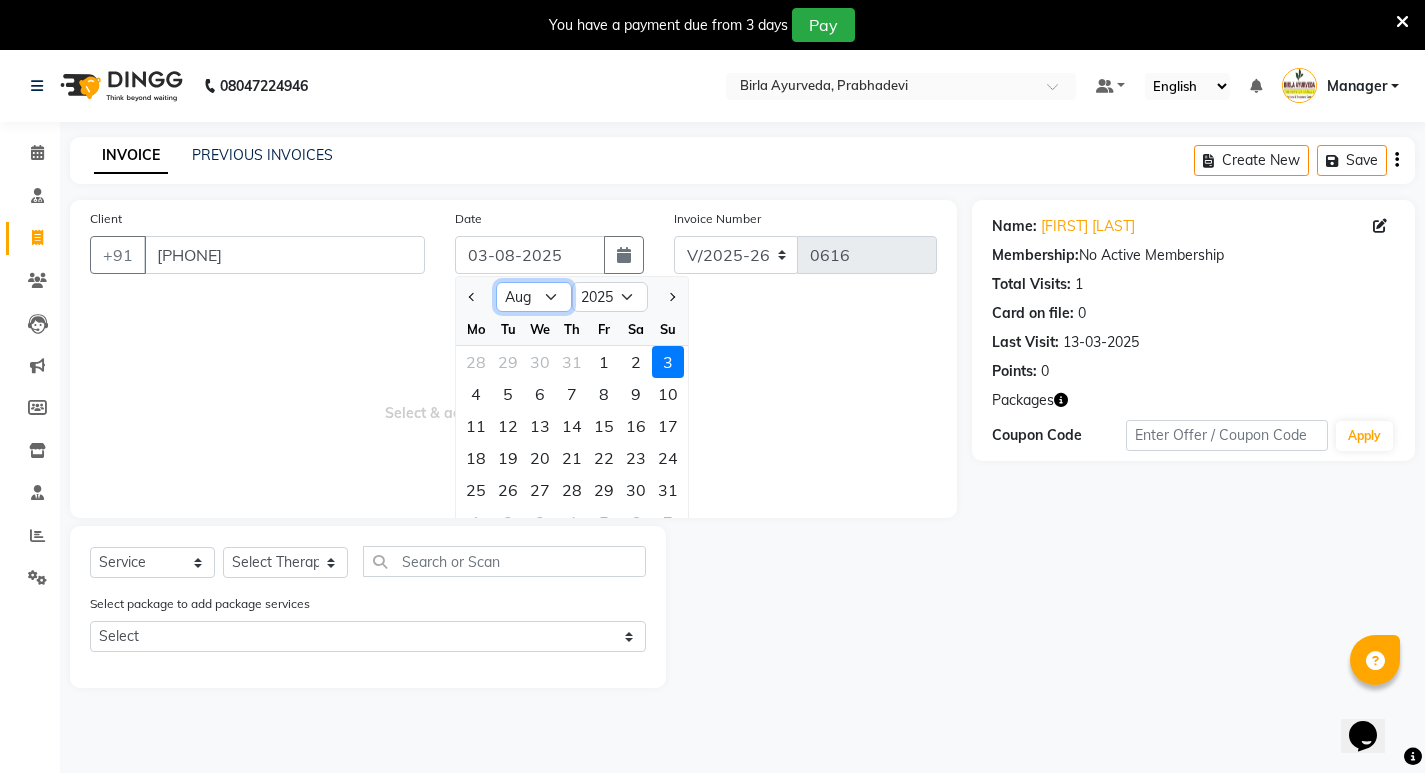 click on "Jan Feb Mar Apr May Jun Jul Aug Sep Oct Nov Dec" 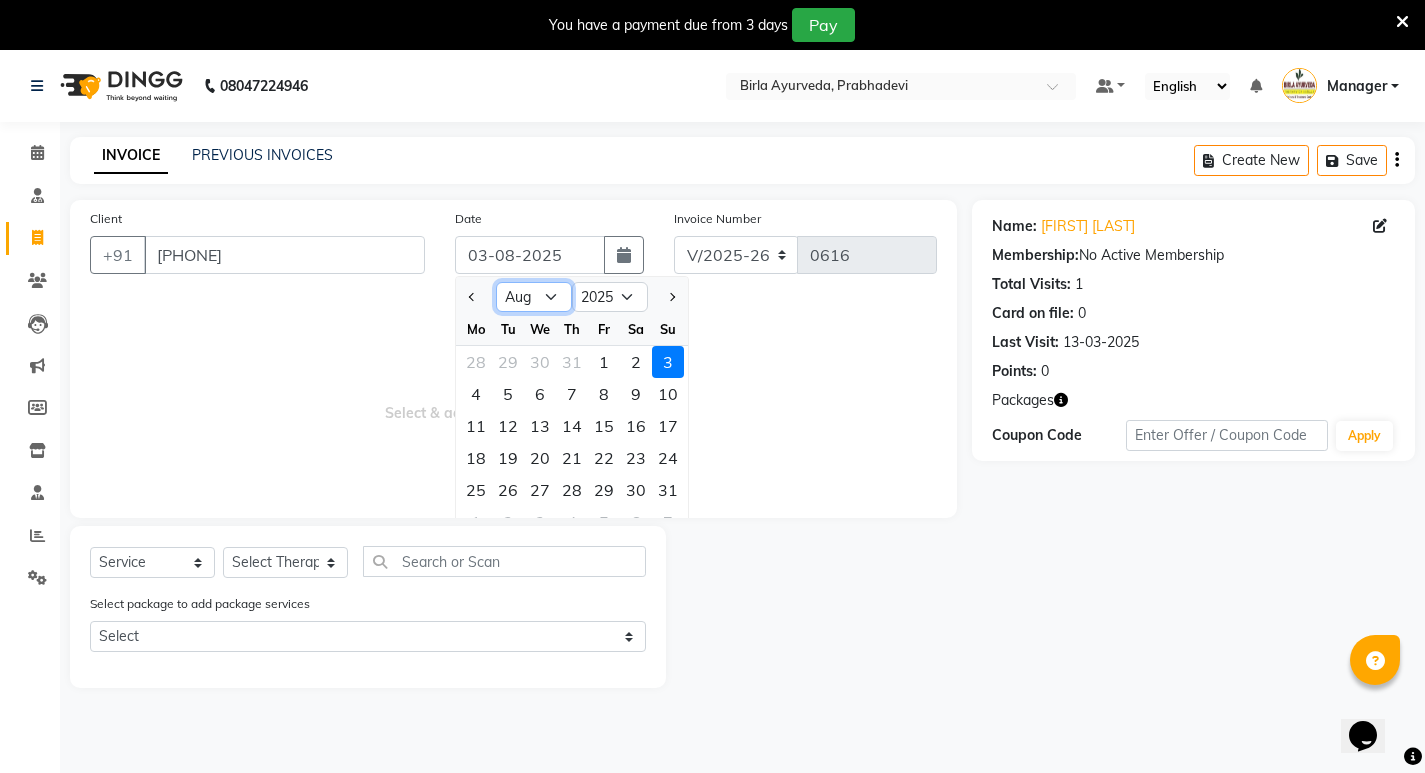 select on "4" 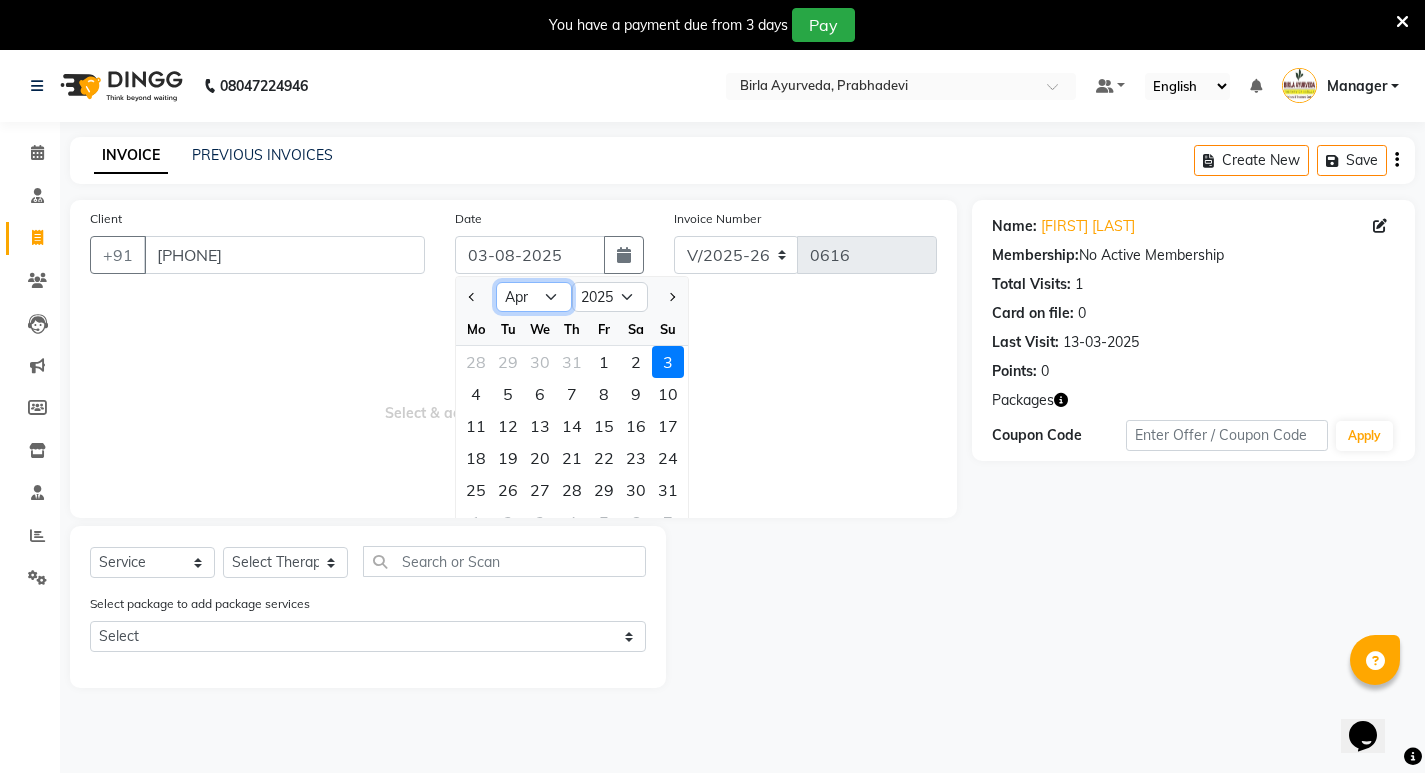 click on "Jan Feb Mar Apr May Jun Jul Aug Sep Oct Nov Dec" 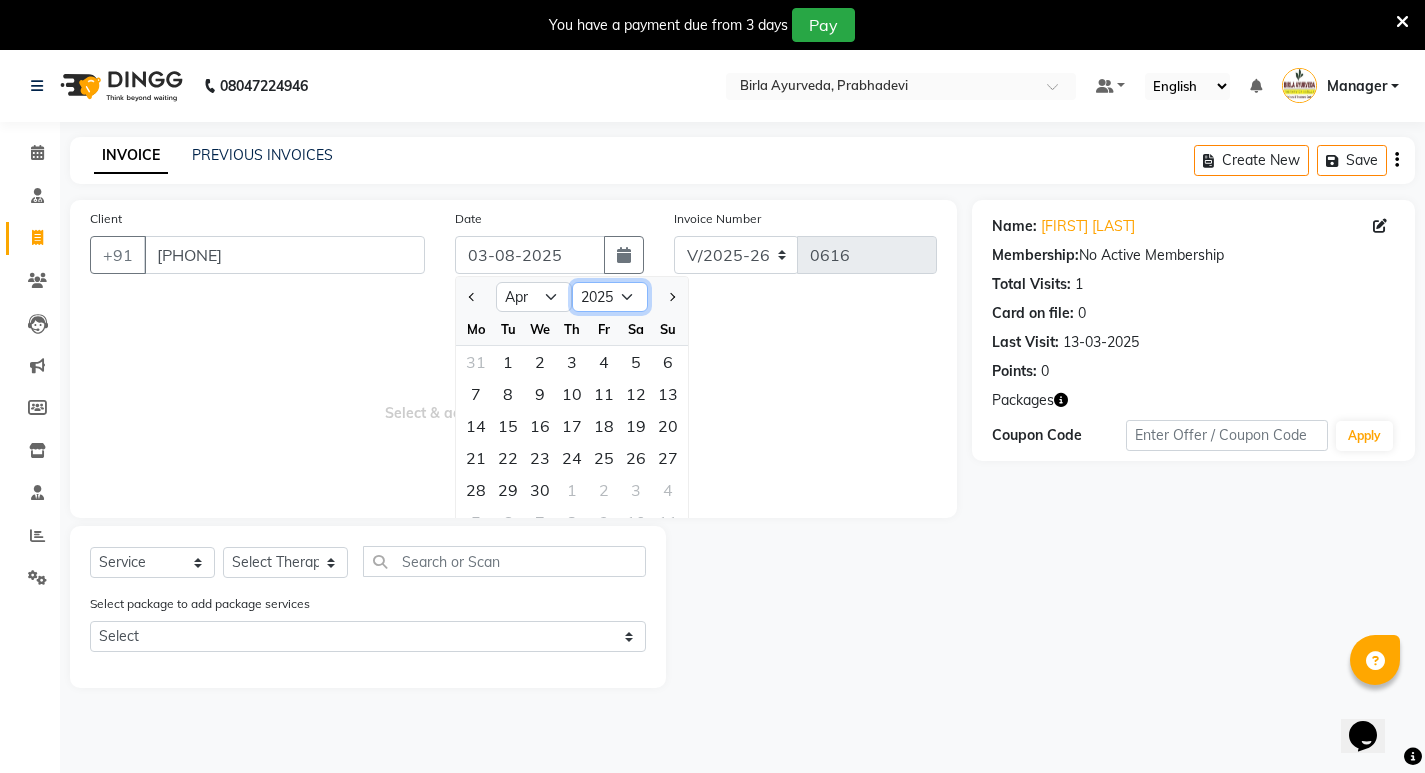 click on "2015 2016 2017 2018 2019 2020 2021 2022 2023 2024 2025 2026 2027 2028 2029 2030 2031 2032 2033 2034 2035" 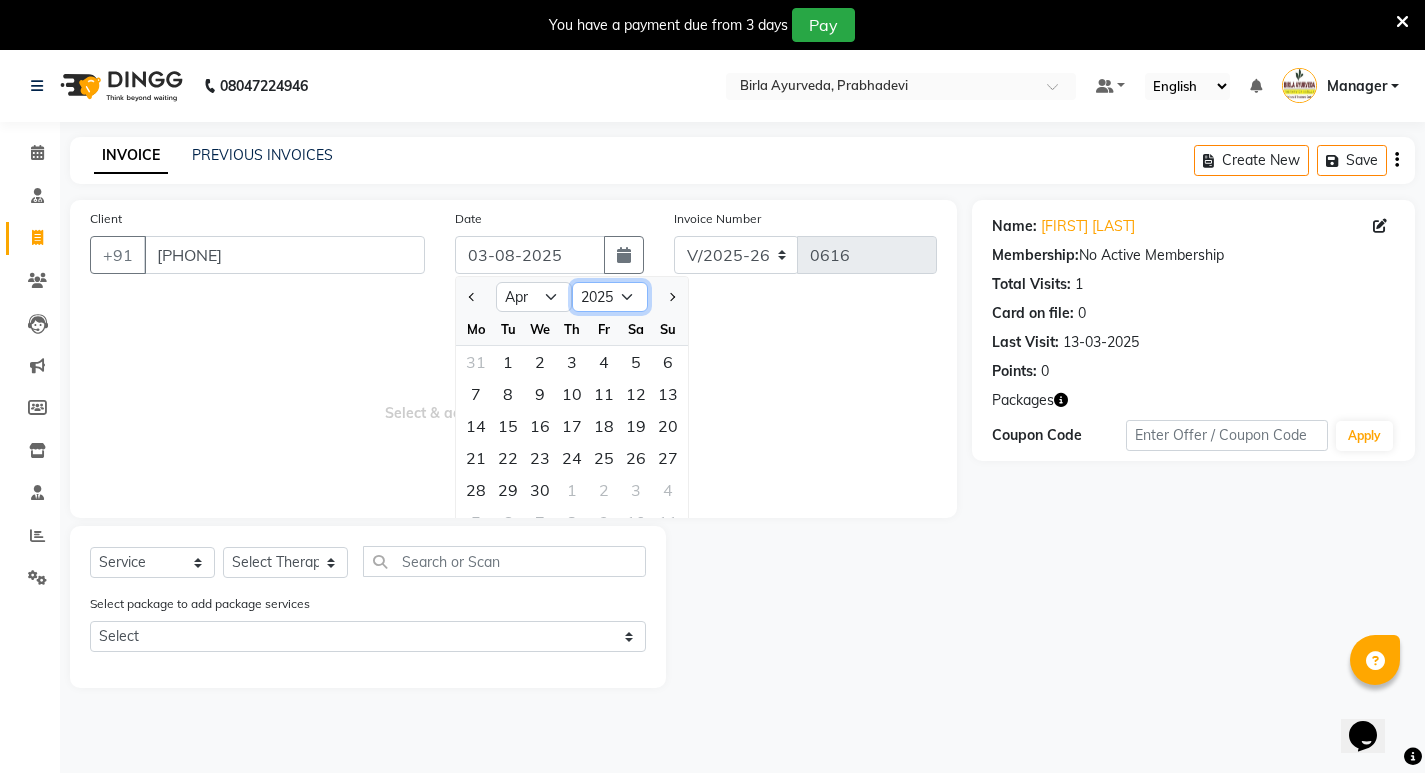 select on "2023" 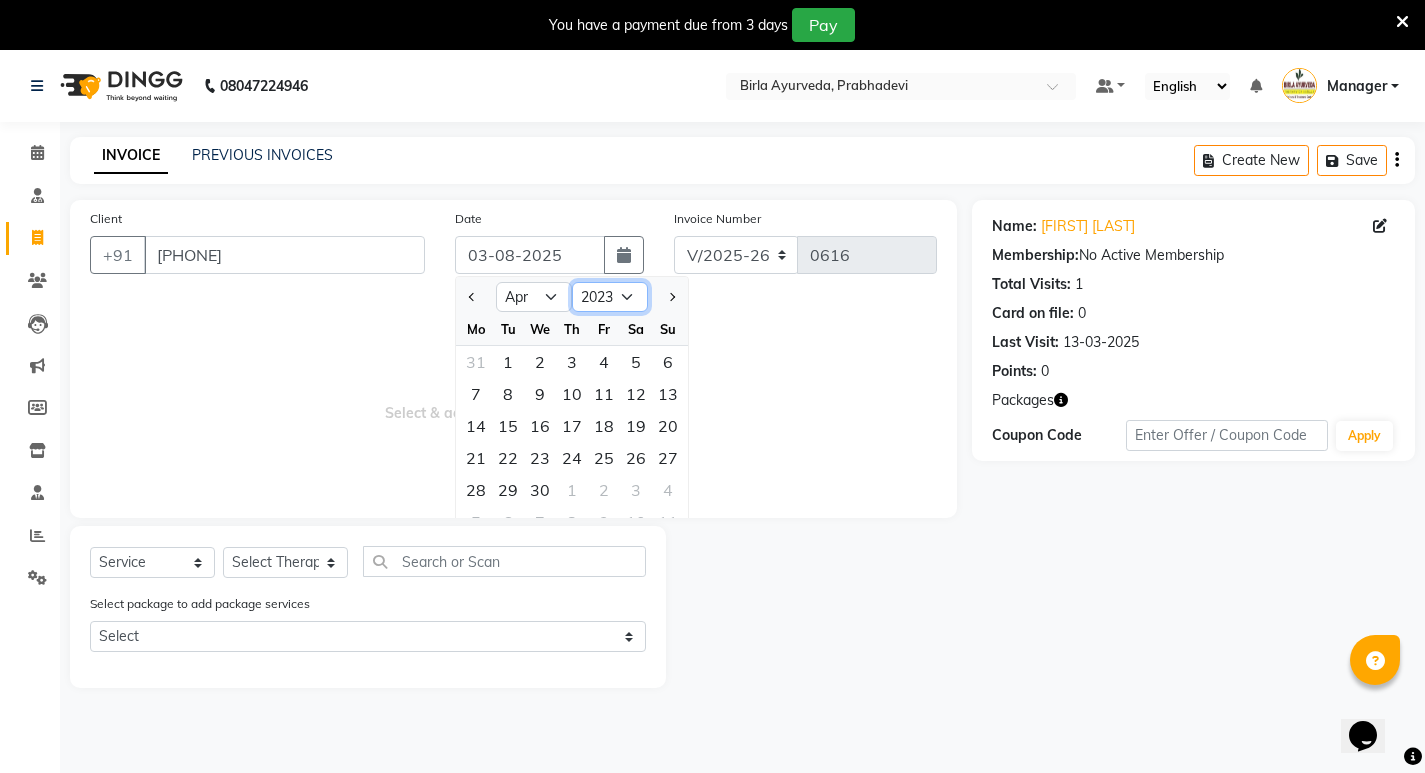 click on "2015 2016 2017 2018 2019 2020 2021 2022 2023 2024 2025 2026 2027 2028 2029 2030 2031 2032 2033 2034 2035" 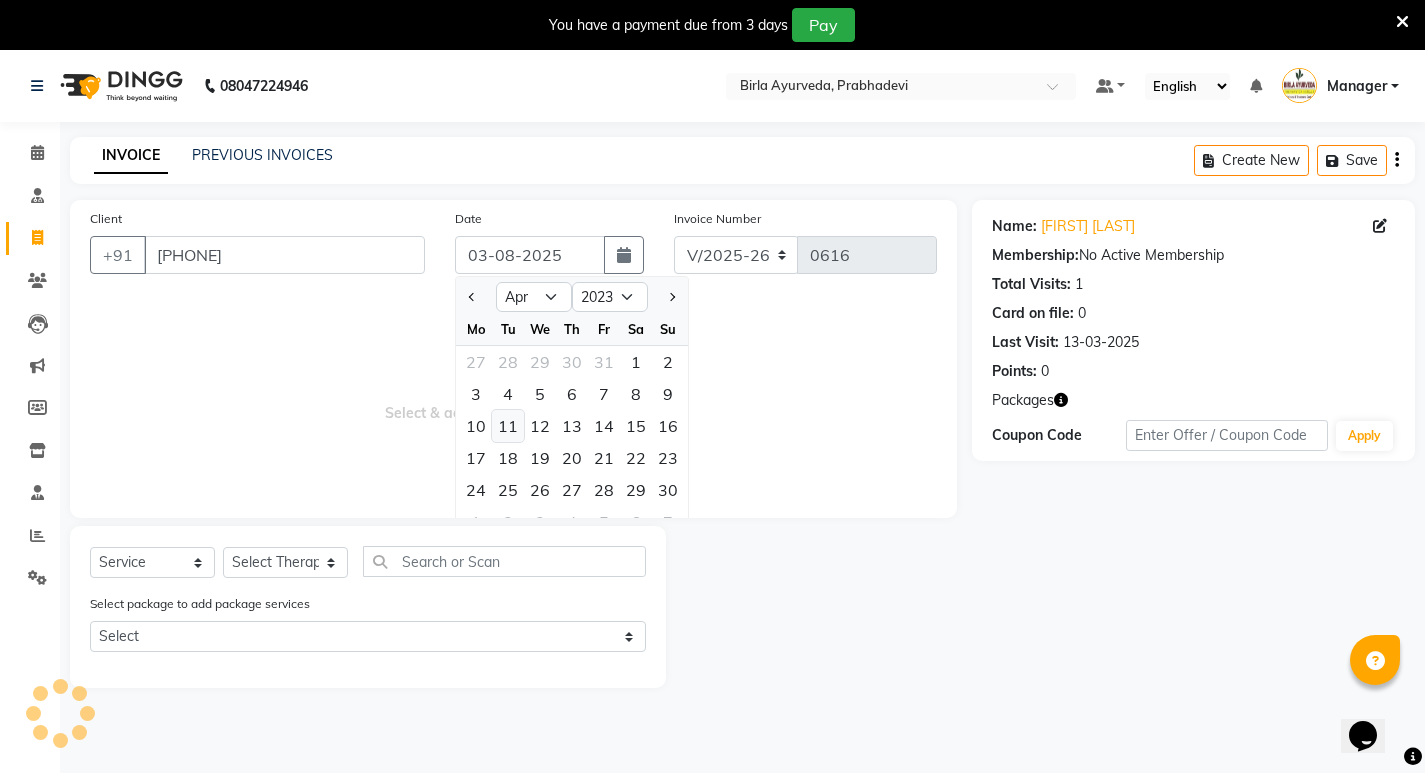 click on "11" 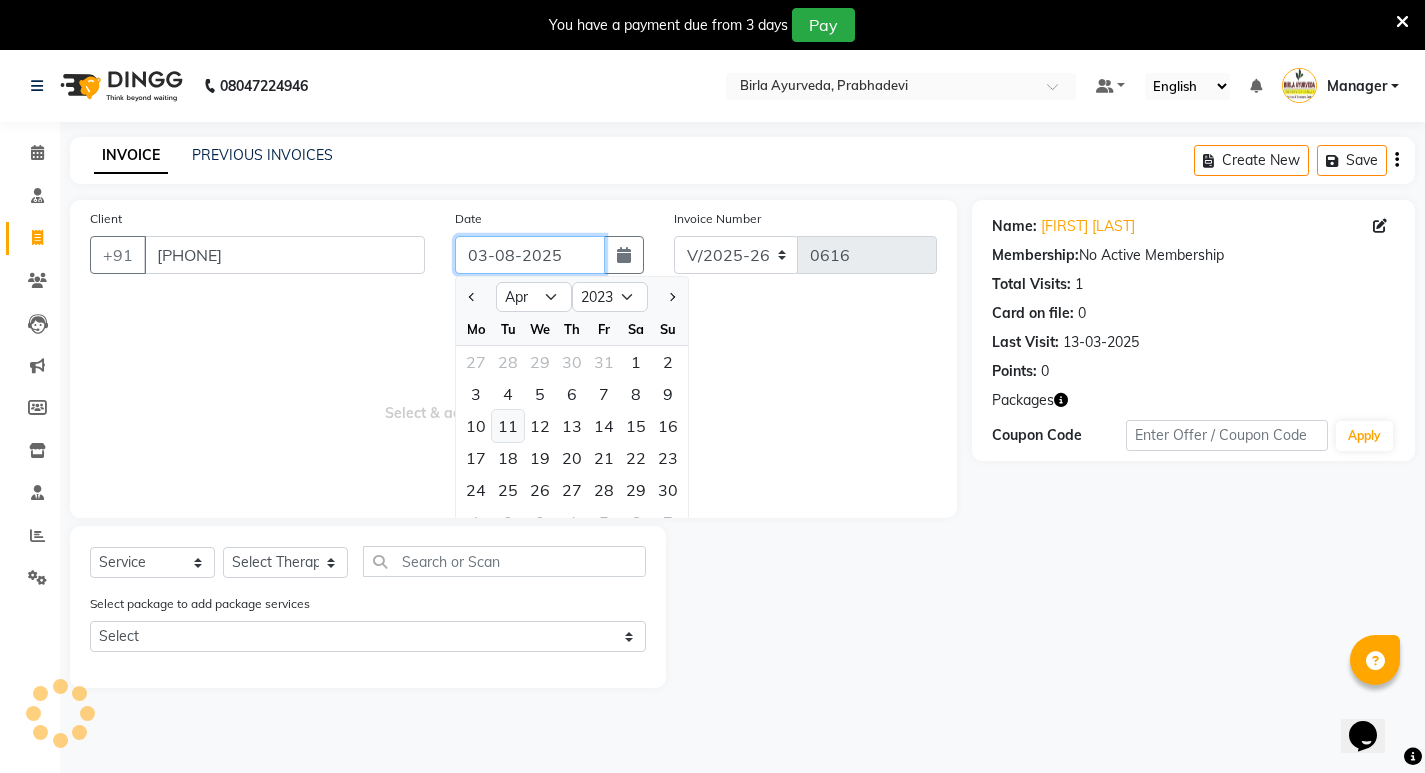 type on "11-04-2023" 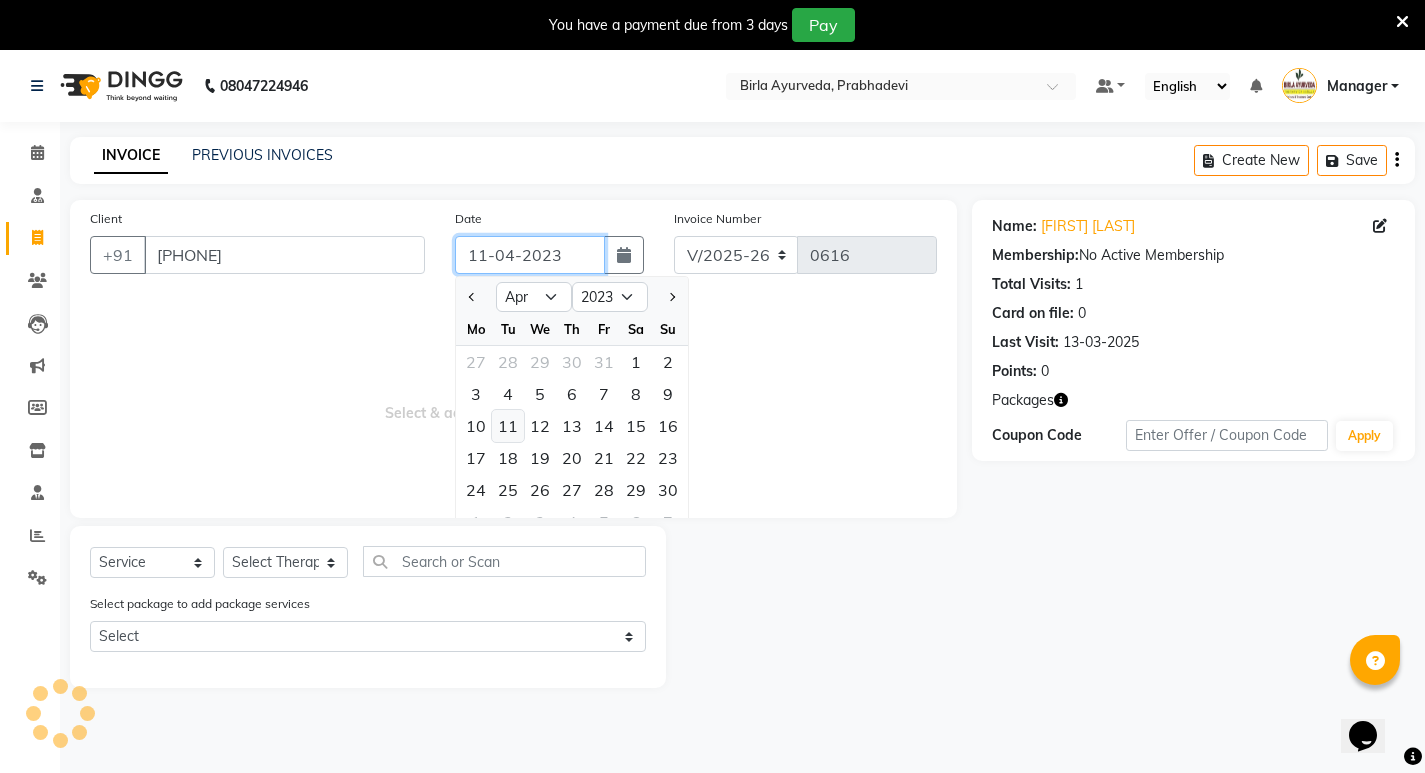type on "0017" 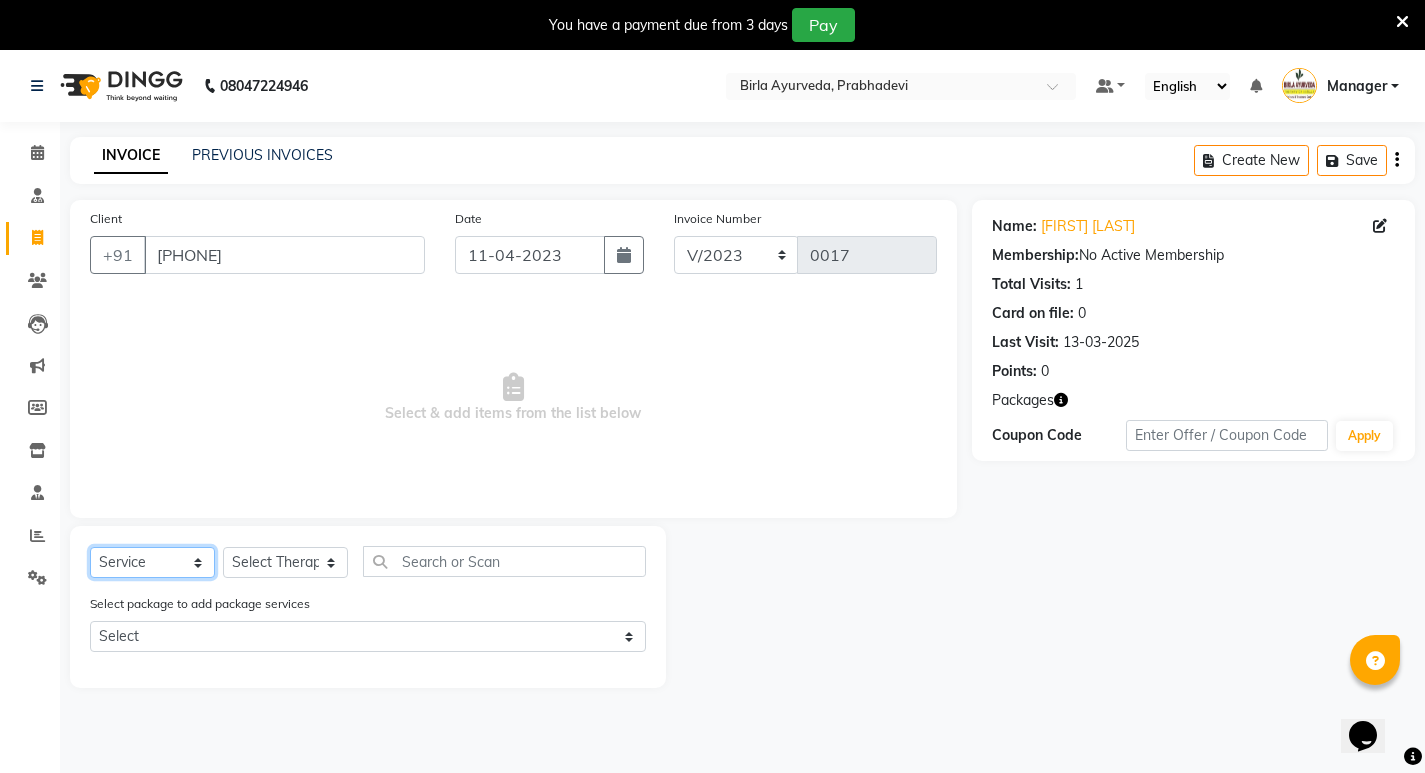 click on "Select  Service  Product  Membership  Package Voucher Prepaid Gift Card" 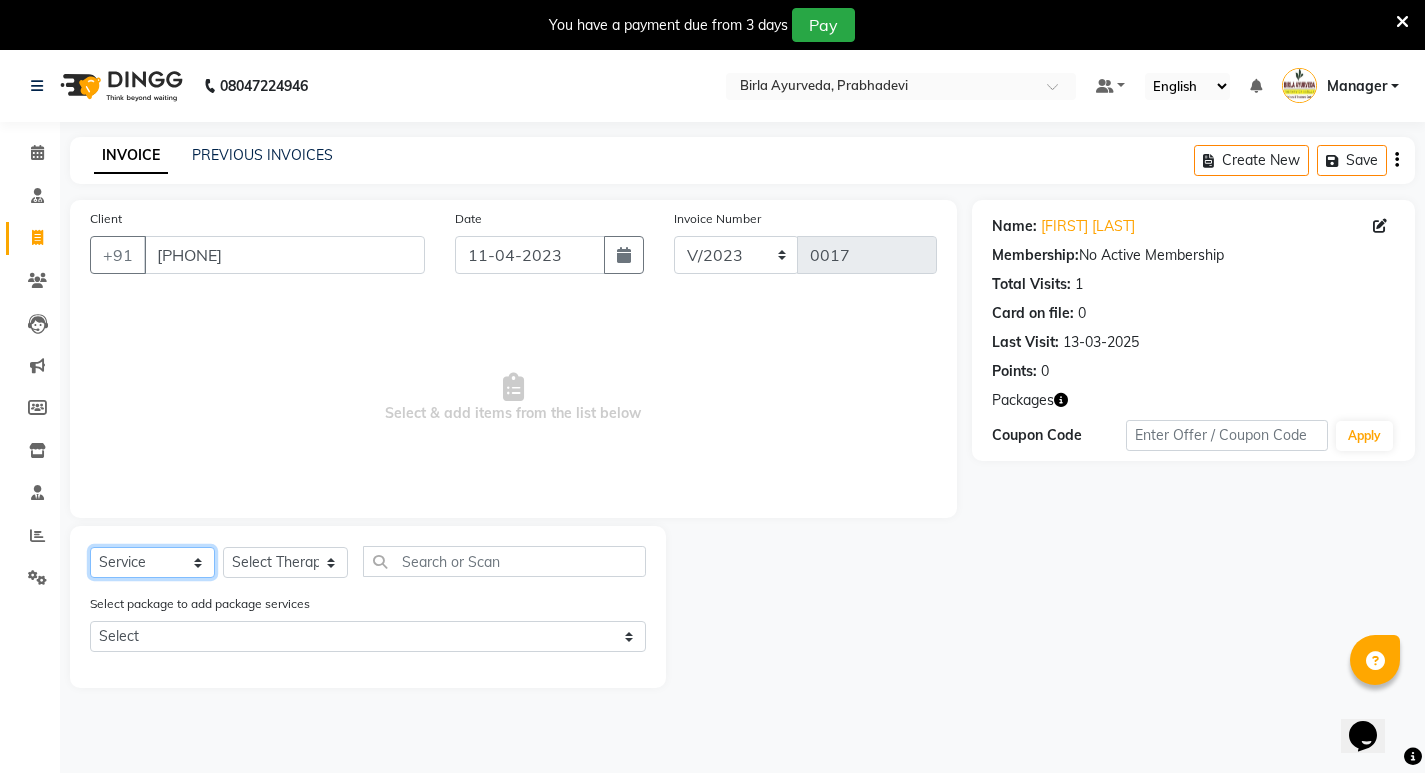 select on "package" 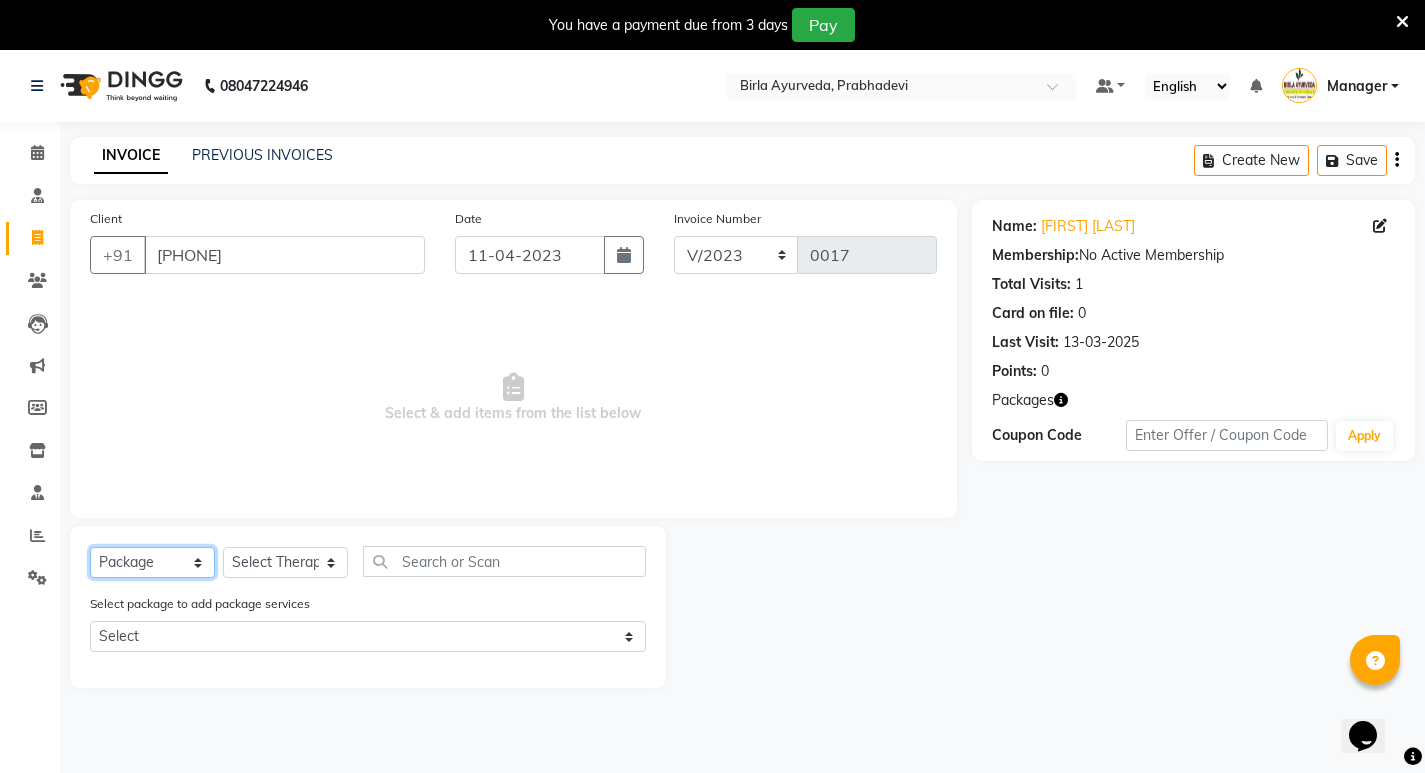 click on "Select  Service  Product  Membership  Package Voucher Prepaid Gift Card" 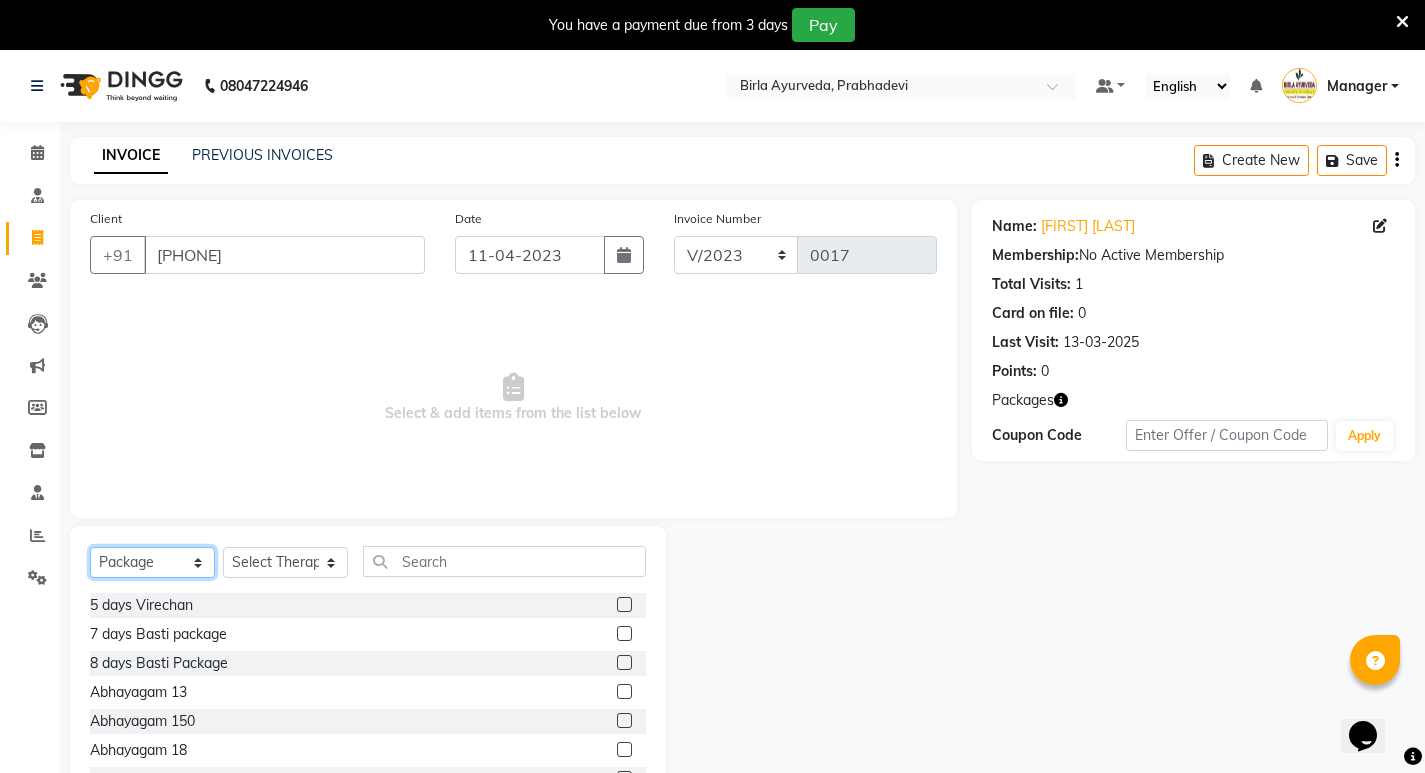 scroll, scrollTop: 100, scrollLeft: 0, axis: vertical 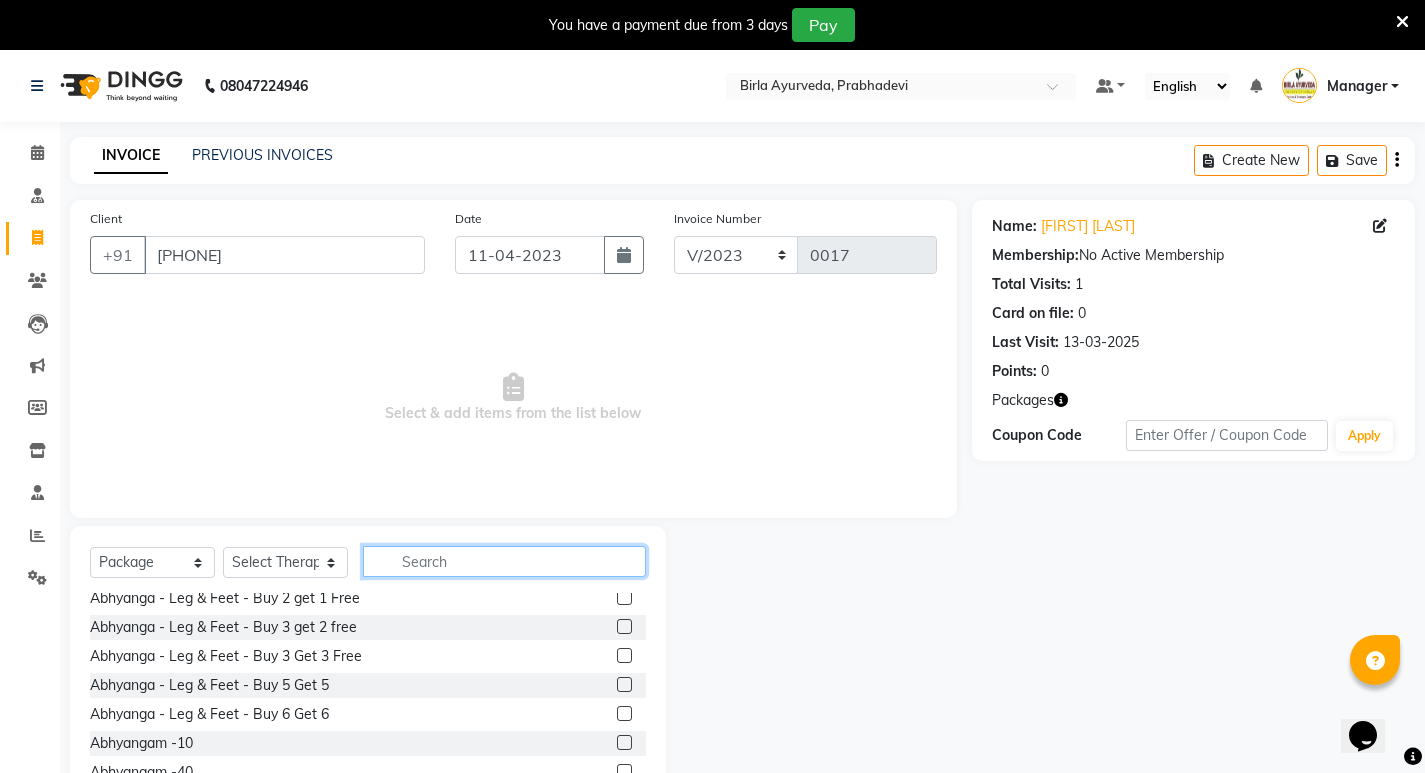 click 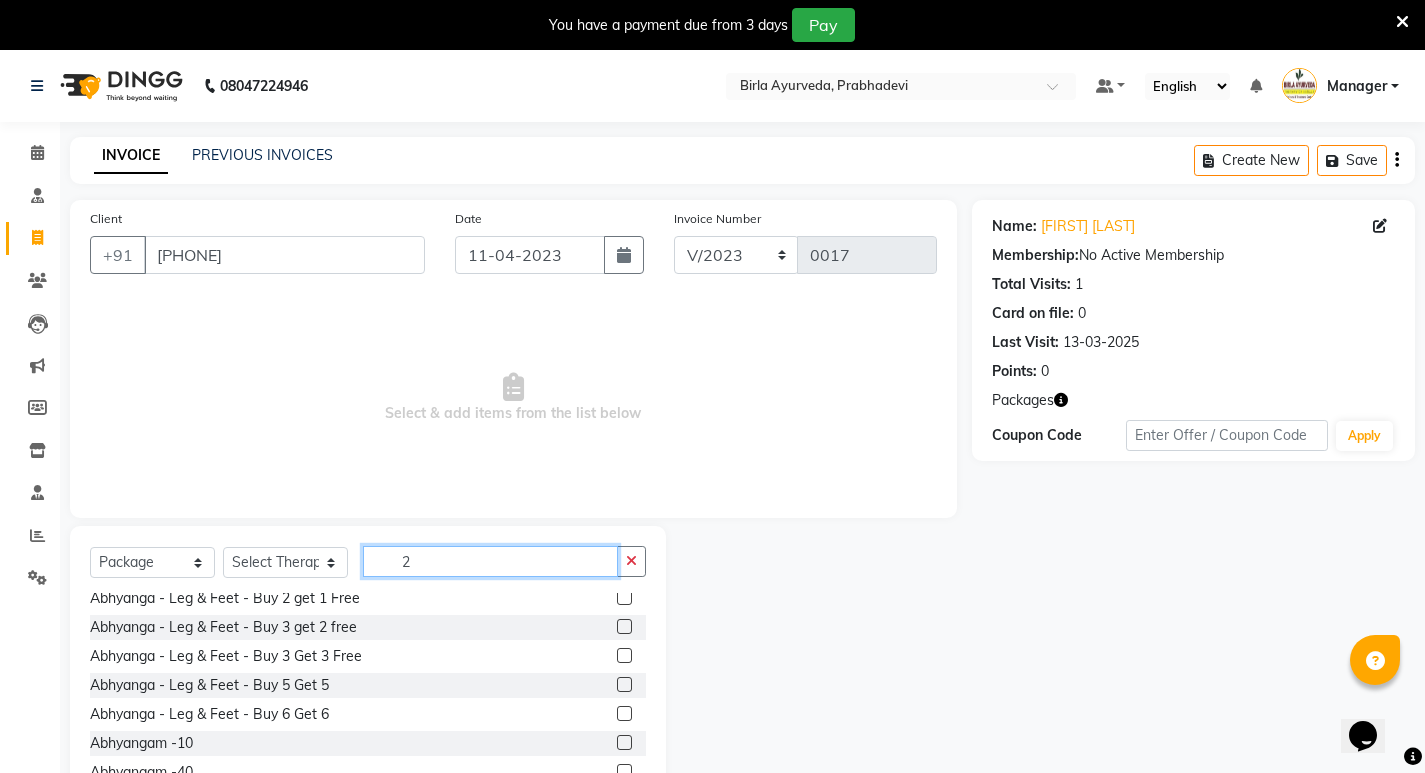 type on "24" 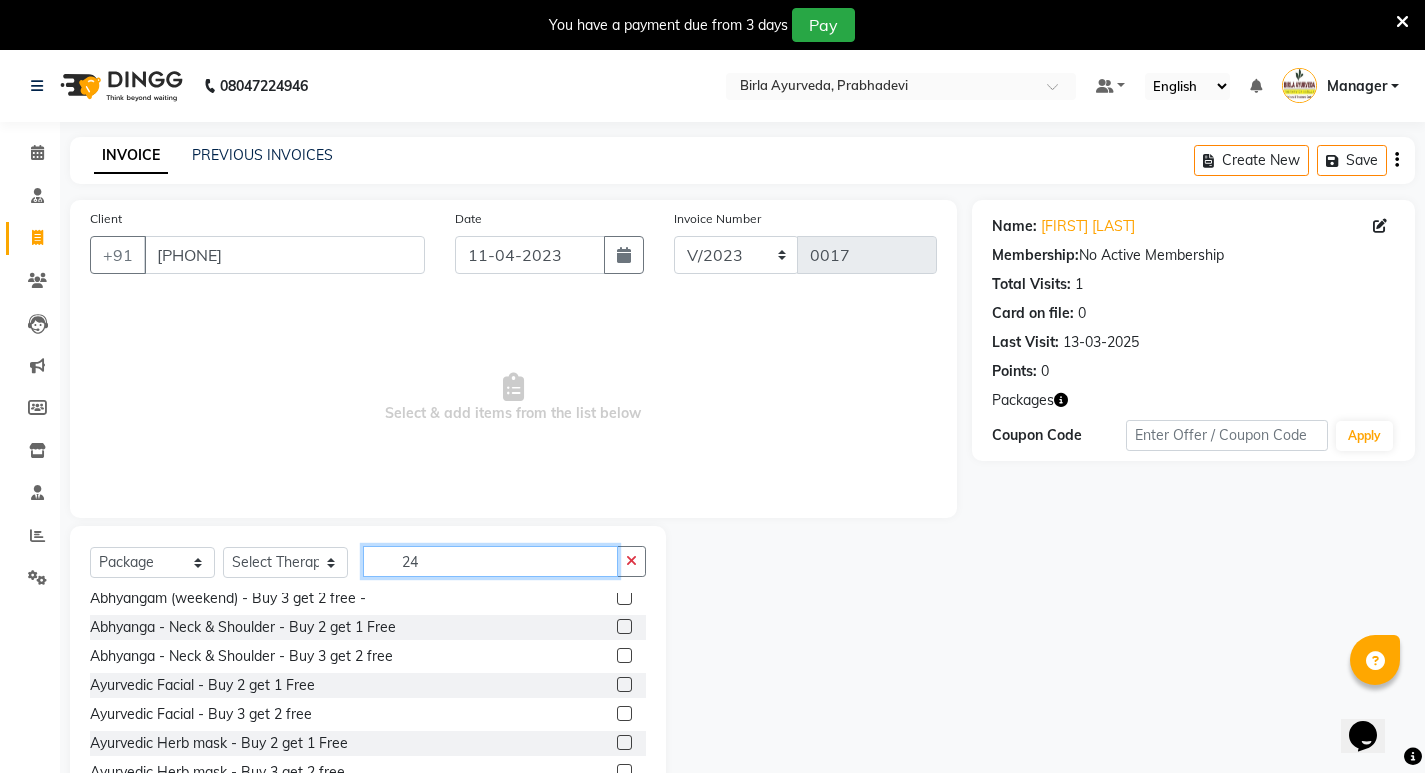 scroll, scrollTop: 0, scrollLeft: 0, axis: both 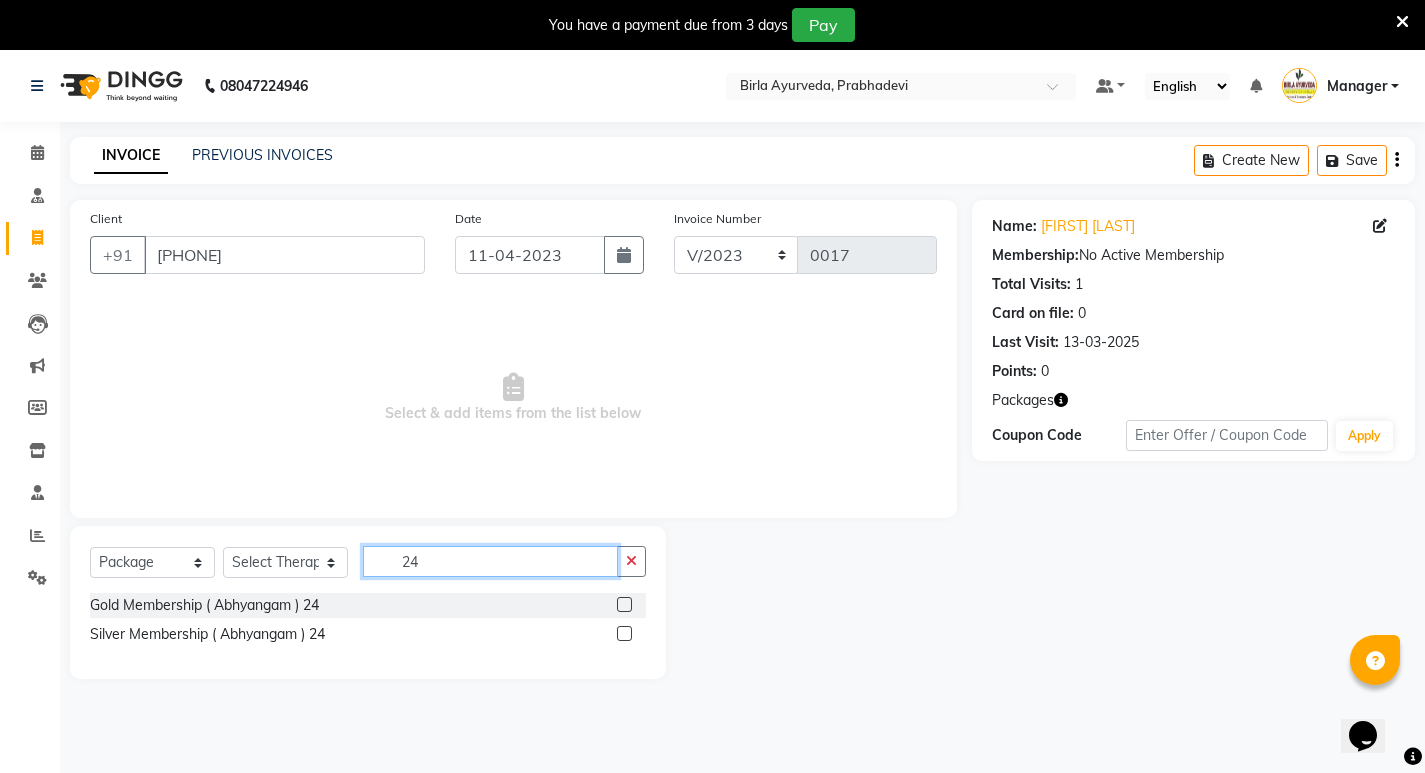drag, startPoint x: 448, startPoint y: 566, endPoint x: 370, endPoint y: 587, distance: 80.77747 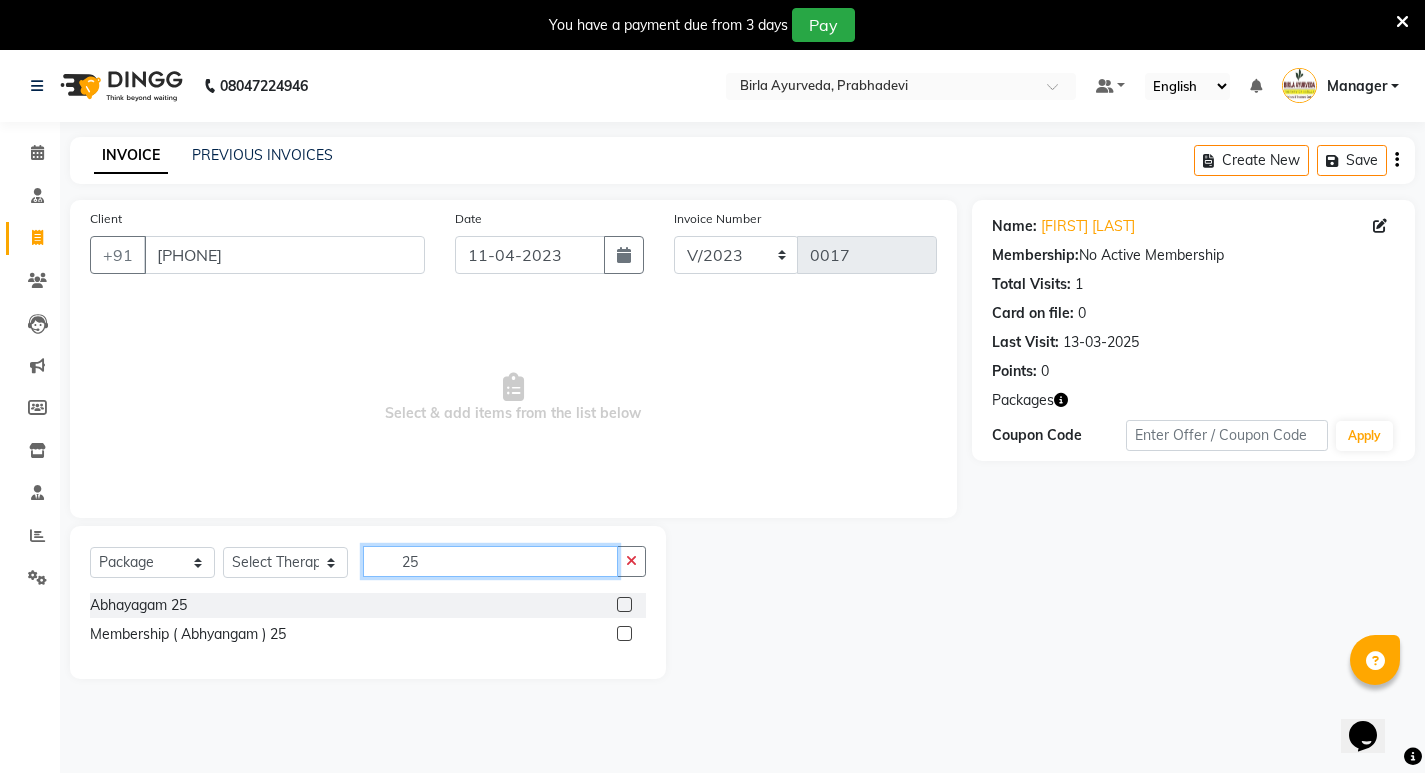 type on "2" 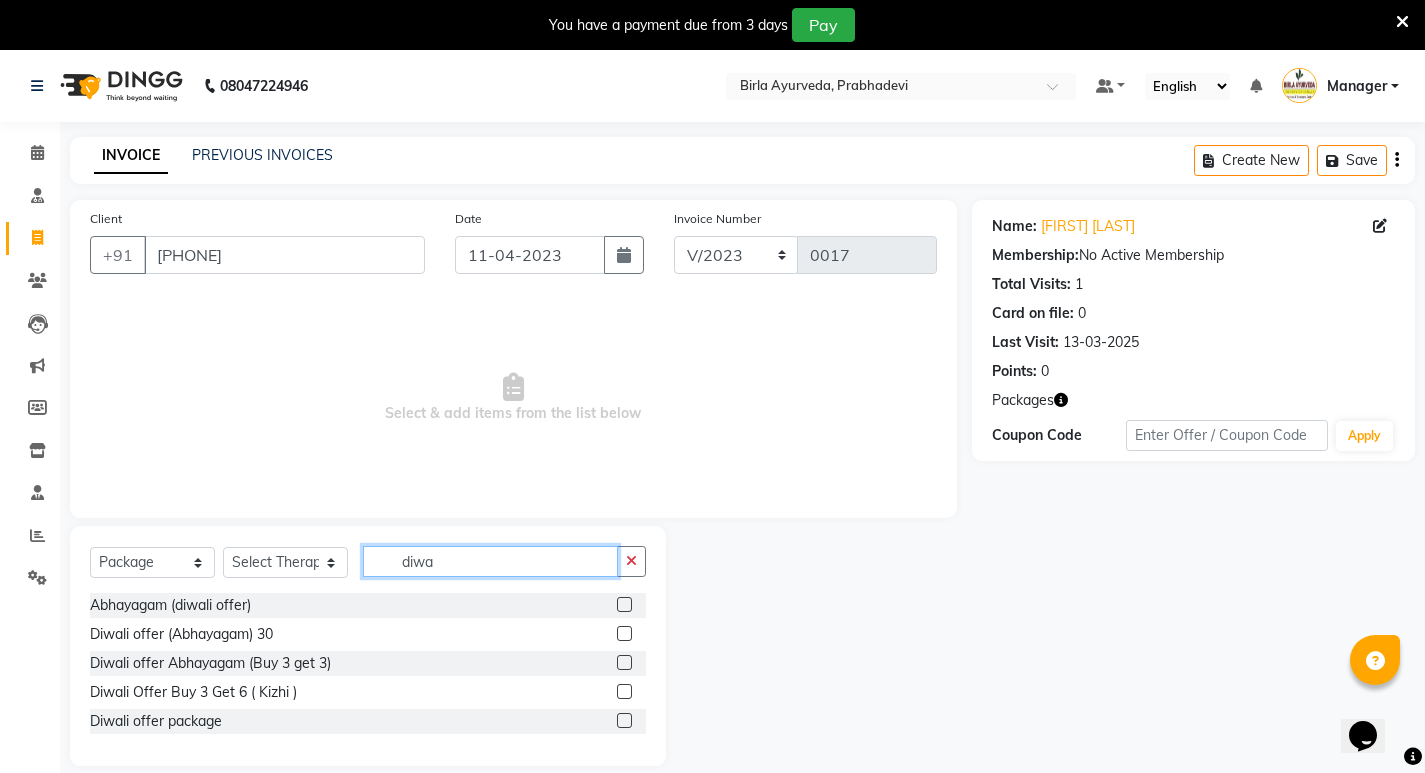 type on "diwa" 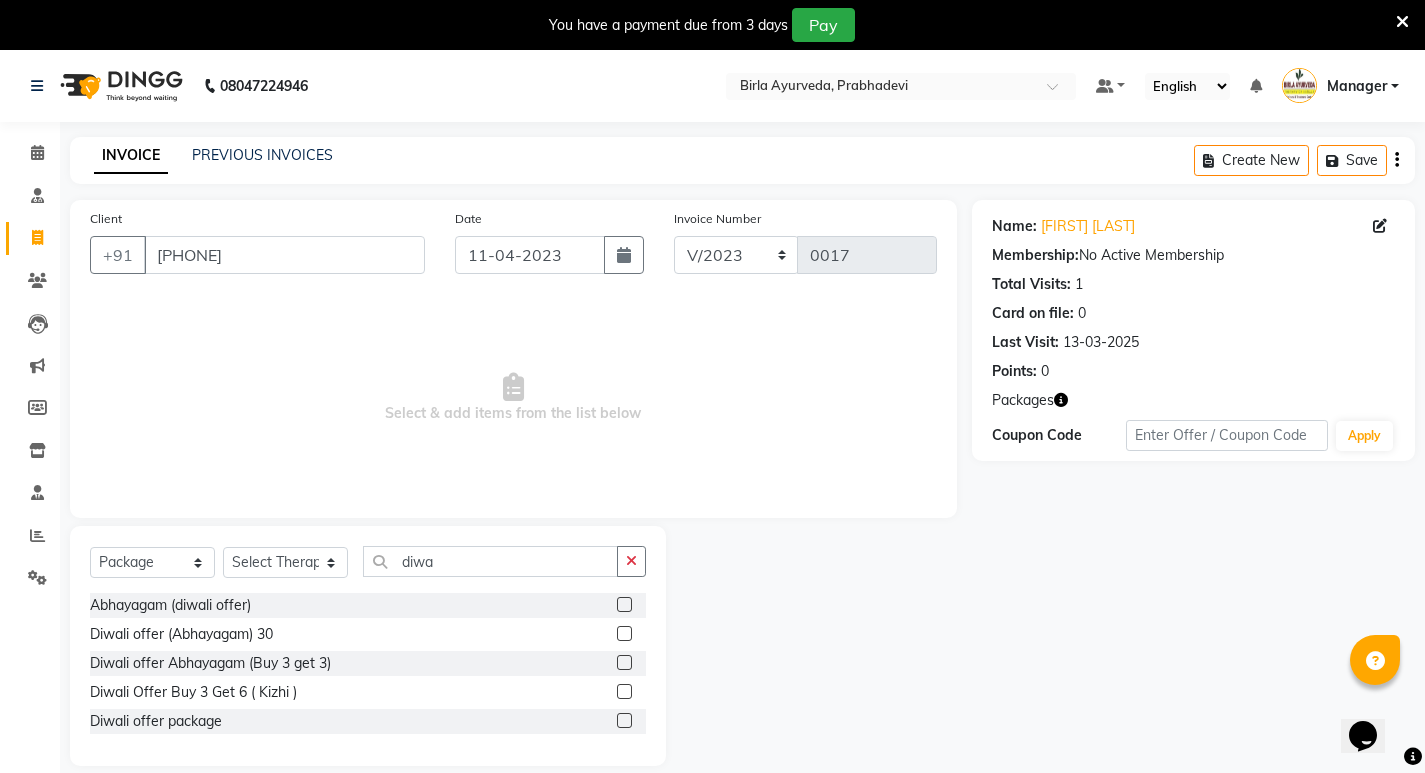 click 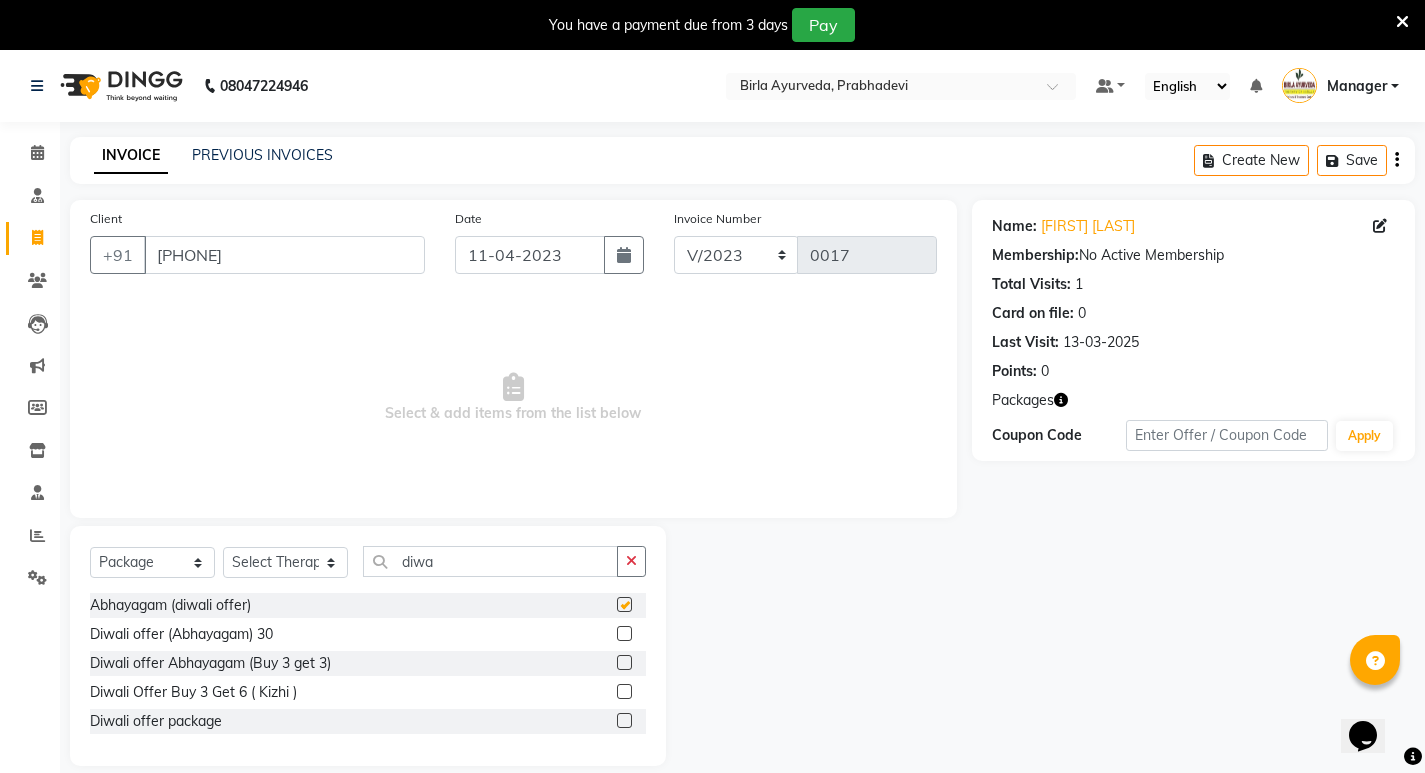 checkbox on "false" 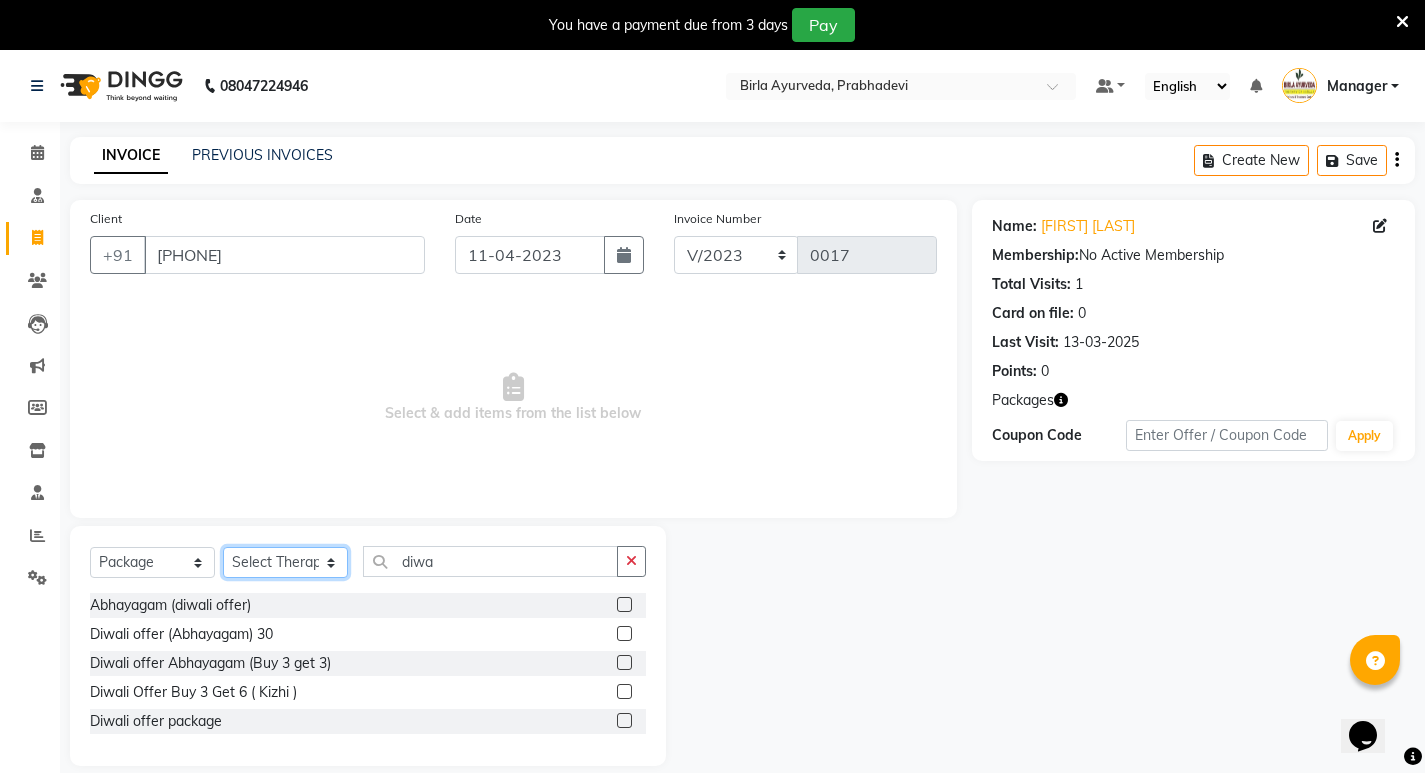 click on "Select Therapist Abhijeet Jadhav Amrutha  Anita Khatke Anjana Surendra Kalyani Aparna Avtar Jaiswal Bandu Dange Bibina Chandani Yadav Deepali Gaikwad Dr. Abidda Khan Dr. Annu Prasad Dr. Chaitali Deshmukh Dr. Chetali Dr. Mrunal Gole Gloria Y Gloriya Hari Jainy M R KAMAL NIKAM Kavita Ambatkar Latika Sawant Manager Pooja Mohite Priya Mishra Rajimon Gopalan RATHEESH KUMAR G KURUP Ratish Sachin Subhash Shali K M Shani K Shibin Suddheesh K K Sunil Wankhade Sunita Fernandes Suraj Suvarna Gangurde Swati Tanvi Taral Tejaswini Gaonkar Vidya Vishwanath Vimal Lodh Vinayak Yogesh Parab" 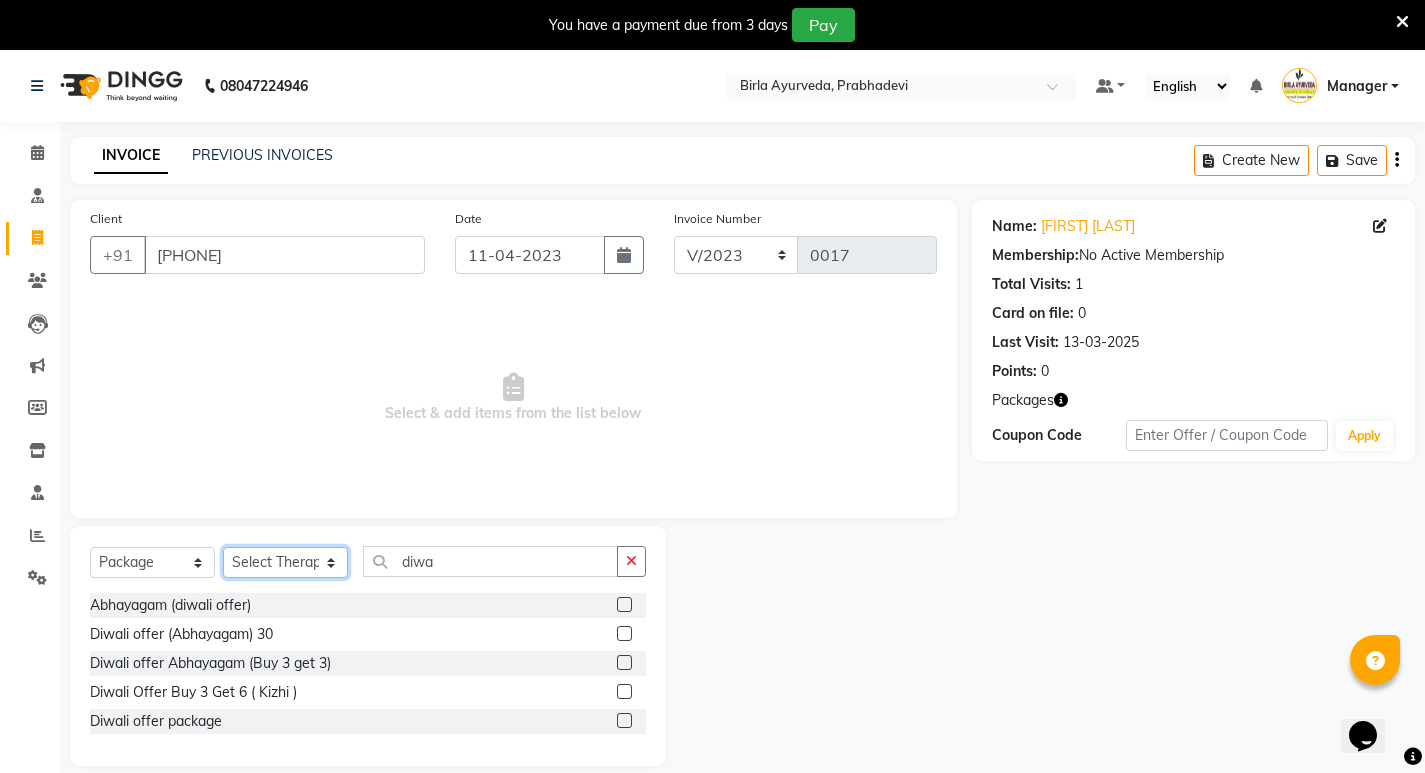 select on "56972" 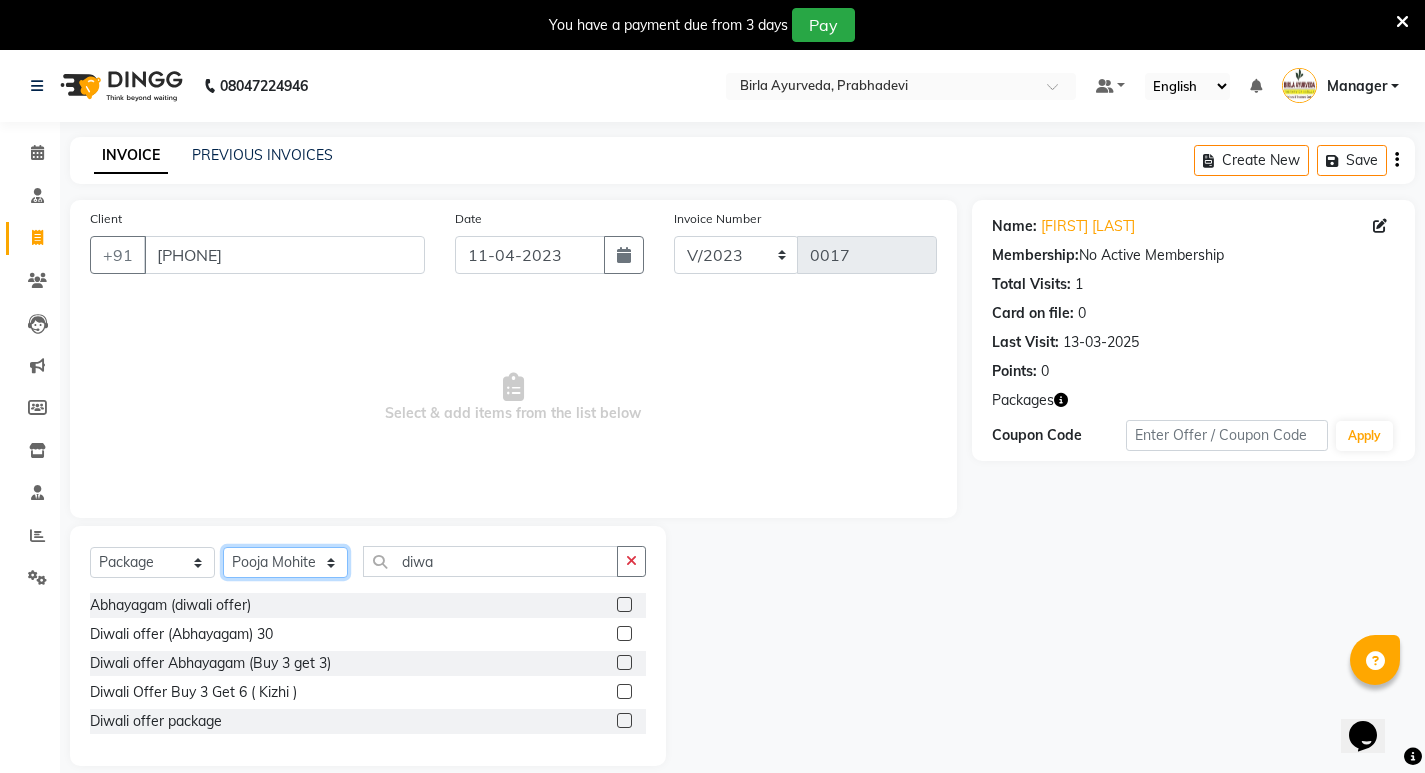 click on "Select Therapist Abhijeet Jadhav Amrutha  Anita Khatke Anjana Surendra Kalyani Aparna Avtar Jaiswal Bandu Dange Bibina Chandani Yadav Deepali Gaikwad Dr. Abidda Khan Dr. Annu Prasad Dr. Chaitali Deshmukh Dr. Chetali Dr. Mrunal Gole Gloria Y Gloriya Hari Jainy M R KAMAL NIKAM Kavita Ambatkar Latika Sawant Manager Pooja Mohite Priya Mishra Rajimon Gopalan RATHEESH KUMAR G KURUP Ratish Sachin Subhash Shali K M Shani K Shibin Suddheesh K K Sunil Wankhade Sunita Fernandes Suraj Suvarna Gangurde Swati Tanvi Taral Tejaswini Gaonkar Vidya Vishwanath Vimal Lodh Vinayak Yogesh Parab" 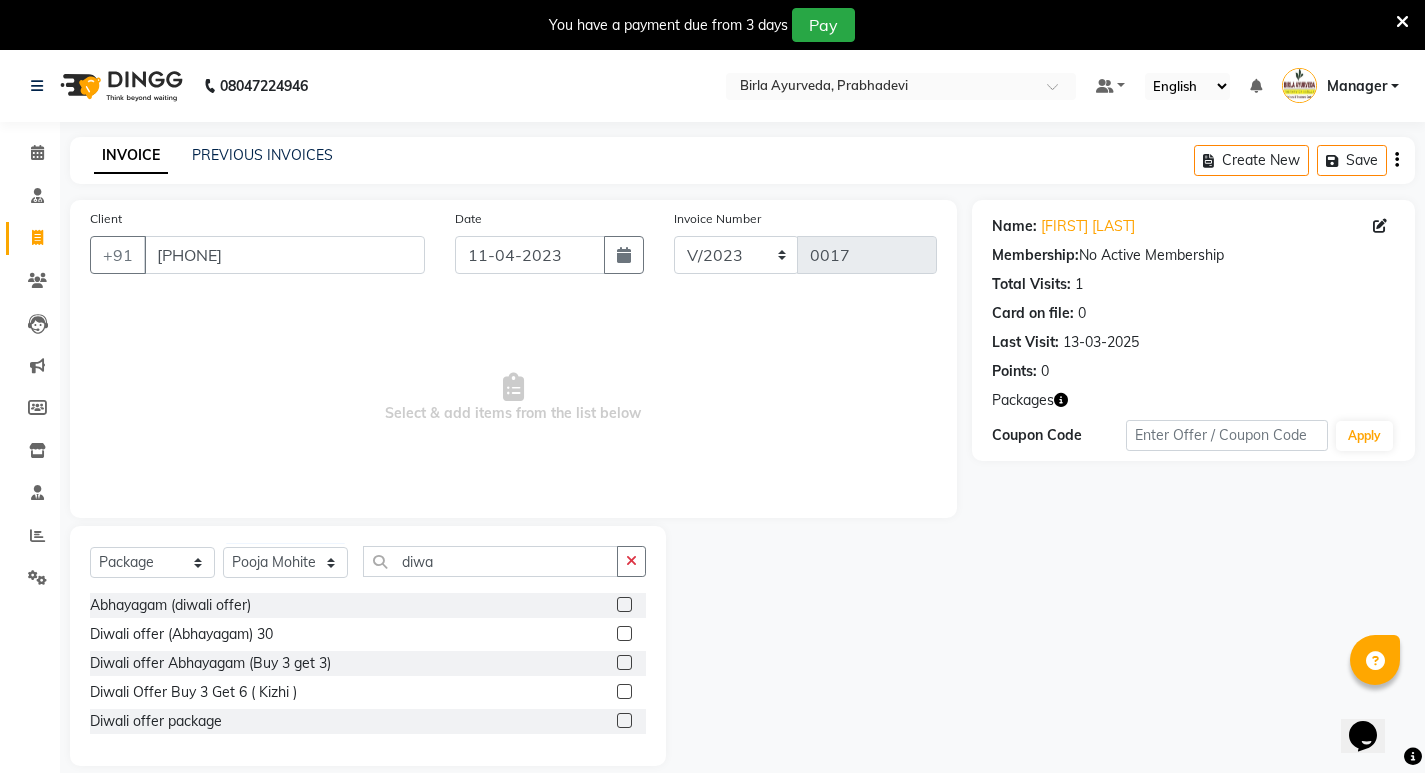 click 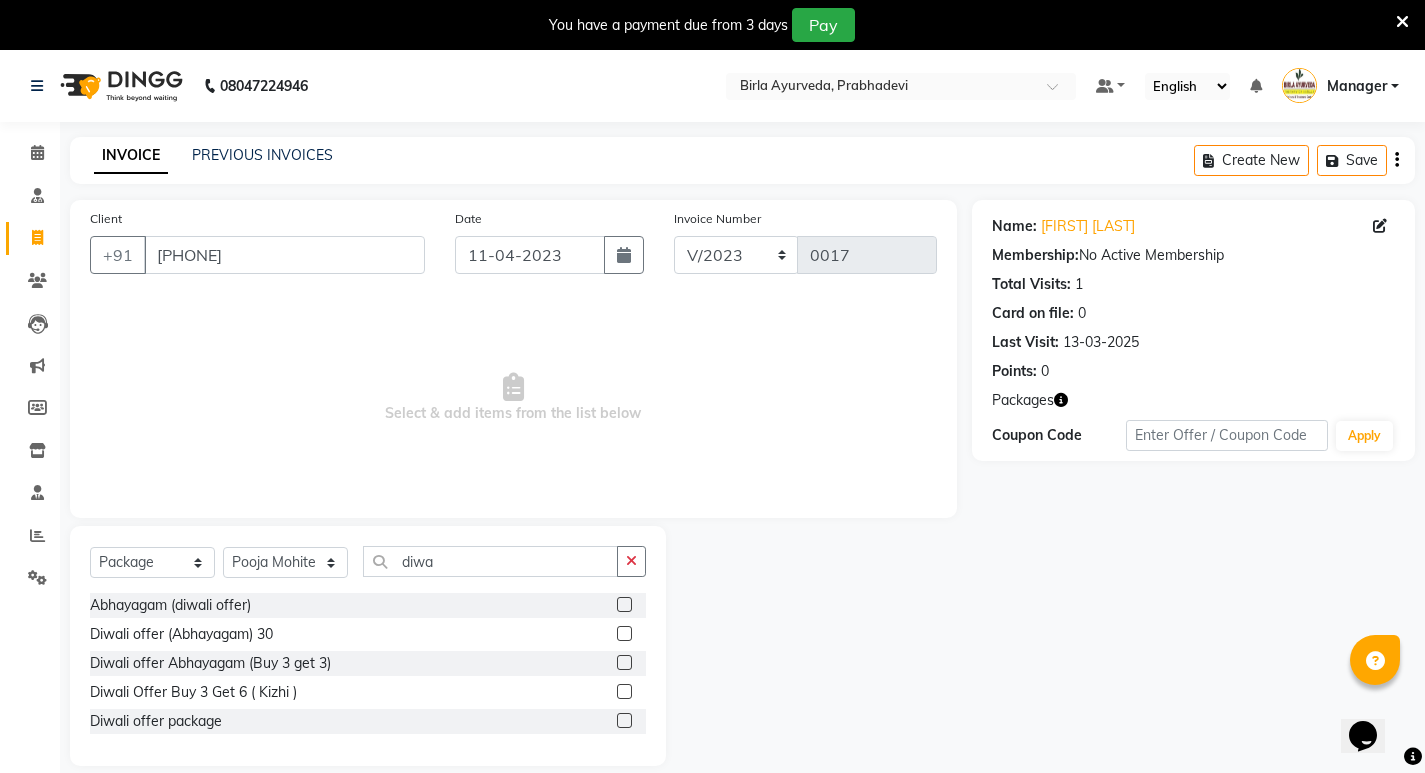 click at bounding box center [623, 605] 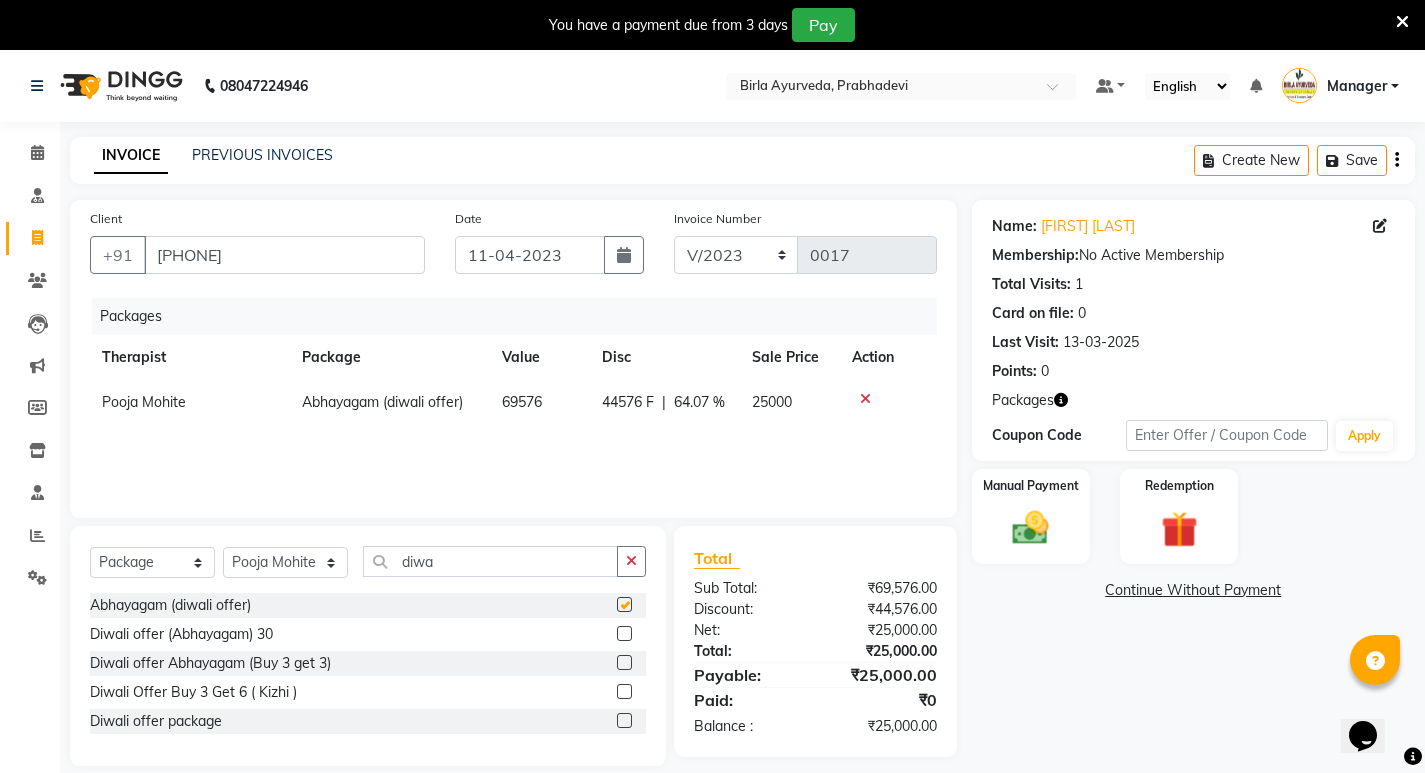 checkbox on "false" 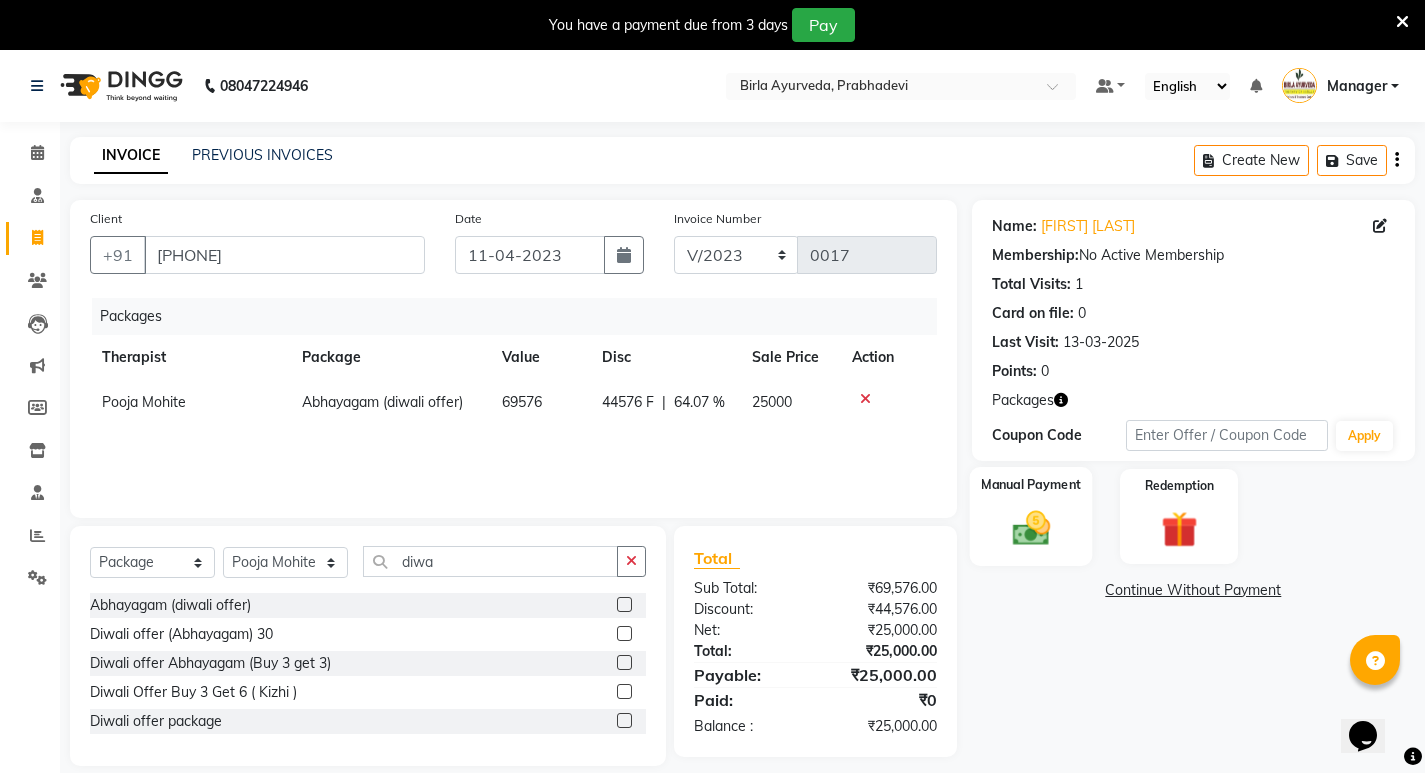 click 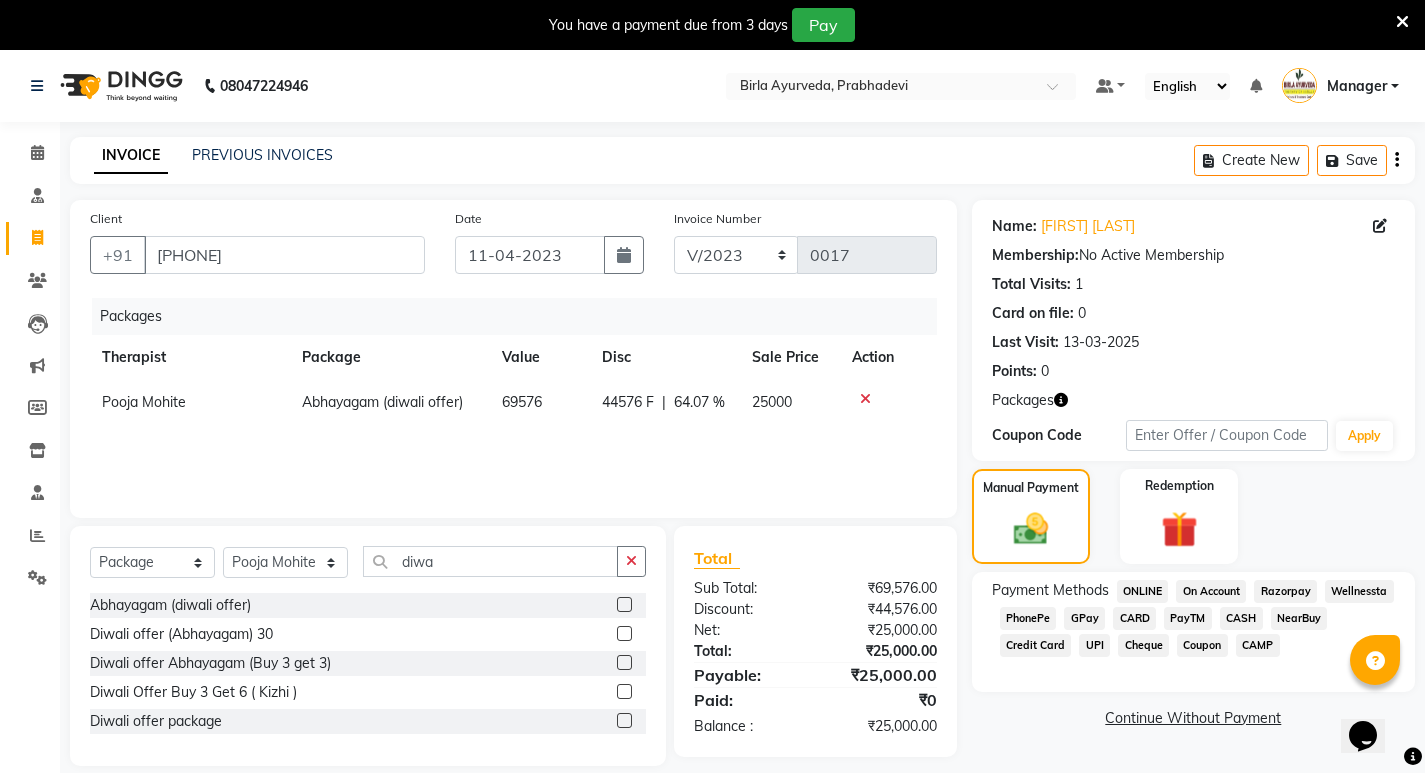 click on "CASH" 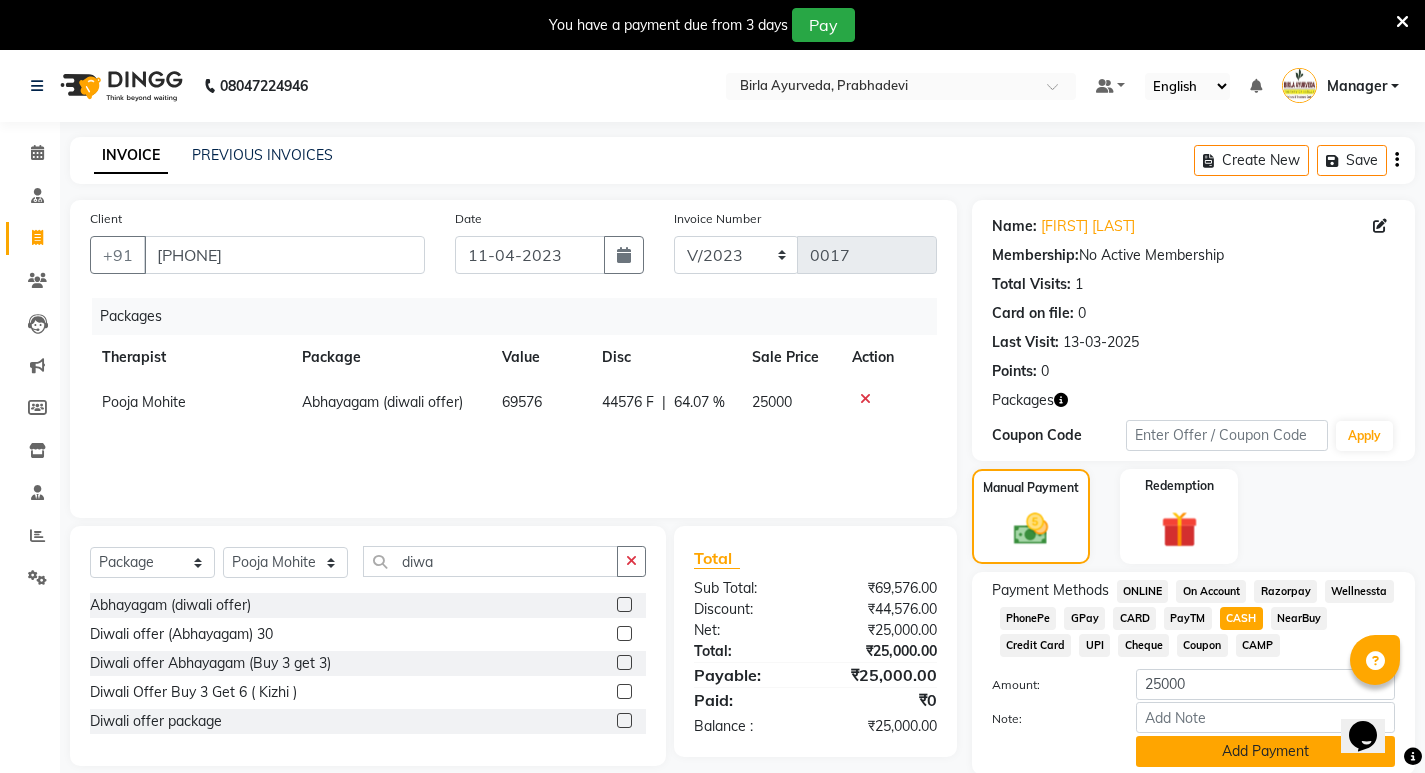 scroll, scrollTop: 73, scrollLeft: 0, axis: vertical 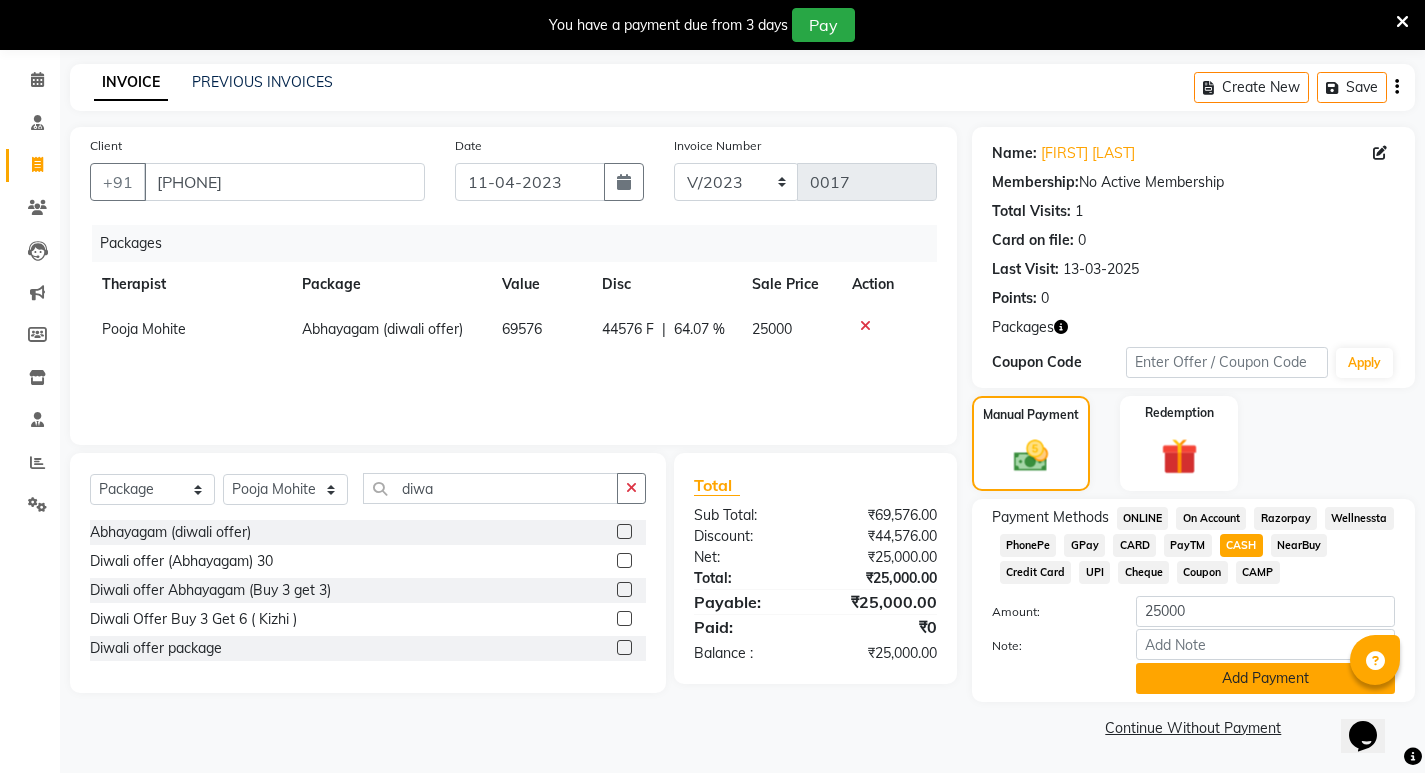 click on "Add Payment" 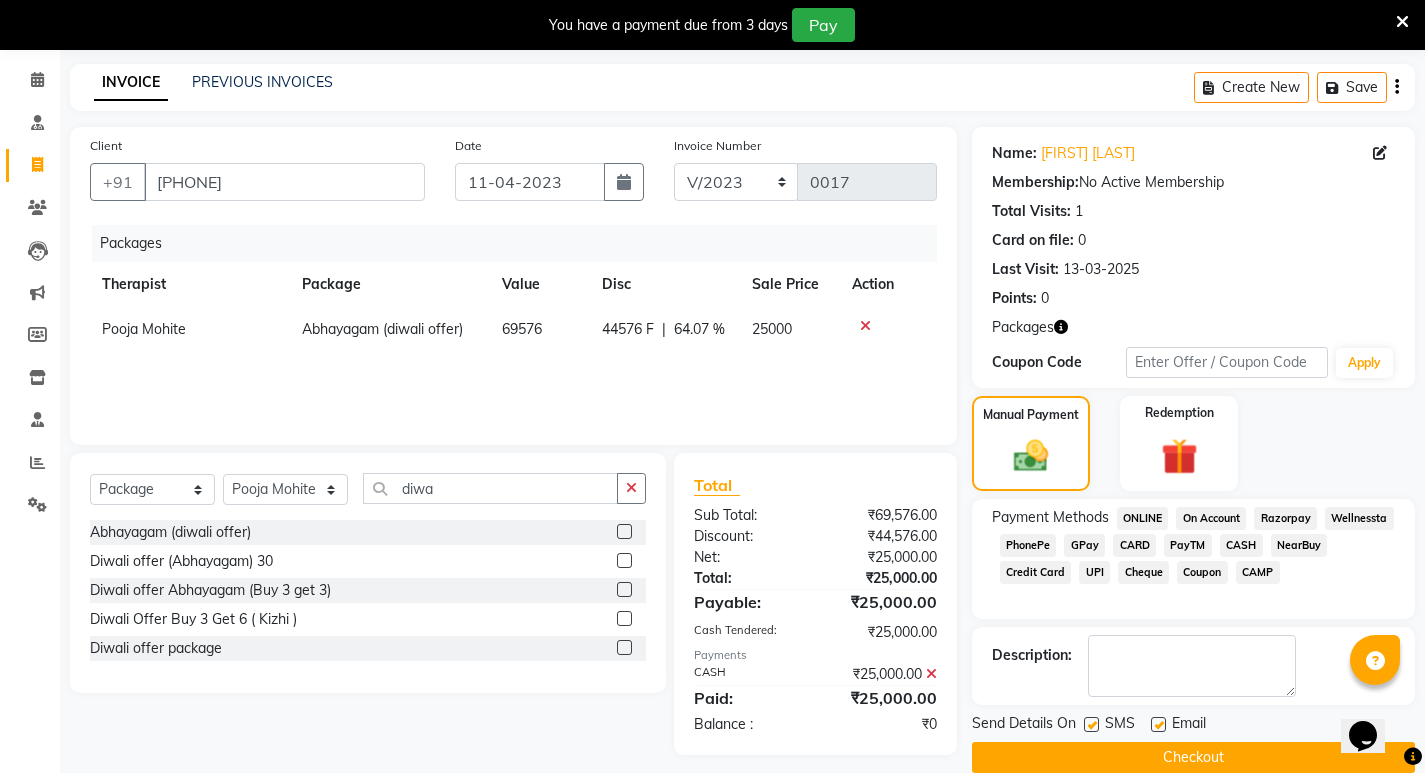 click 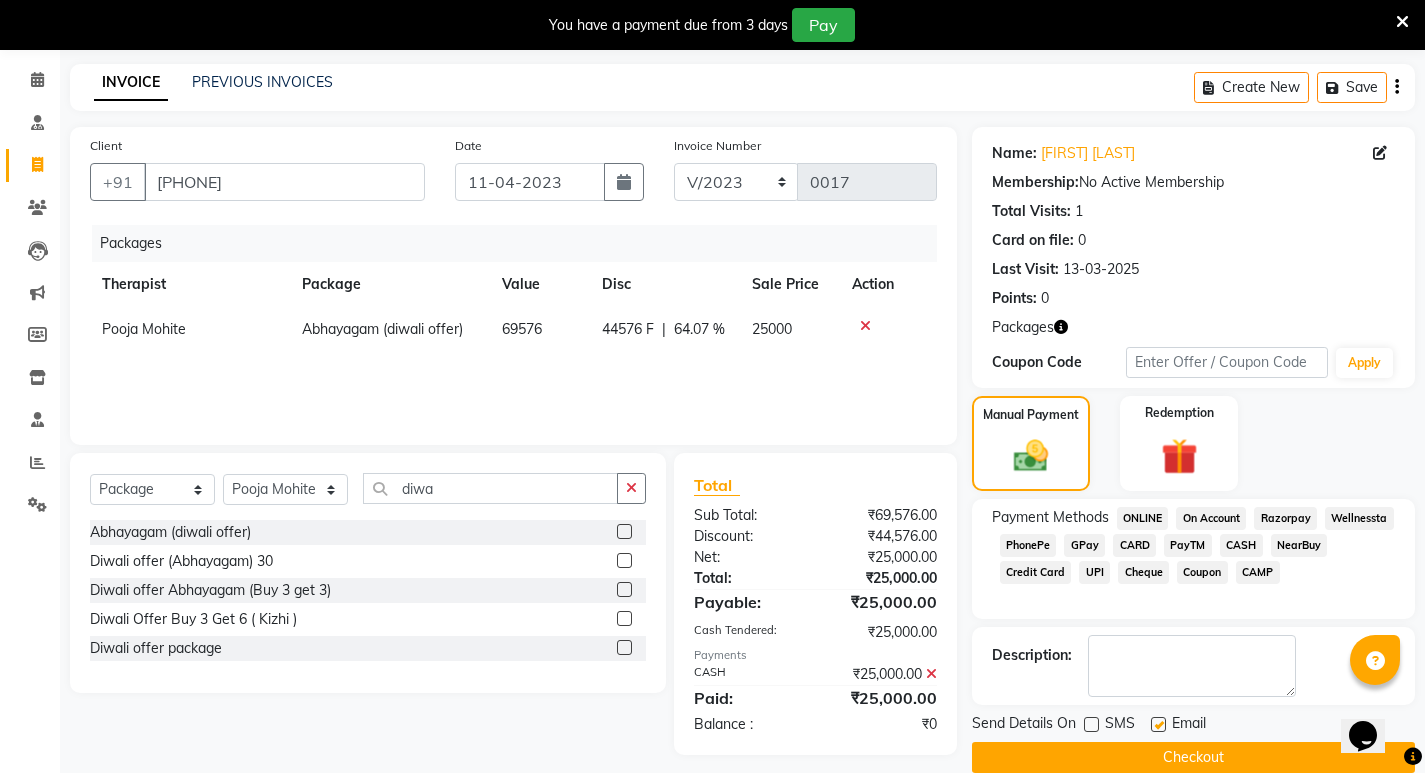 click 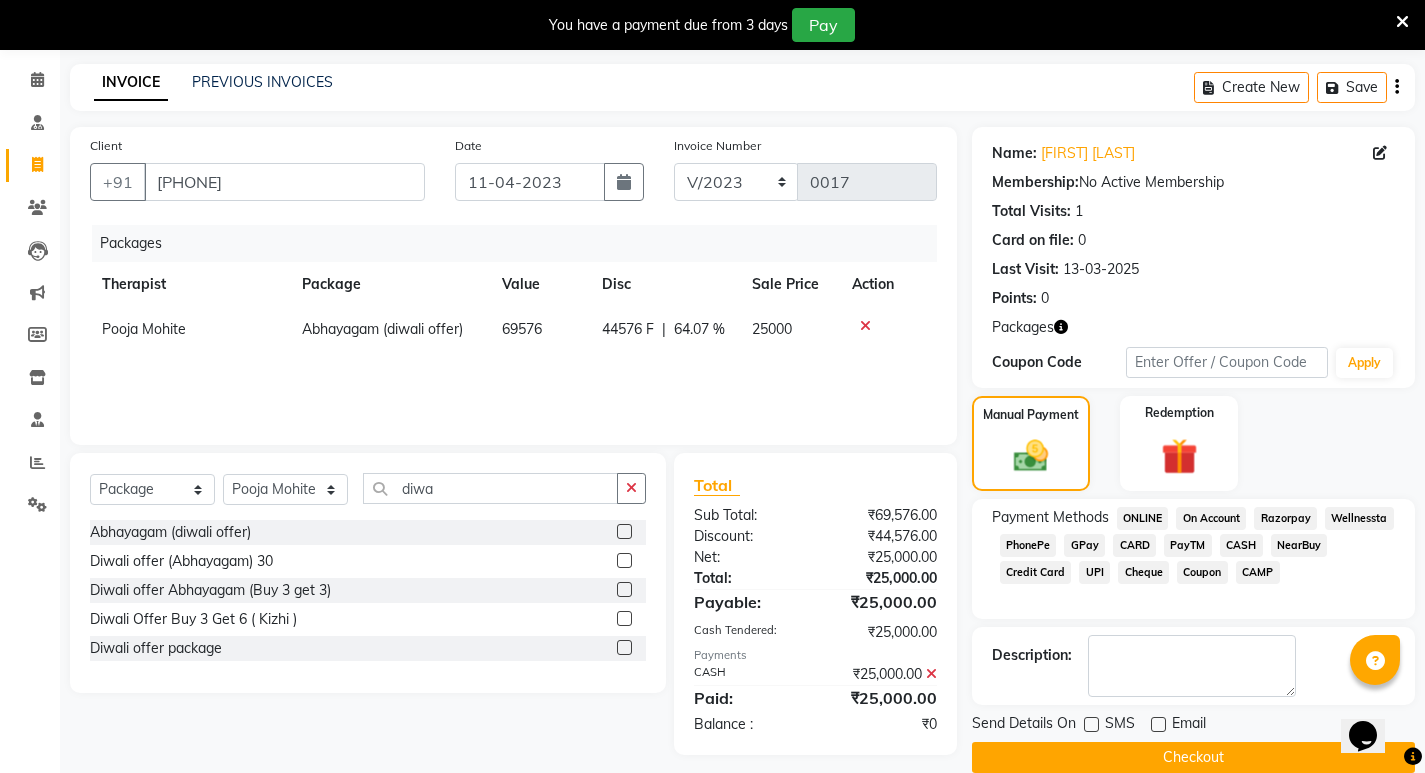 click on "Checkout" 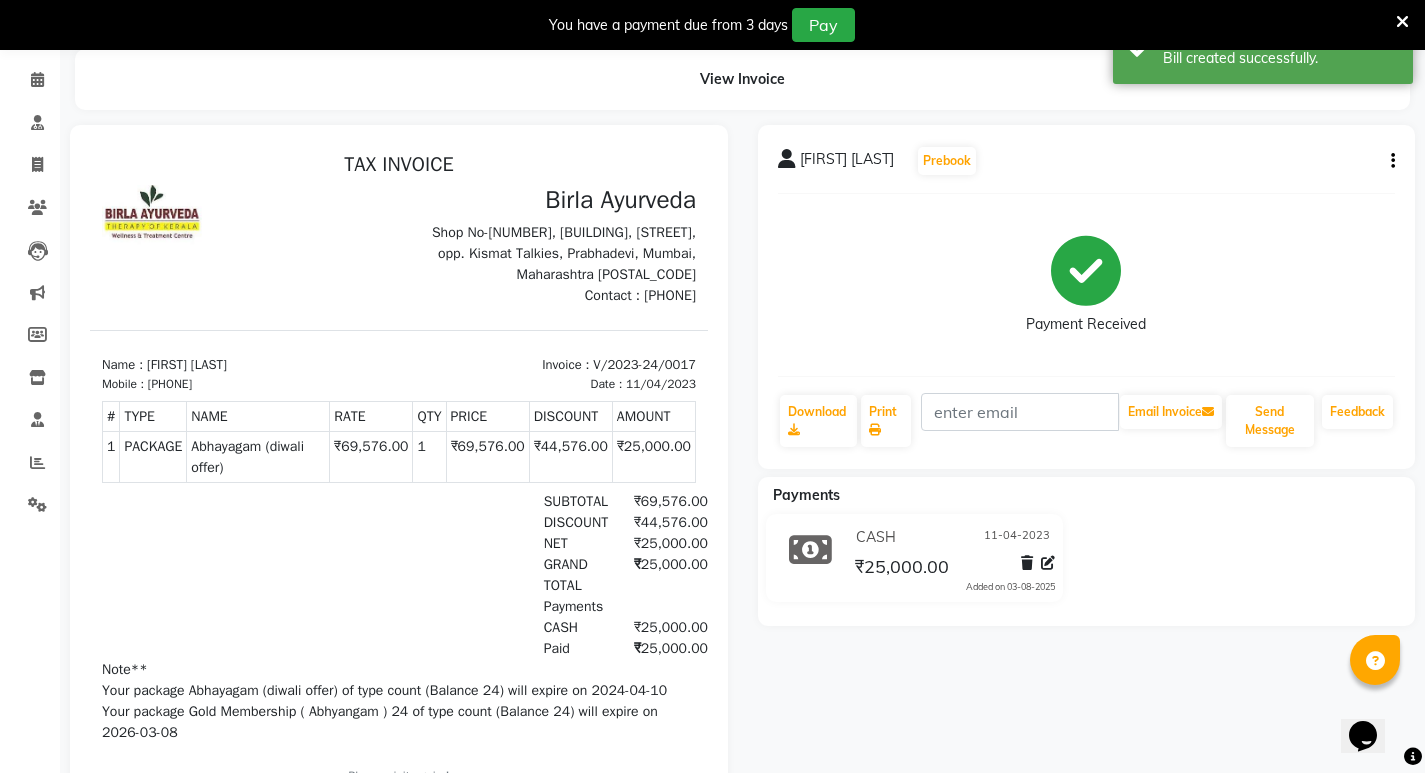 scroll, scrollTop: 0, scrollLeft: 0, axis: both 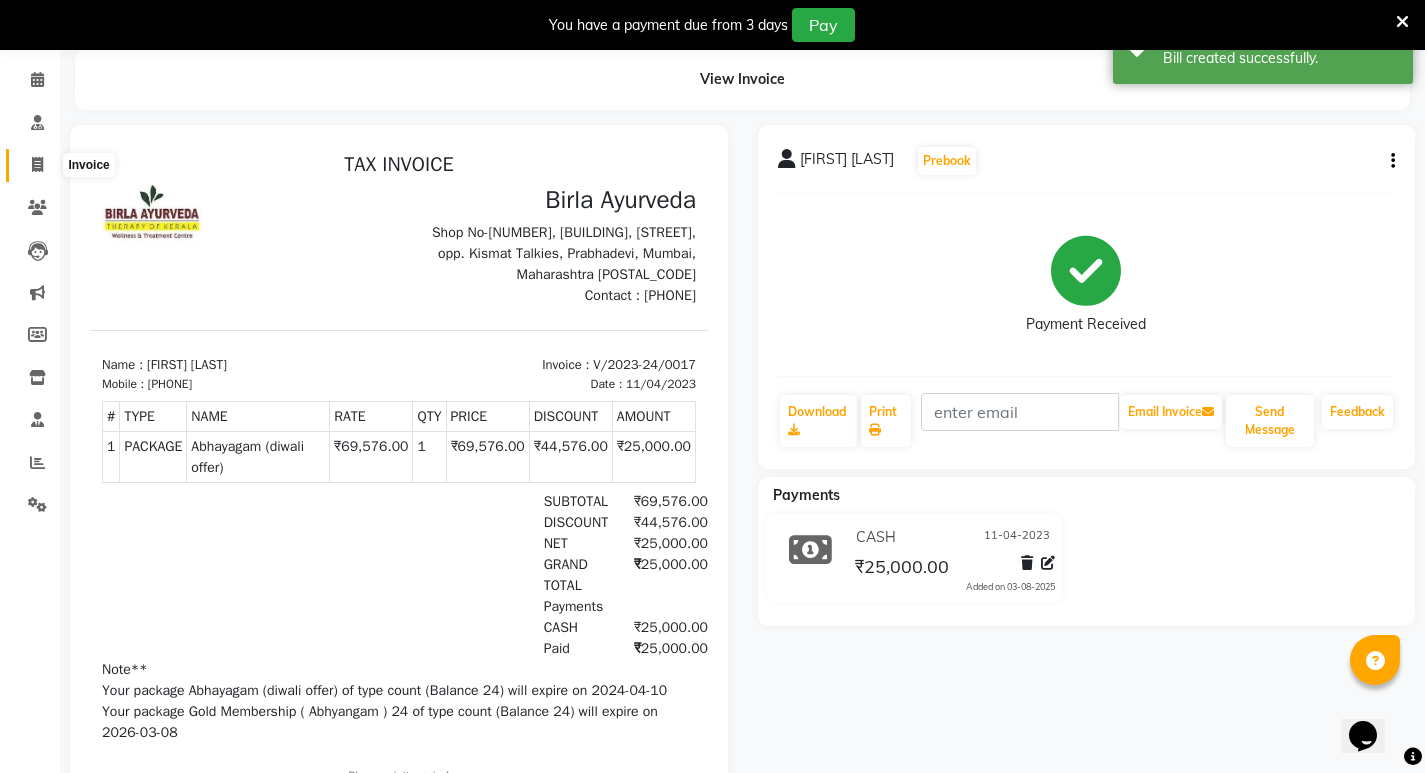 click 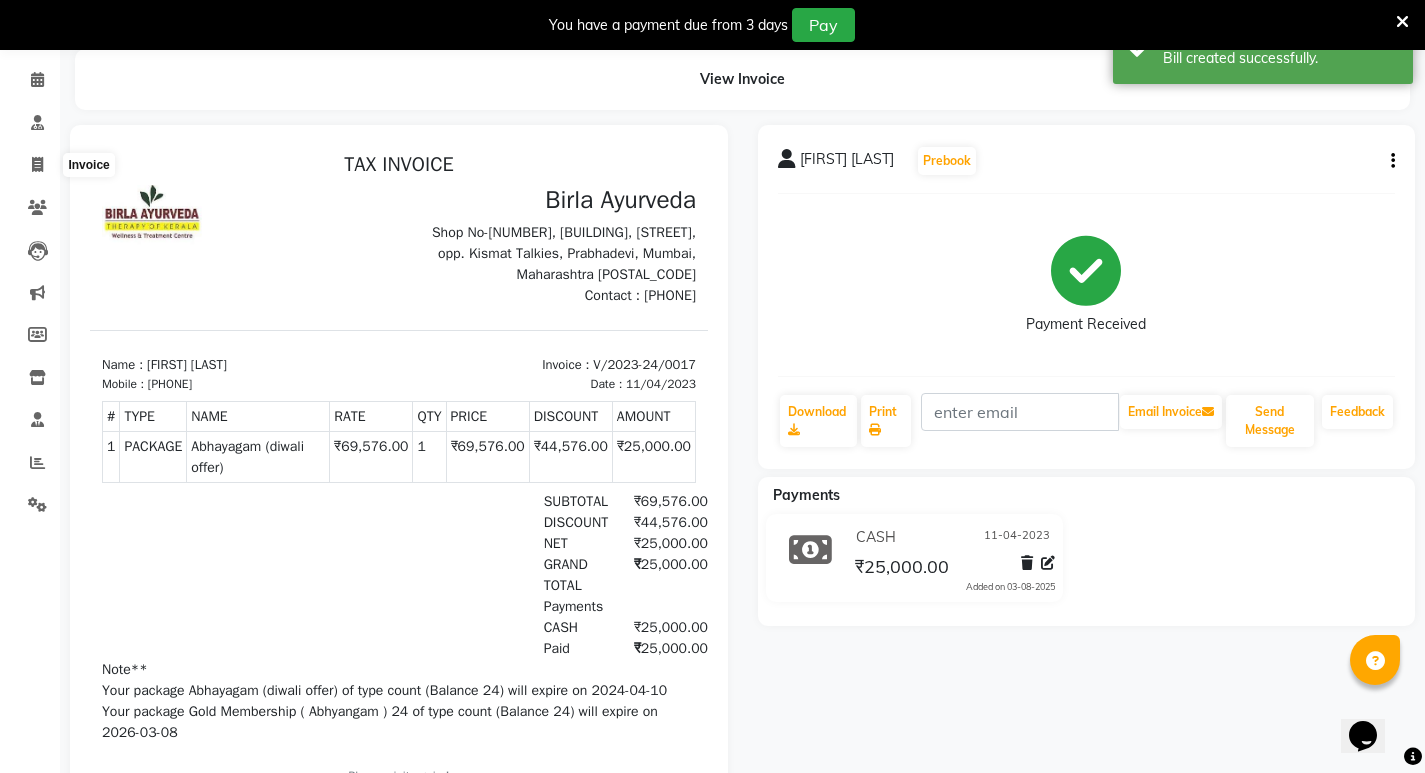 select on "6818" 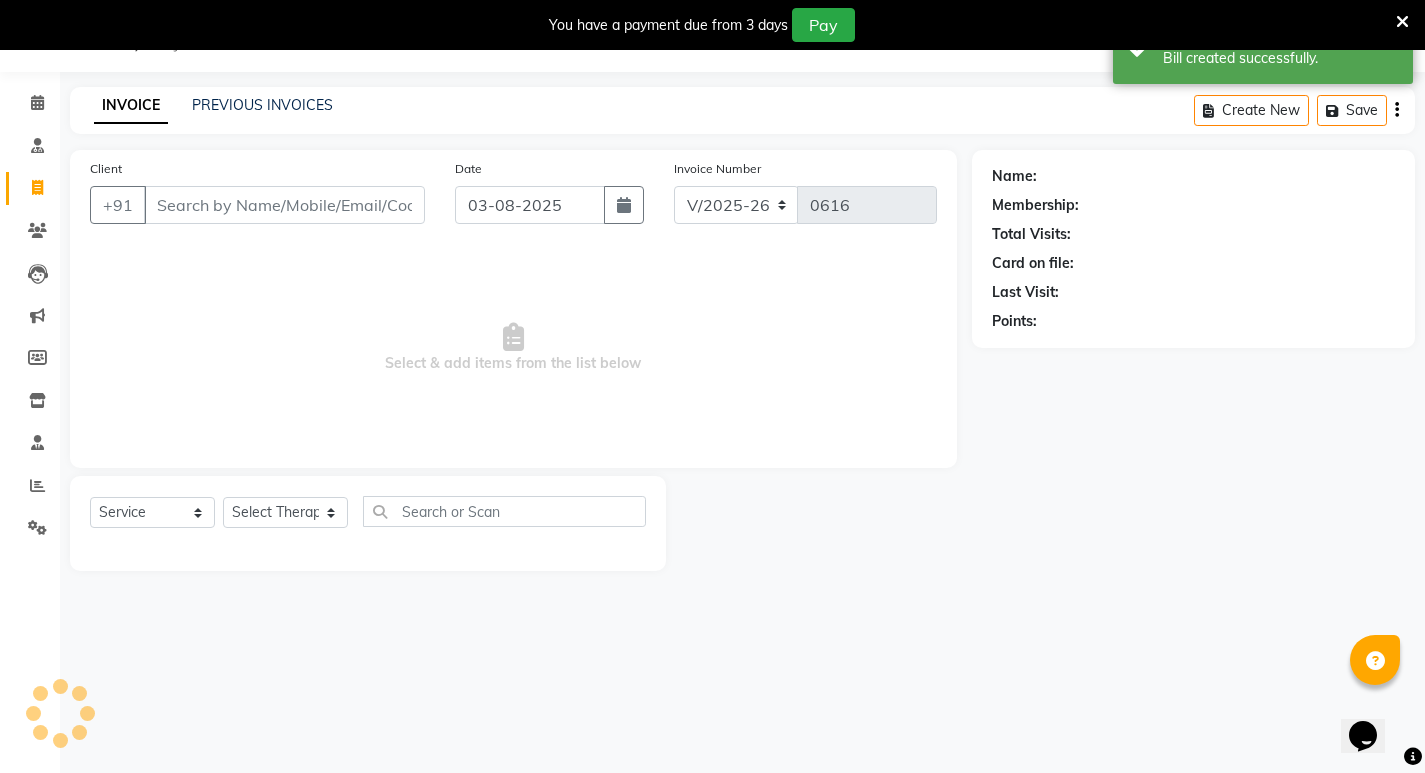 scroll, scrollTop: 50, scrollLeft: 0, axis: vertical 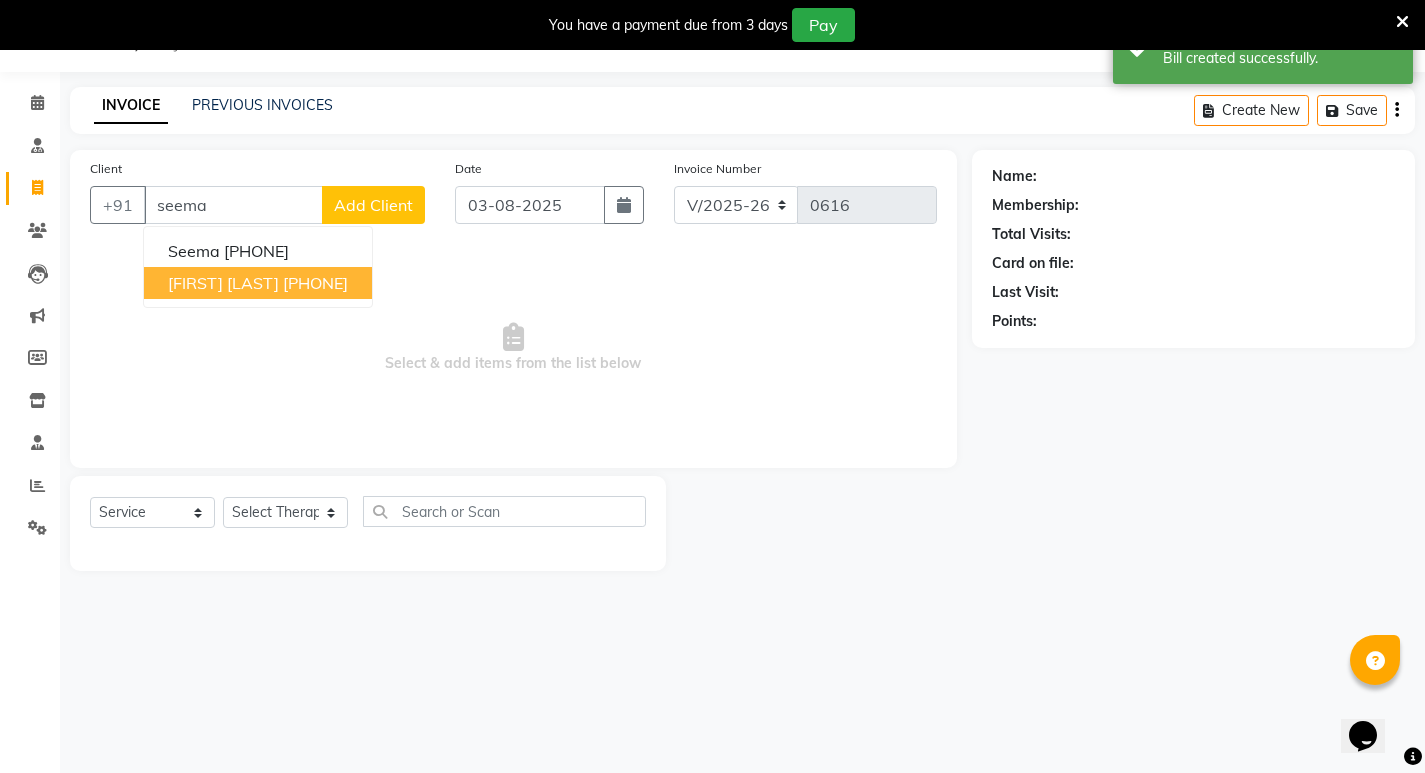 click on "[FIRST] [LAST] [PHONE]" at bounding box center (258, 283) 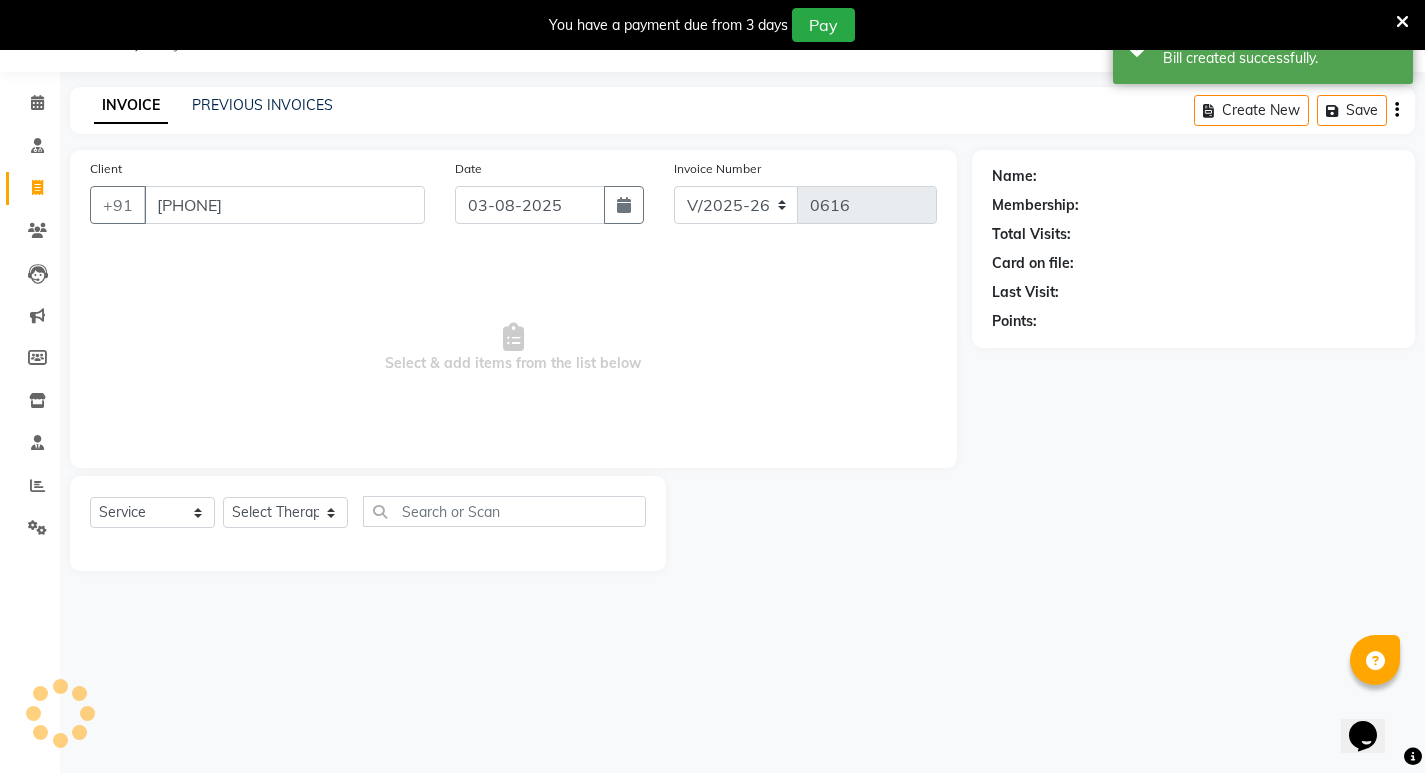 type on "[PHONE]" 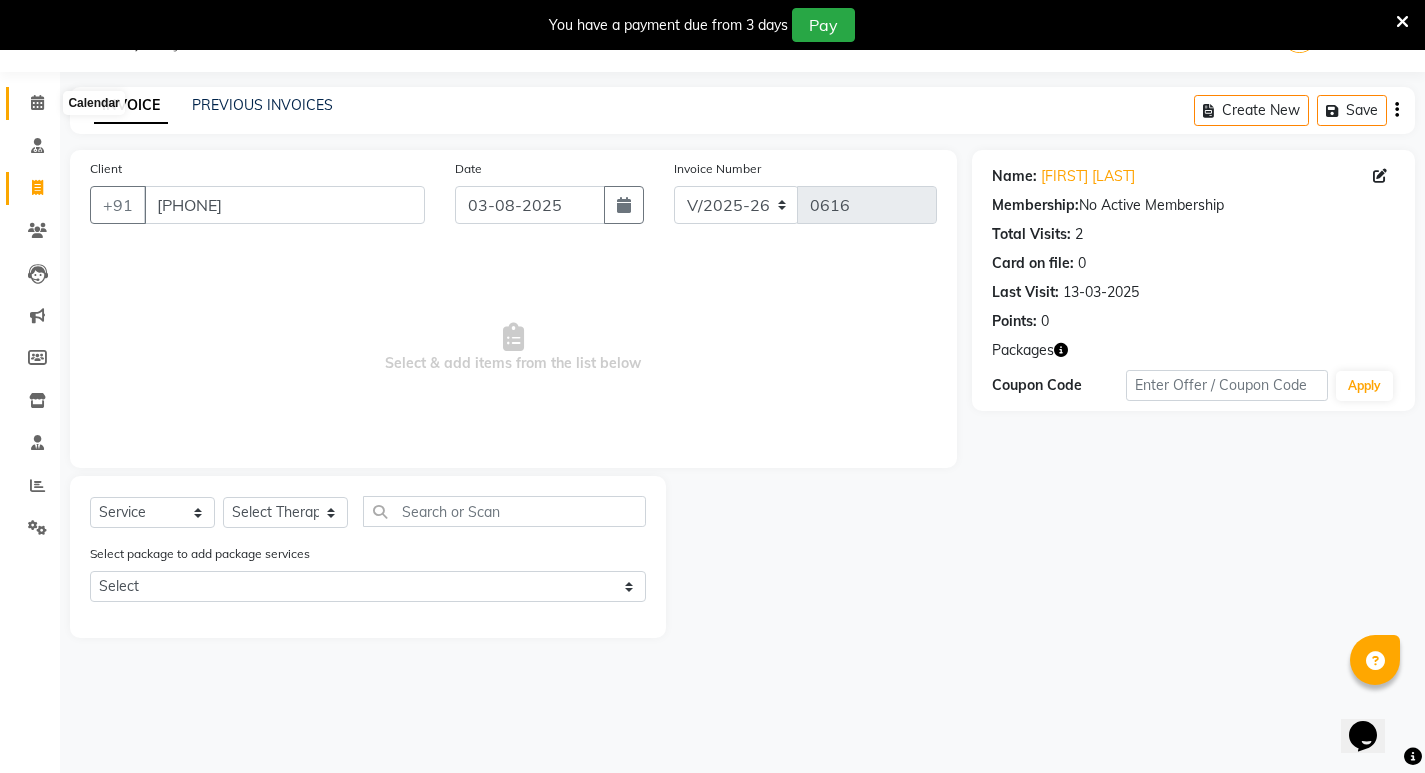 click 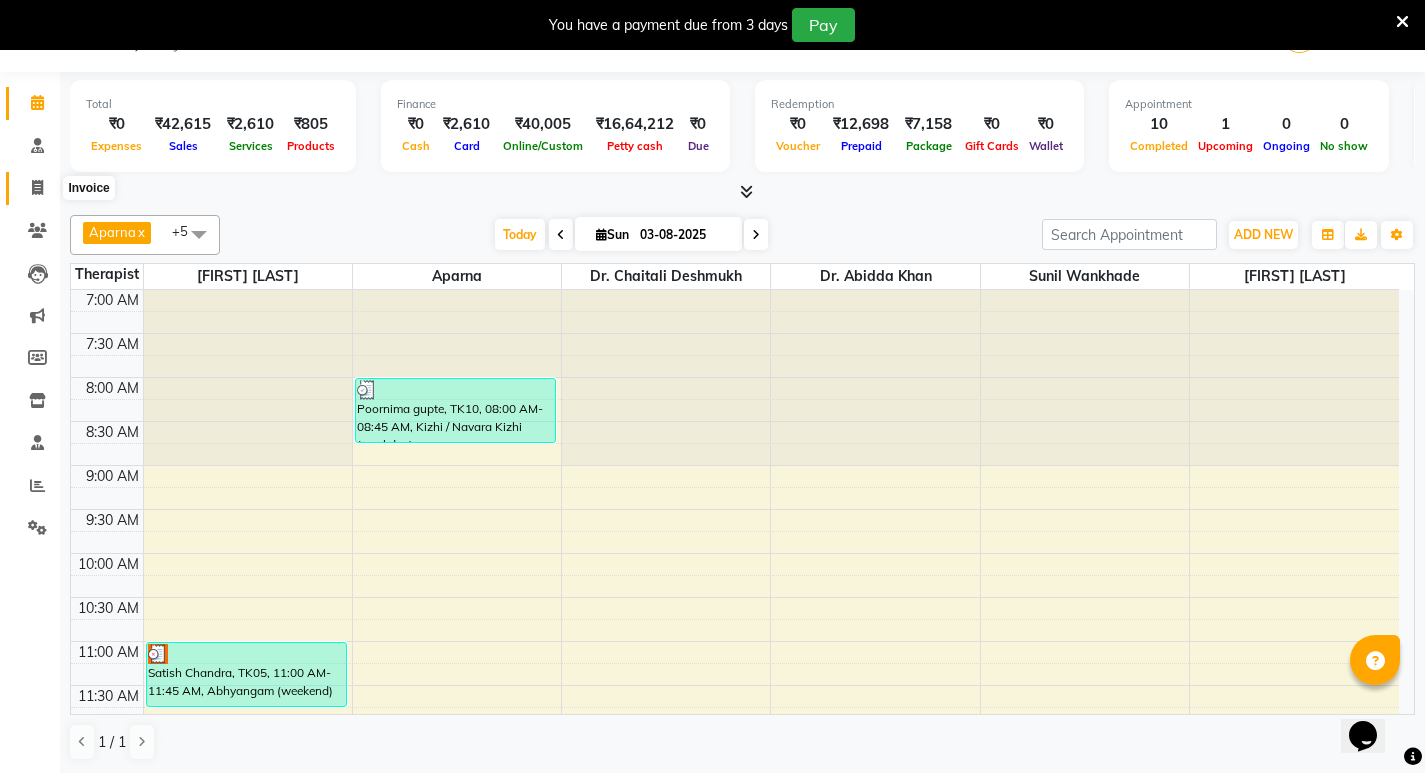 click 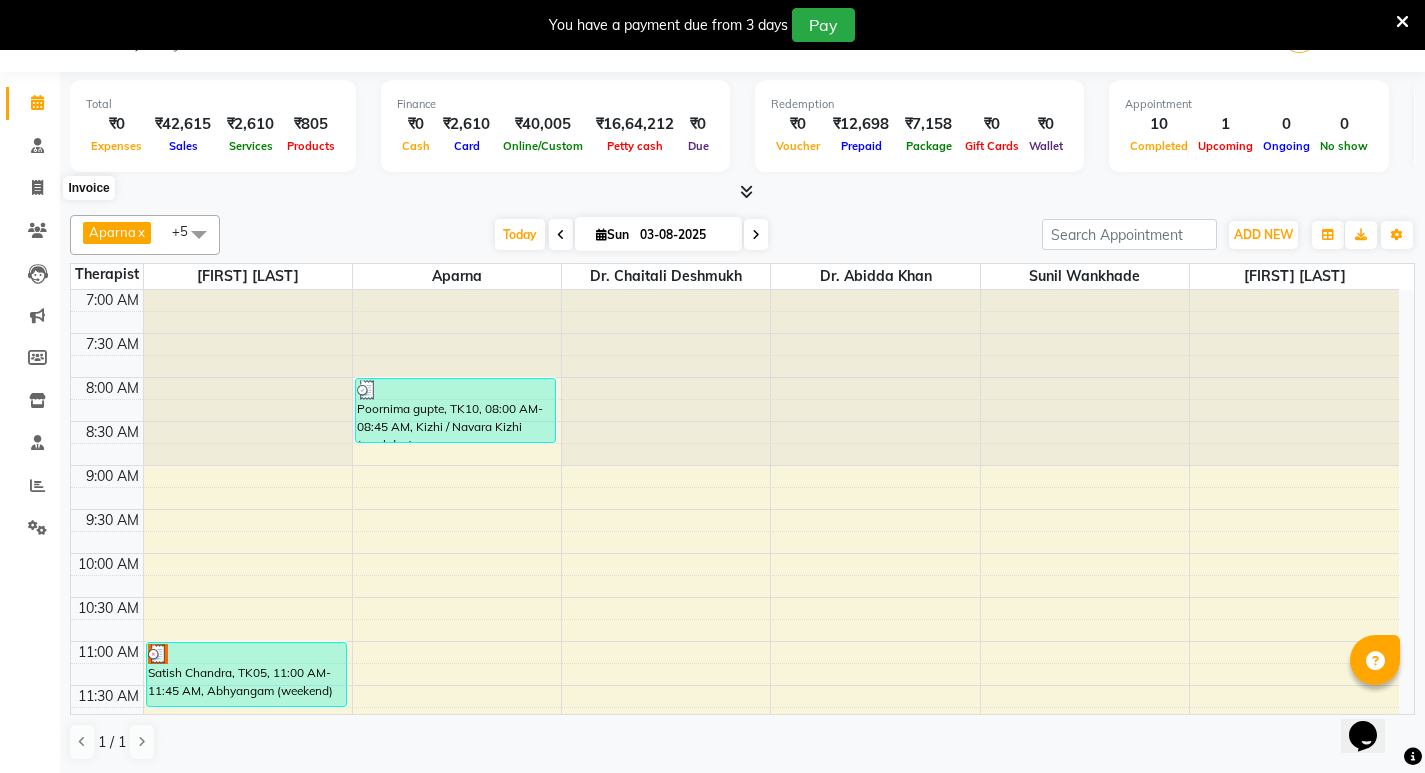 select on "6818" 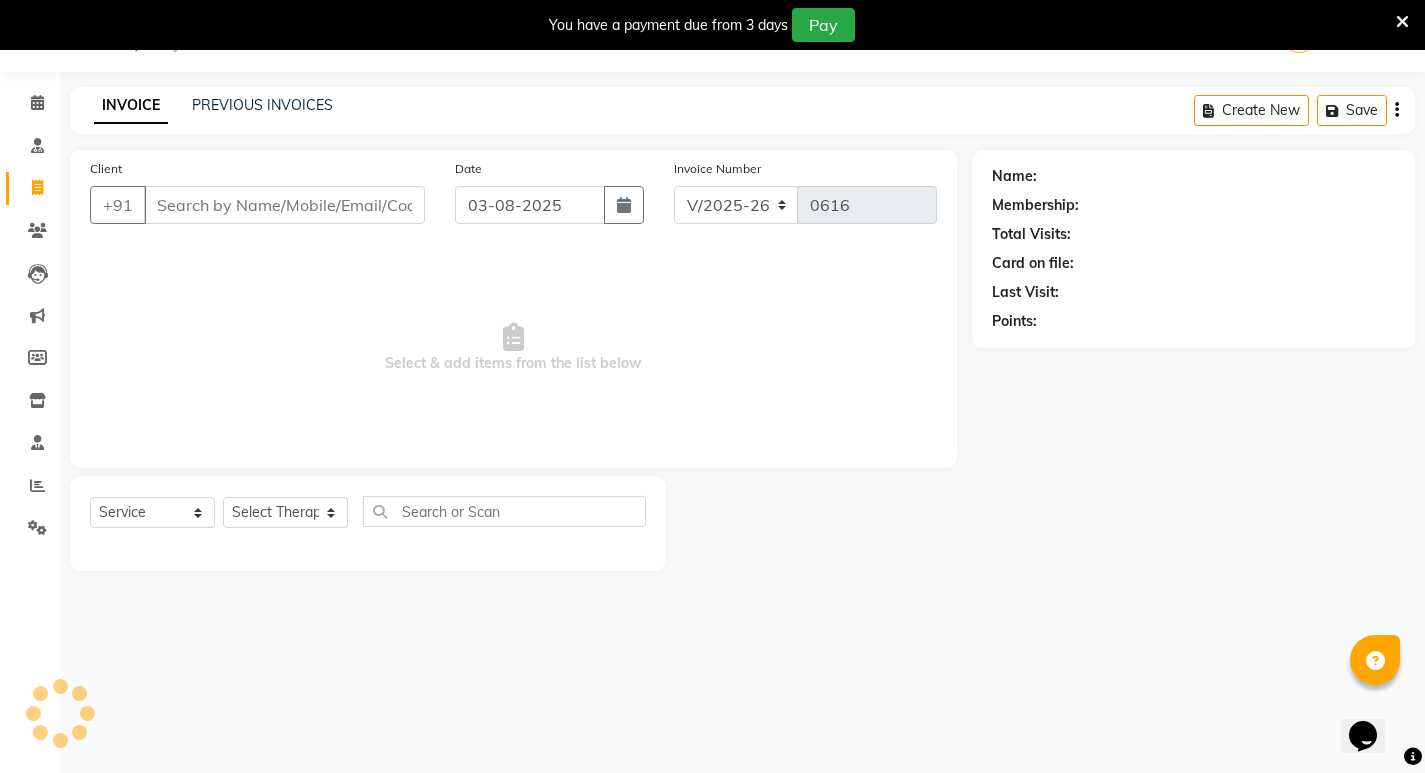 click on "Client" at bounding box center [284, 205] 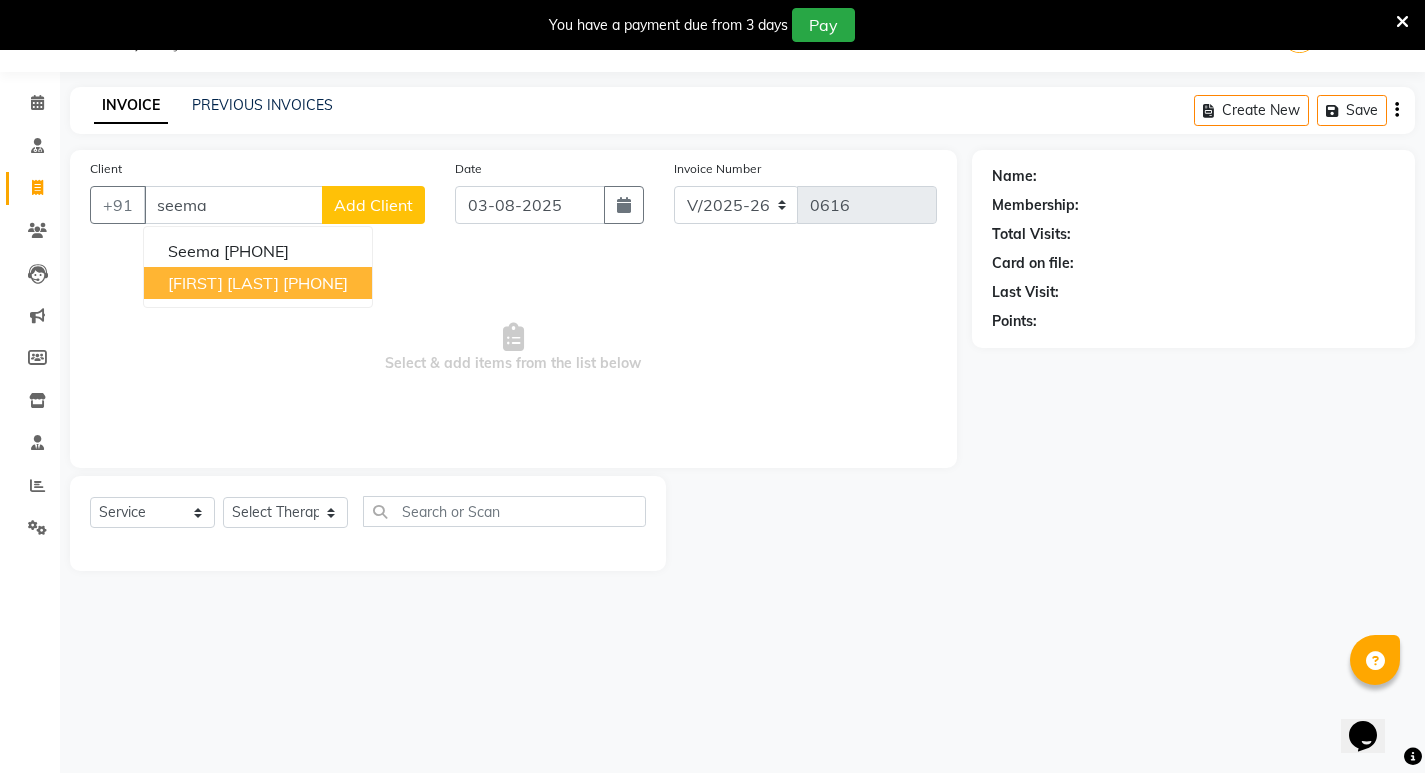 click on "[FIRST] [LAST]" at bounding box center [223, 283] 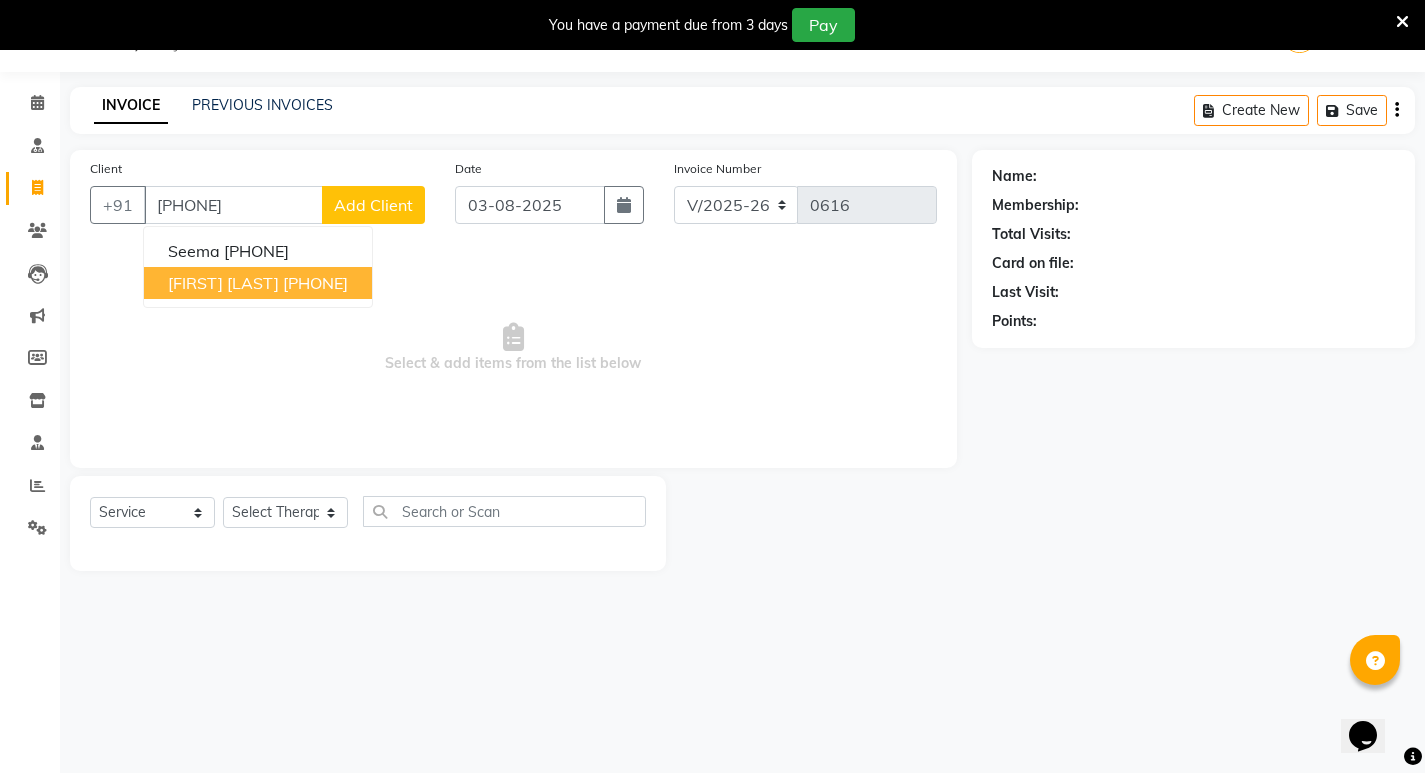 type on "[PHONE]" 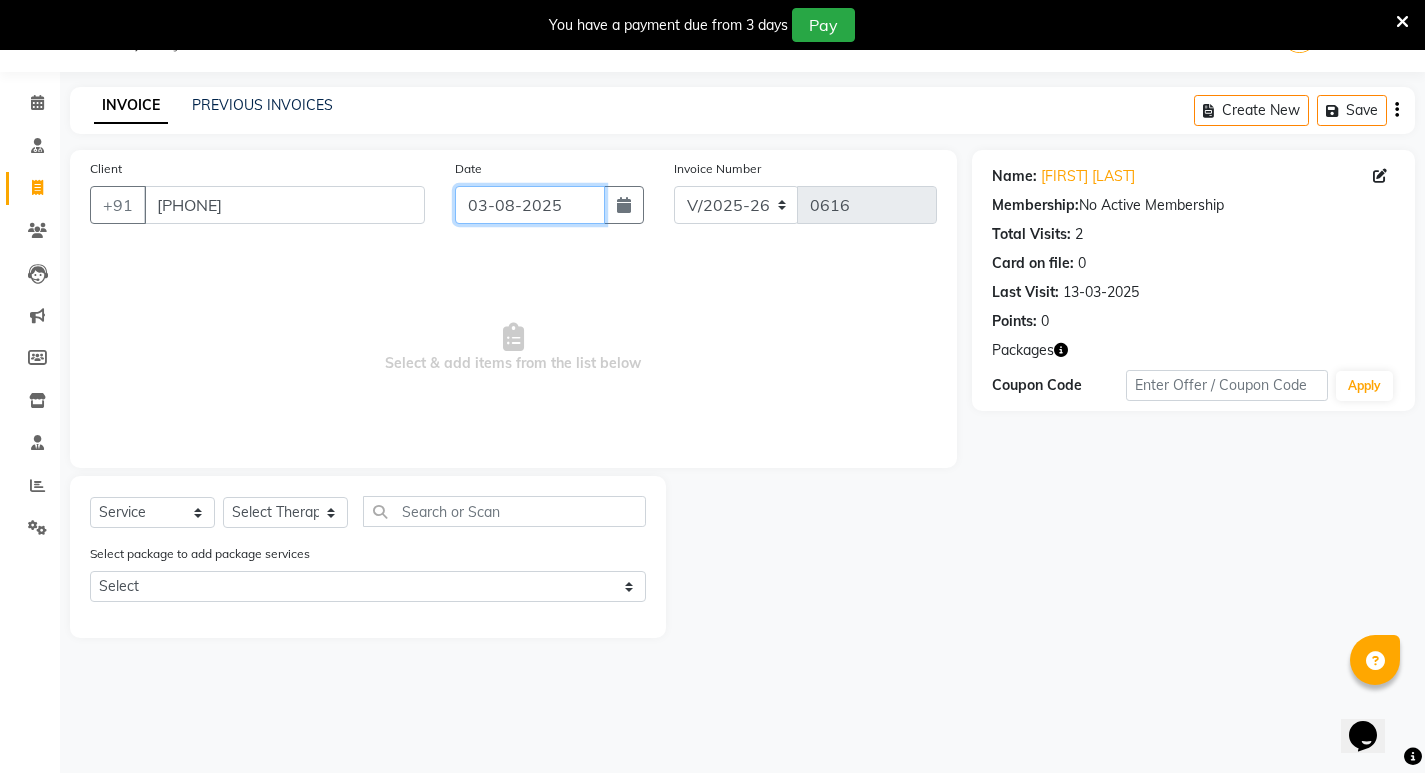 click on "03-08-2025" 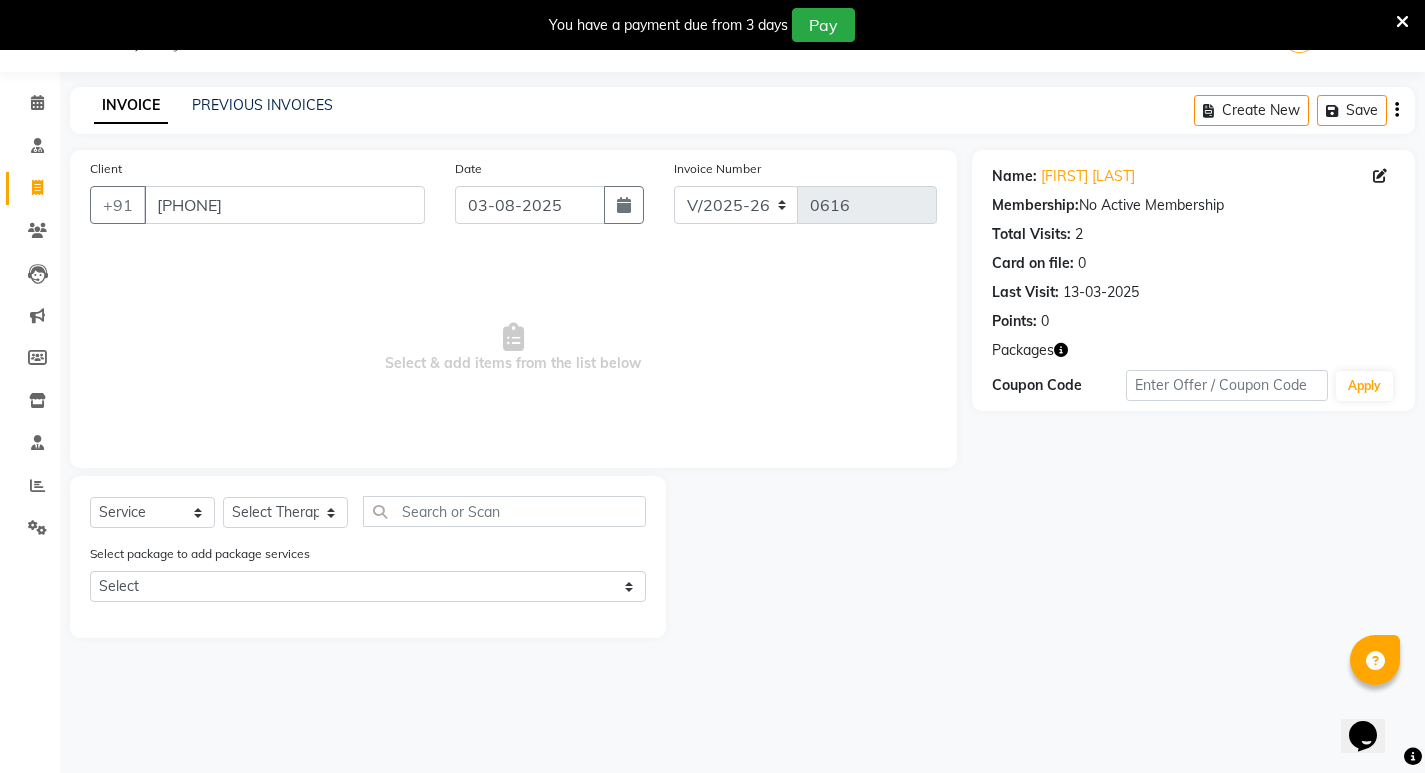 select on "8" 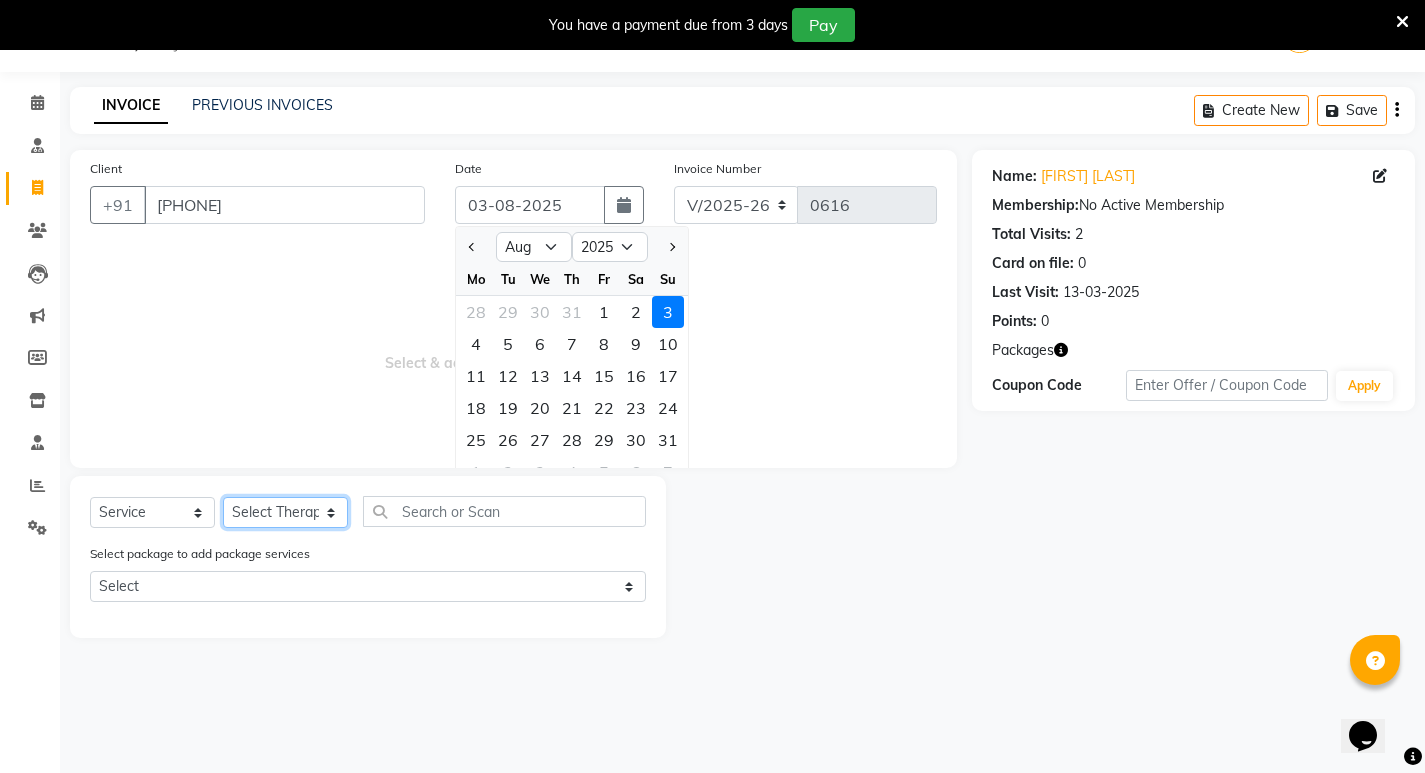 click on "Select Therapist Abhijeet Jadhav Amrutha  Anita Khatke Anjana Surendra Kalyani Aparna Avtar Jaiswal Bandu Dange Bibina Chandani Yadav Deepali Gaikwad Dr. Abidda Khan Dr. Annu Prasad Dr. Chaitali Deshmukh Dr. Chetali Dr. Mrunal Gole Gloria Y Gloriya Hari Jainy M R KAMAL NIKAM Kavita Ambatkar Latika Sawant Manager Pooja Mohite Priya Mishra Rajimon Gopalan RATHEESH KUMAR G KURUP Ratish Sachin Subhash Shali K M Shani K Shibin Suddheesh K K Sunil Wankhade Sunita Fernandes Suraj Suvarna Gangurde Swati Tanvi Taral Tejaswini Gaonkar Vidya Vishwanath Vimal Lodh Vinayak Yogesh Parab" 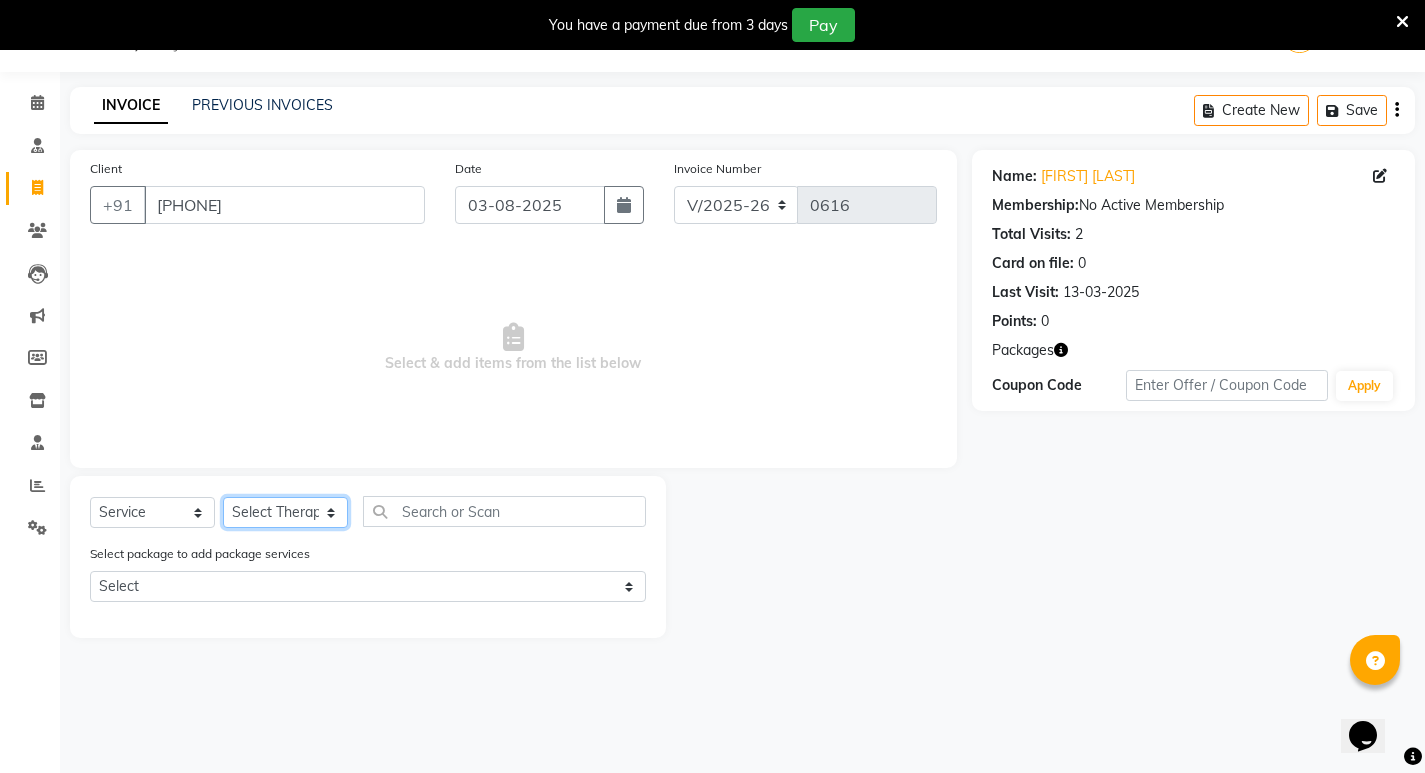 click on "Select Therapist Abhijeet Jadhav Amrutha  Anita Khatke Anjana Surendra Kalyani Aparna Avtar Jaiswal Bandu Dange Bibina Chandani Yadav Deepali Gaikwad Dr. Abidda Khan Dr. Annu Prasad Dr. Chaitali Deshmukh Dr. Chetali Dr. Mrunal Gole Gloria Y Gloriya Hari Jainy M R KAMAL NIKAM Kavita Ambatkar Latika Sawant Manager Pooja Mohite Priya Mishra Rajimon Gopalan RATHEESH KUMAR G KURUP Ratish Sachin Subhash Shali K M Shani K Shibin Suddheesh K K Sunil Wankhade Sunita Fernandes Suraj Suvarna Gangurde Swati Tanvi Taral Tejaswini Gaonkar Vidya Vishwanath Vimal Lodh Vinayak Yogesh Parab" 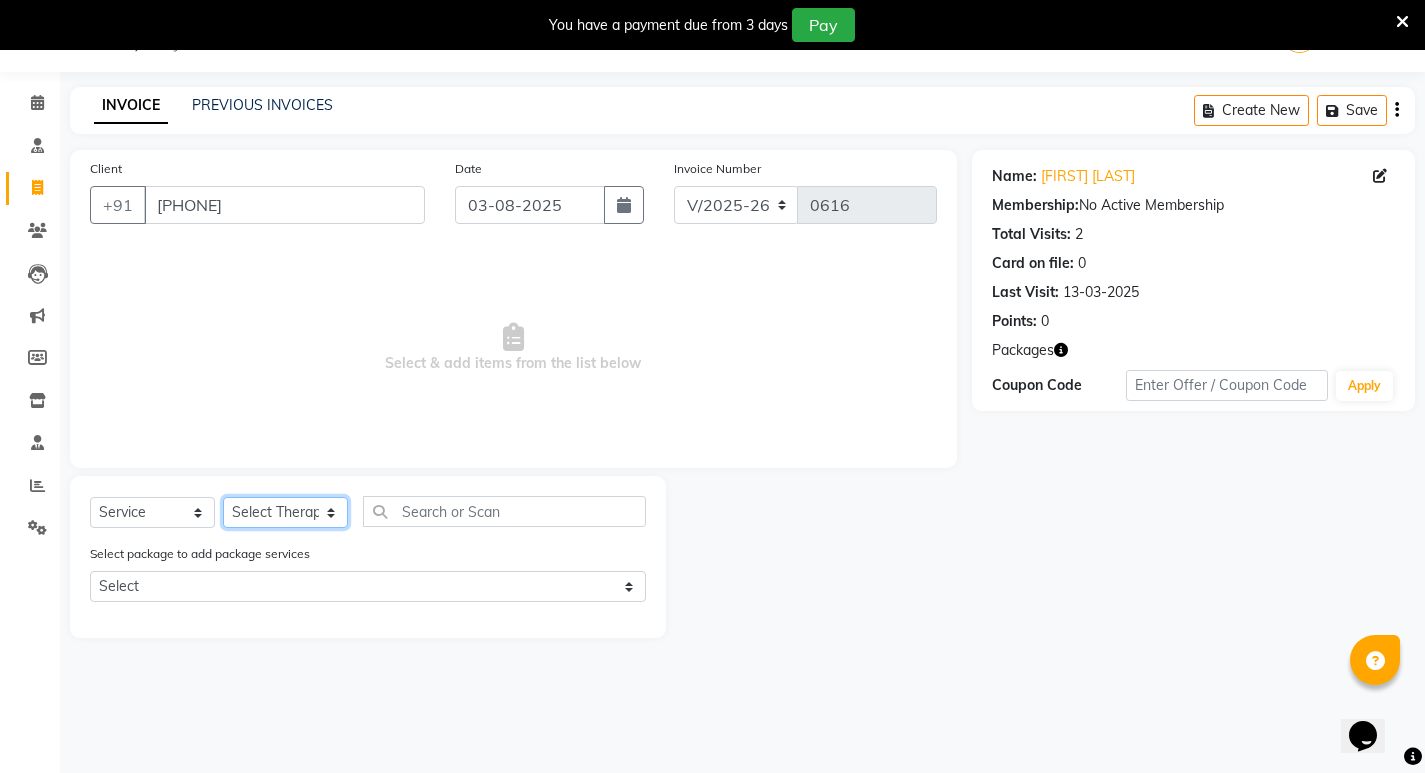 select on "53451" 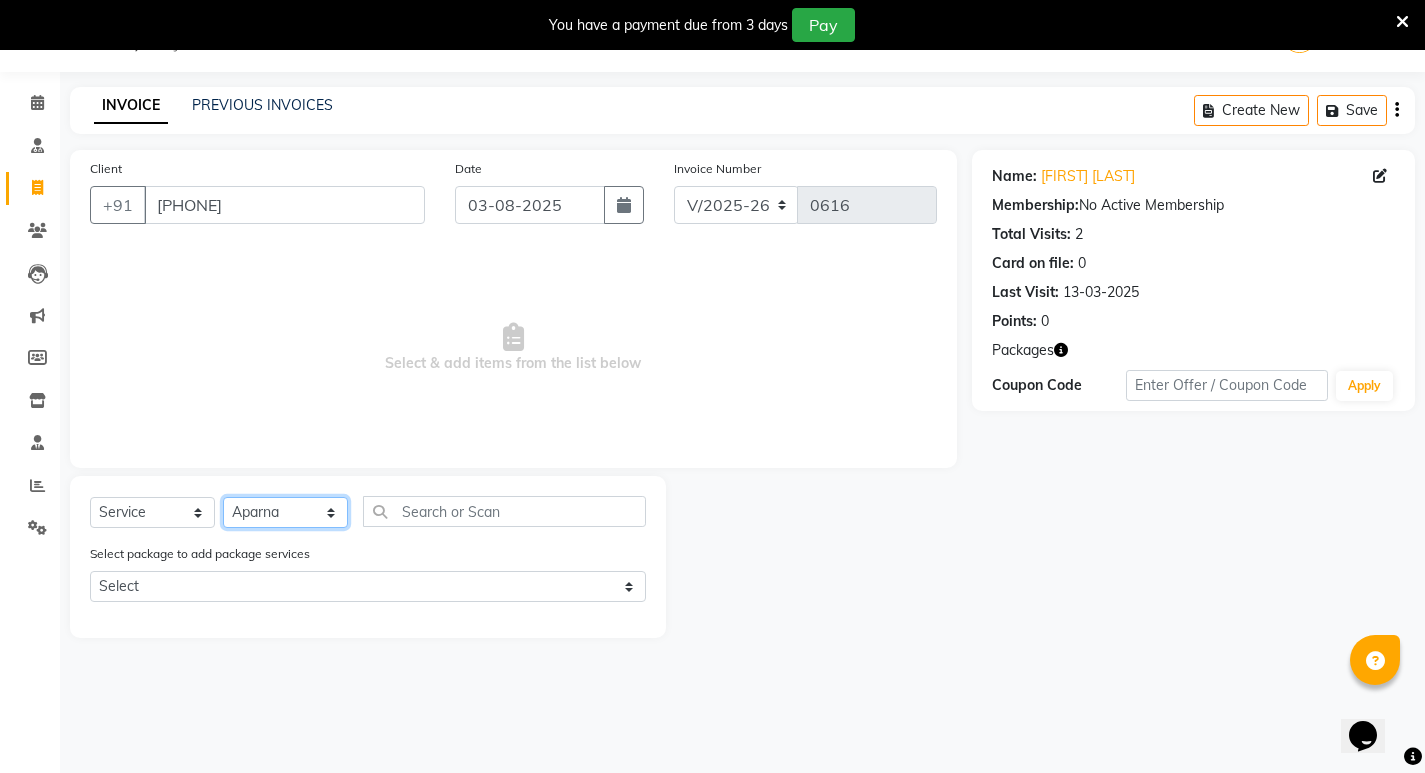 click on "Select Therapist Abhijeet Jadhav Amrutha  Anita Khatke Anjana Surendra Kalyani Aparna Avtar Jaiswal Bandu Dange Bibina Chandani Yadav Deepali Gaikwad Dr. Abidda Khan Dr. Annu Prasad Dr. Chaitali Deshmukh Dr. Chetali Dr. Mrunal Gole Gloria Y Gloriya Hari Jainy M R KAMAL NIKAM Kavita Ambatkar Latika Sawant Manager Pooja Mohite Priya Mishra Rajimon Gopalan RATHEESH KUMAR G KURUP Ratish Sachin Subhash Shali K M Shani K Shibin Suddheesh K K Sunil Wankhade Sunita Fernandes Suraj Suvarna Gangurde Swati Tanvi Taral Tejaswini Gaonkar Vidya Vishwanath Vimal Lodh Vinayak Yogesh Parab" 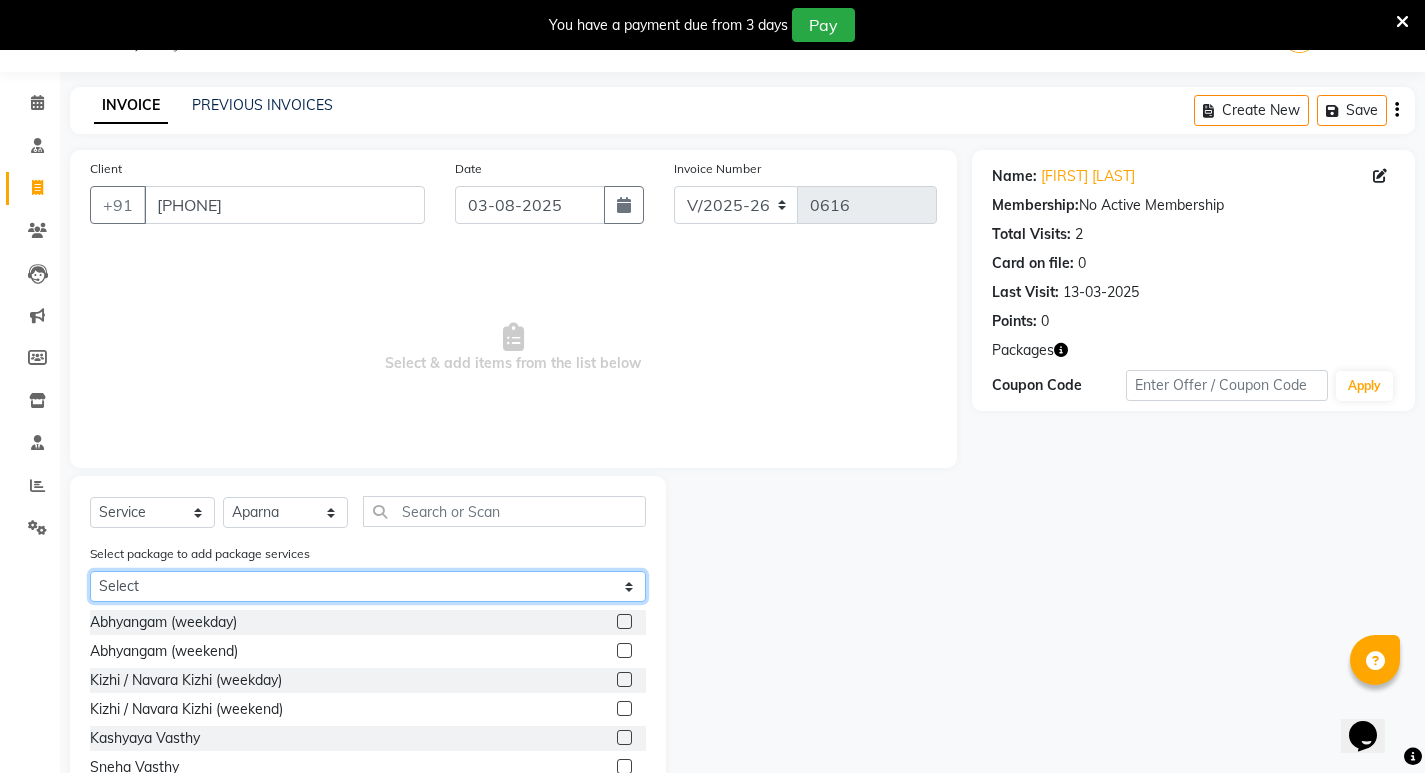 click on "Select Abhayagam (diwali offer) Gold Membership ( Abhyangam ) 24" 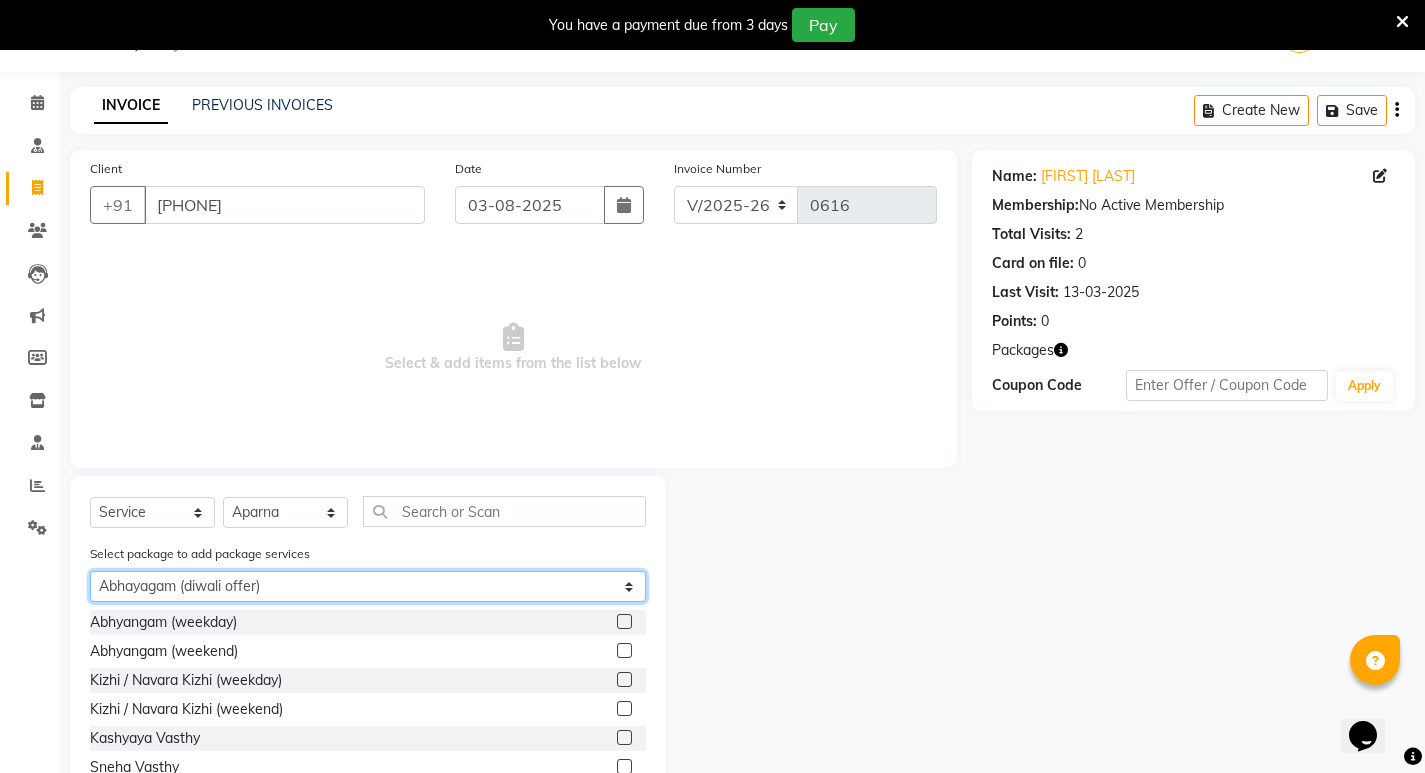 click on "Select Abhayagam (diwali offer) Gold Membership ( Abhyangam ) 24" 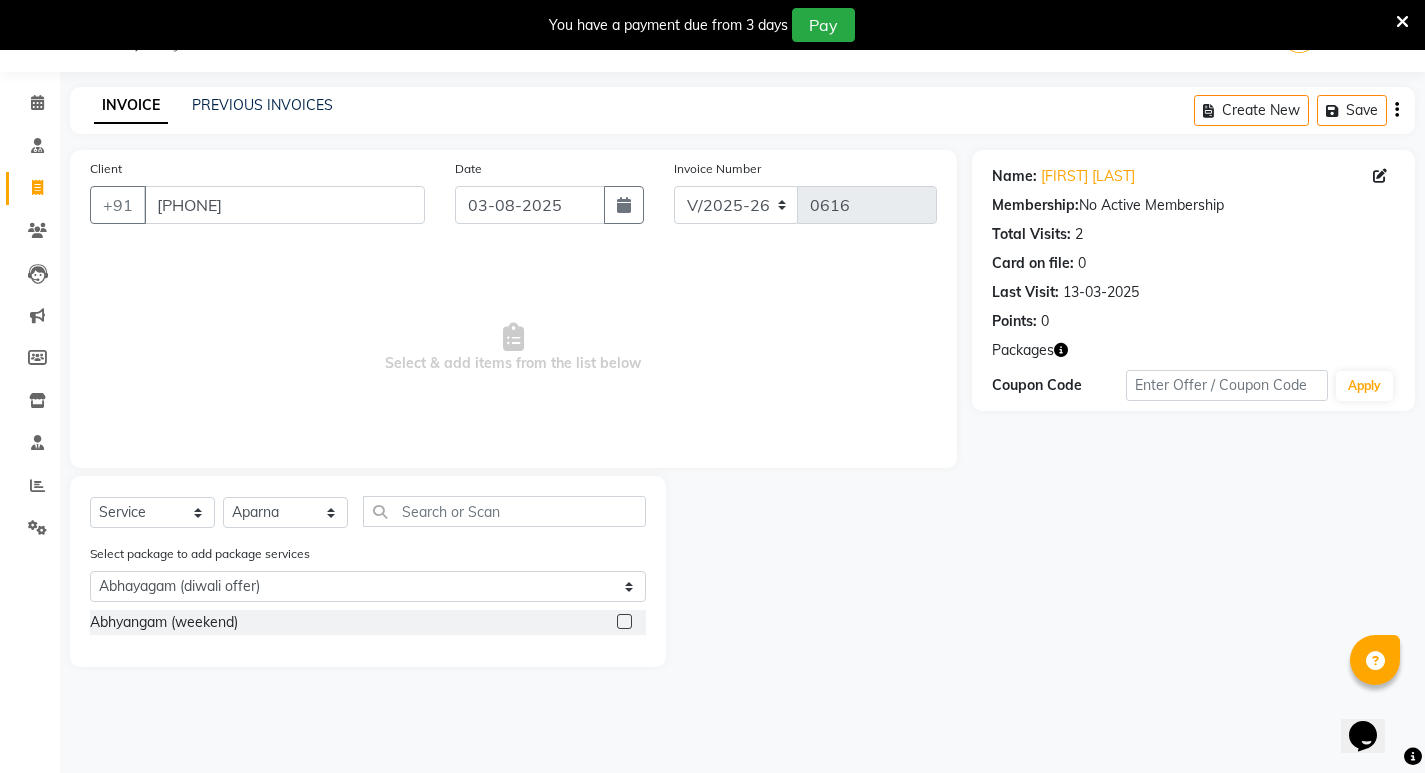 click 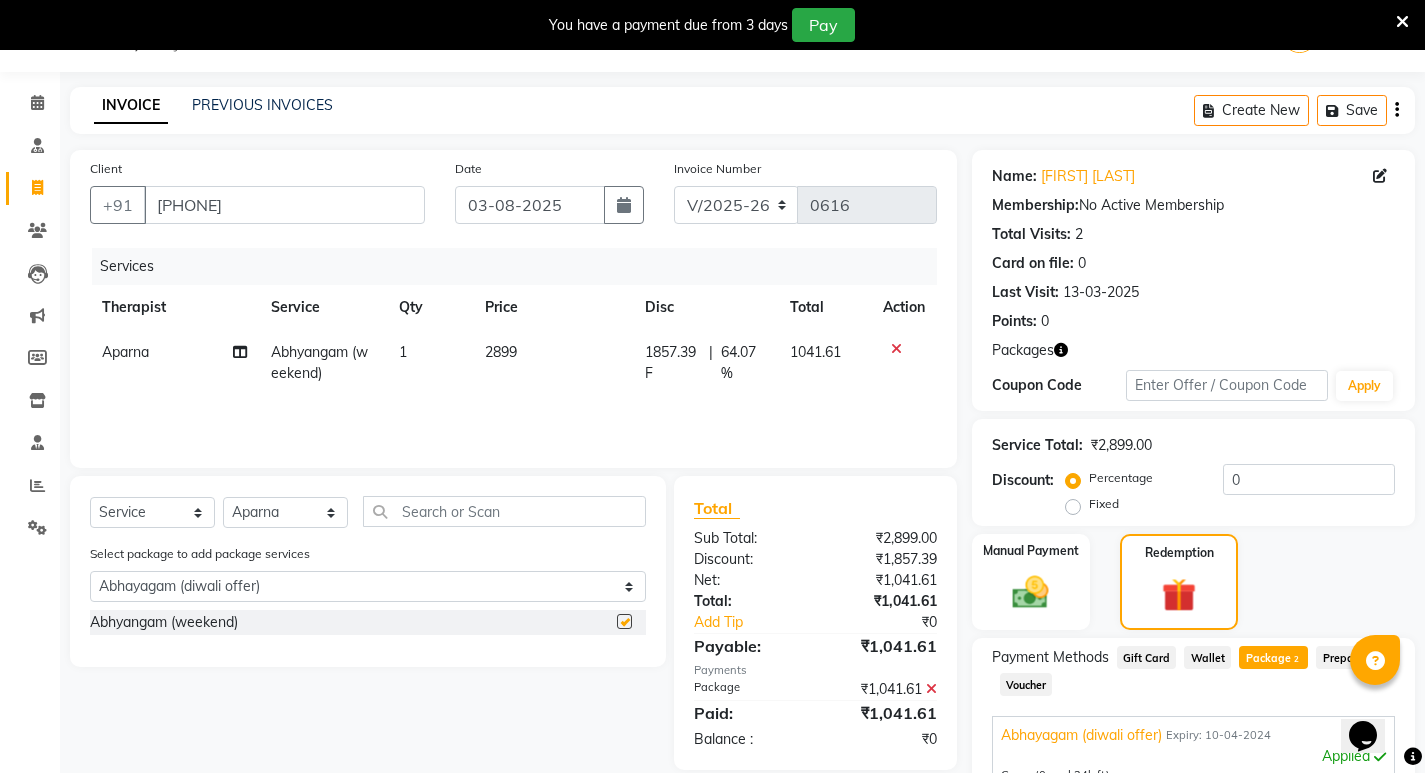 checkbox on "false" 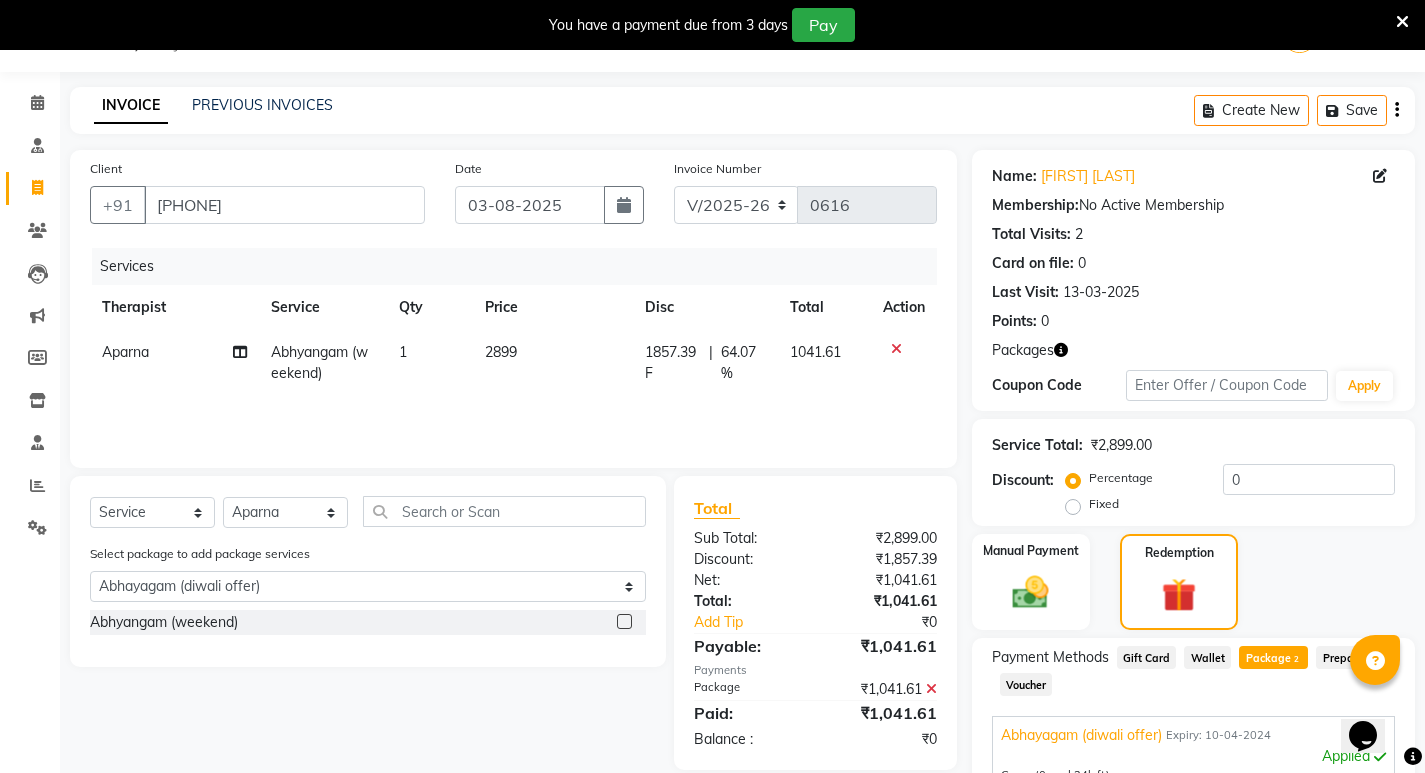 click on "1" 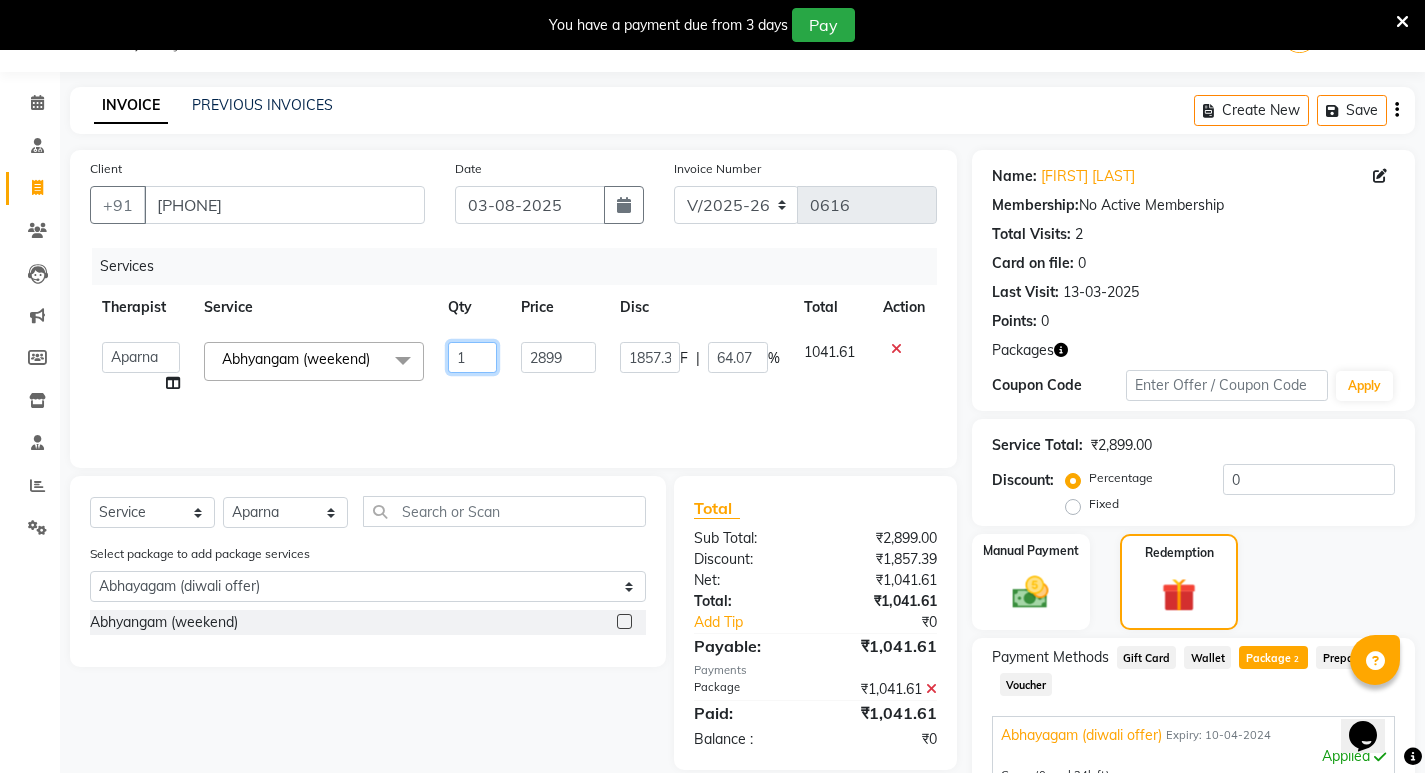 click on "1" 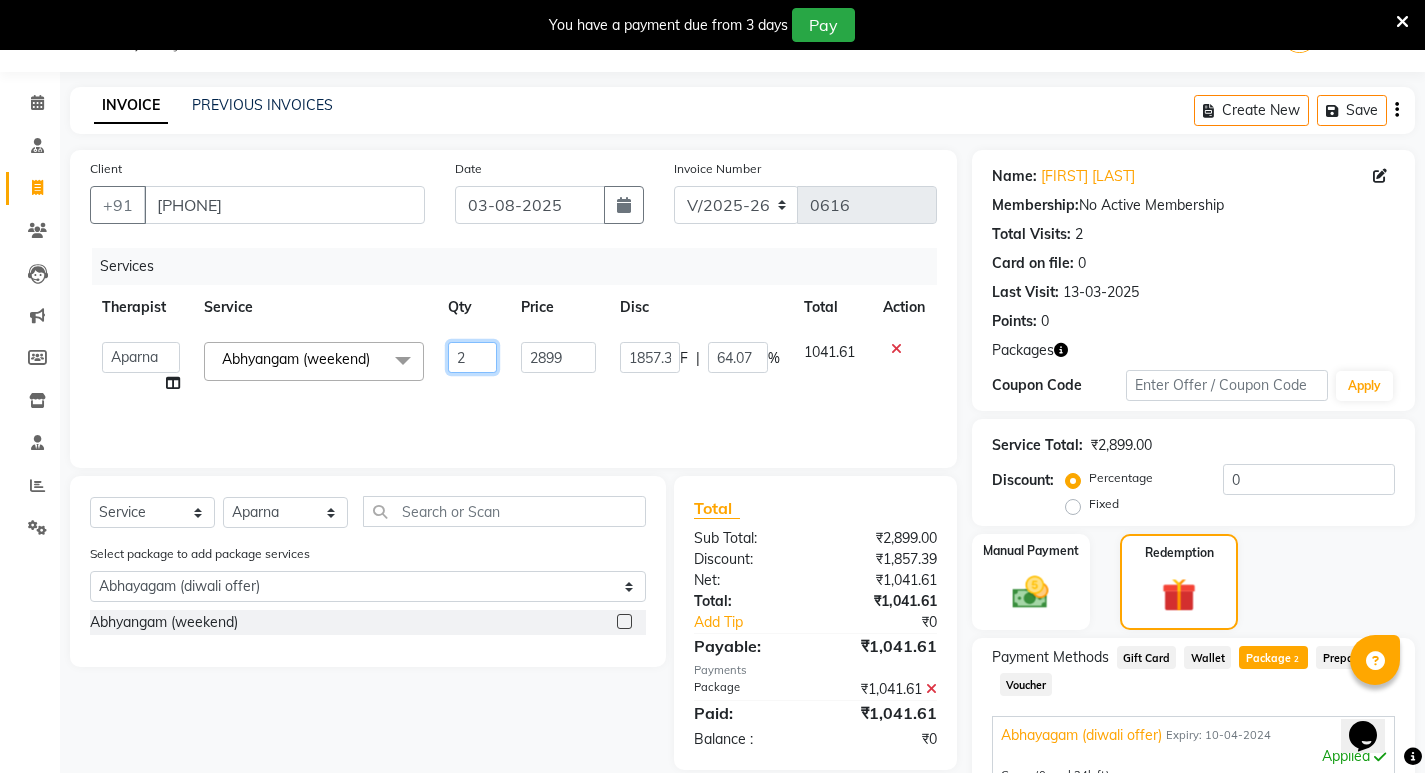 type on "23" 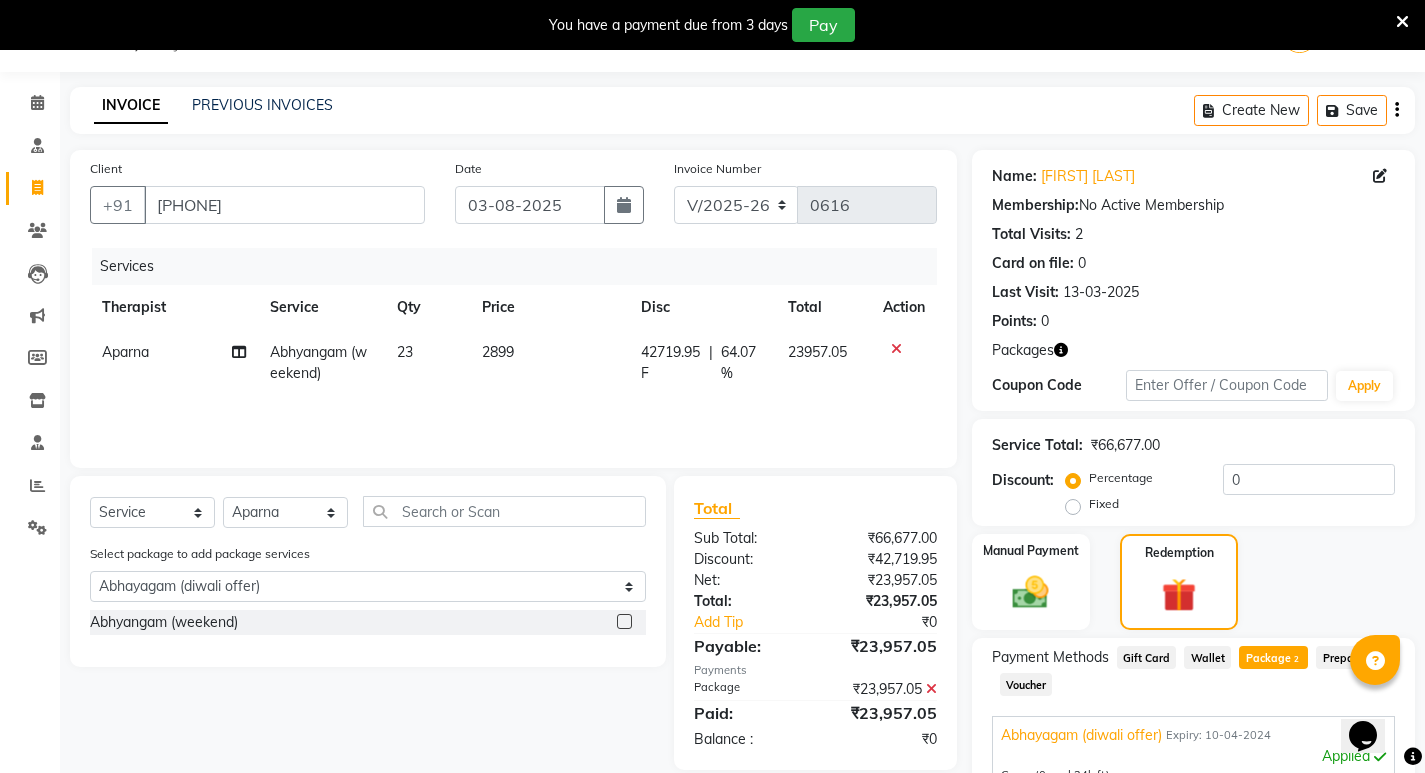 drag, startPoint x: 464, startPoint y: 414, endPoint x: 451, endPoint y: 413, distance: 13.038404 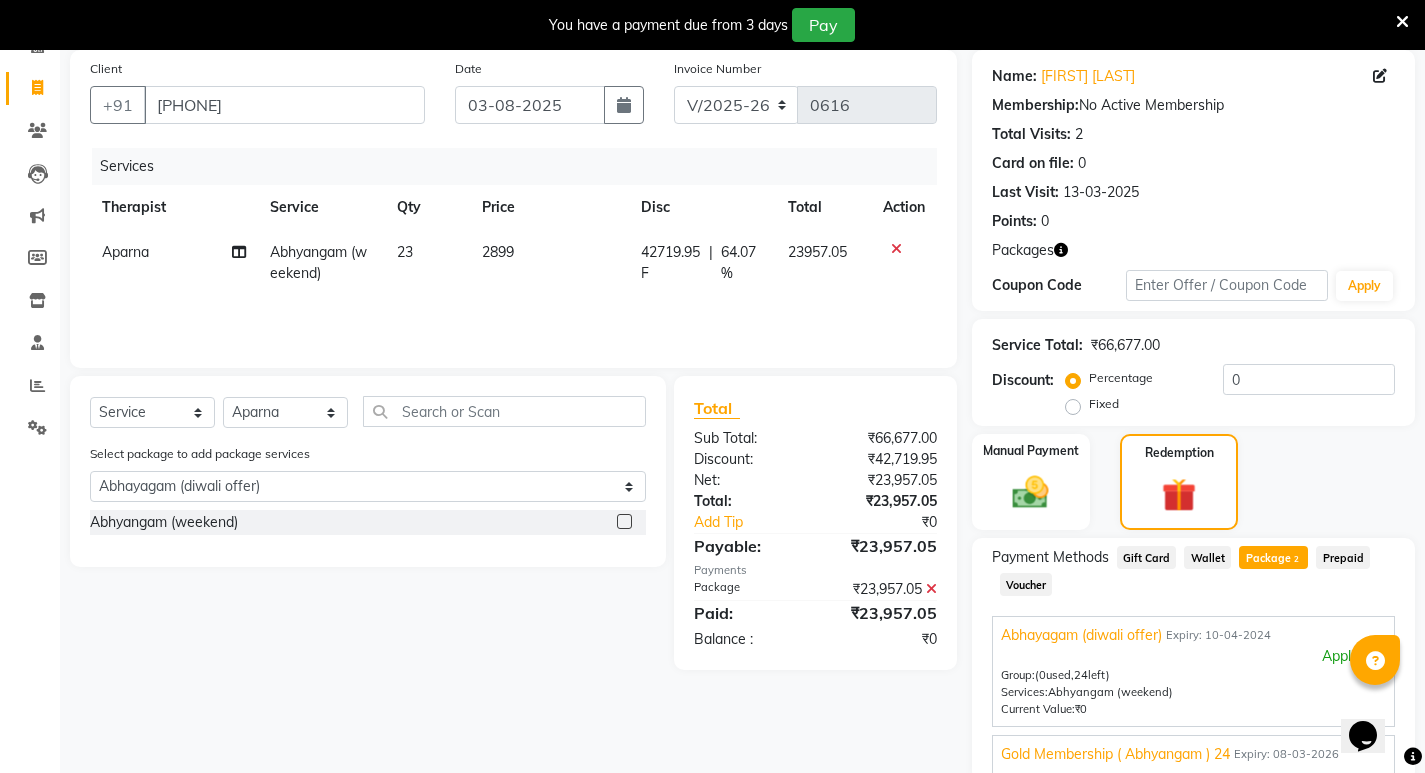 scroll, scrollTop: 343, scrollLeft: 0, axis: vertical 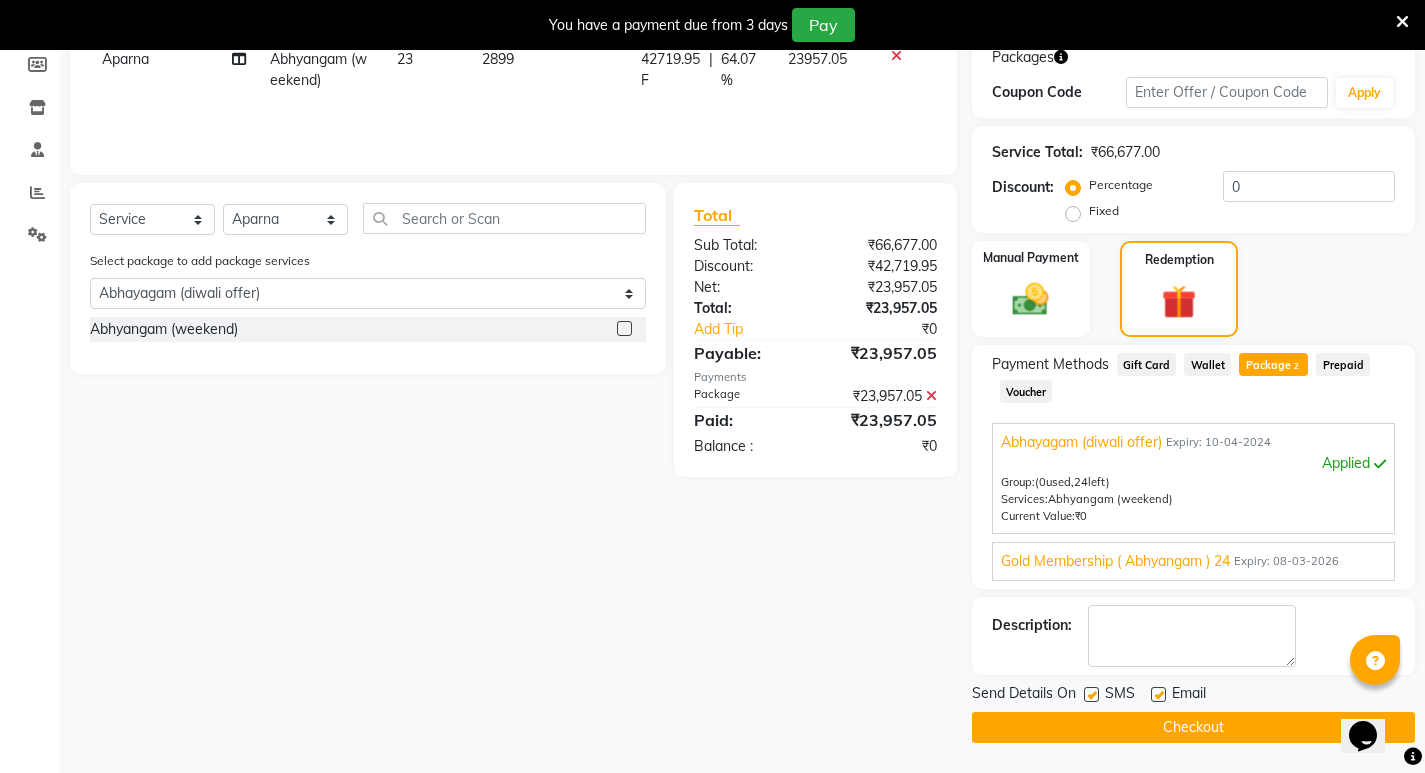 click 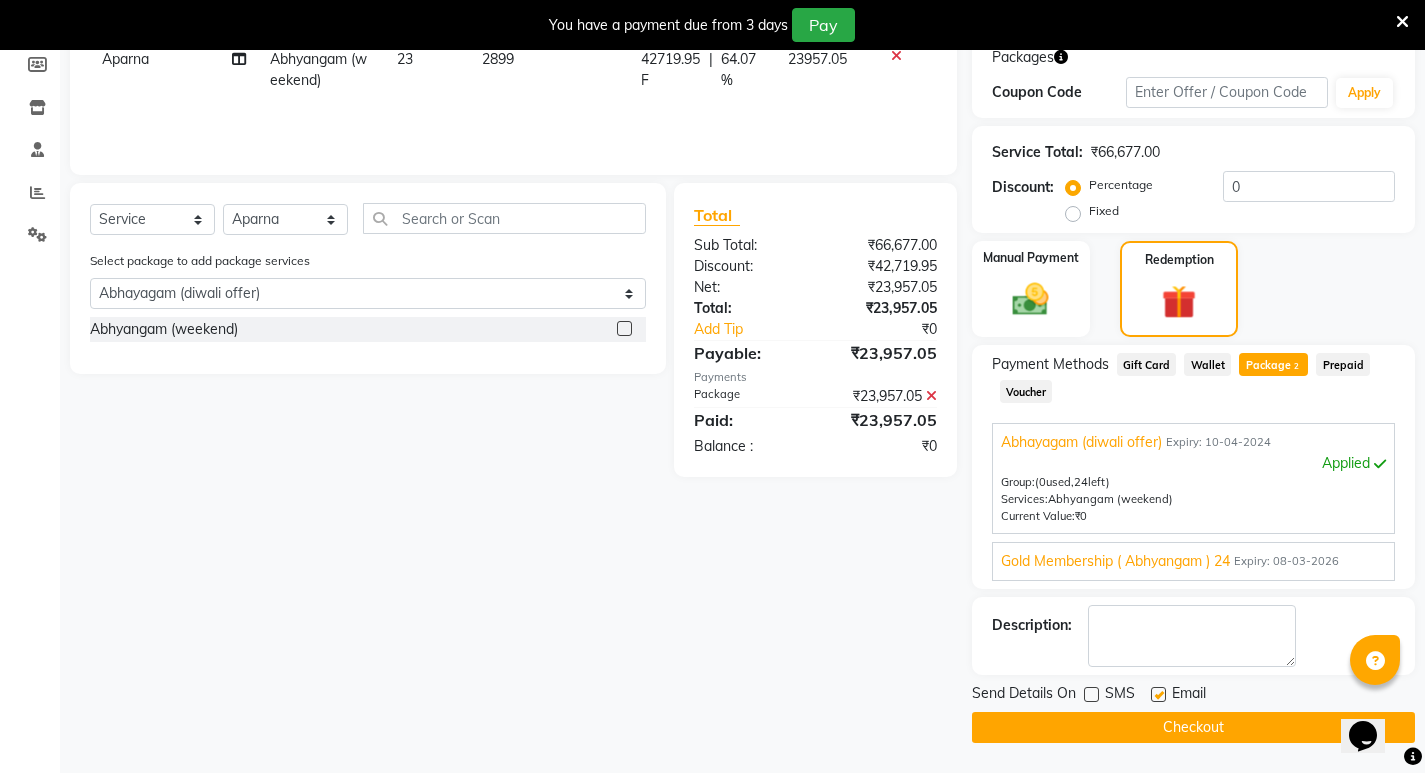 click 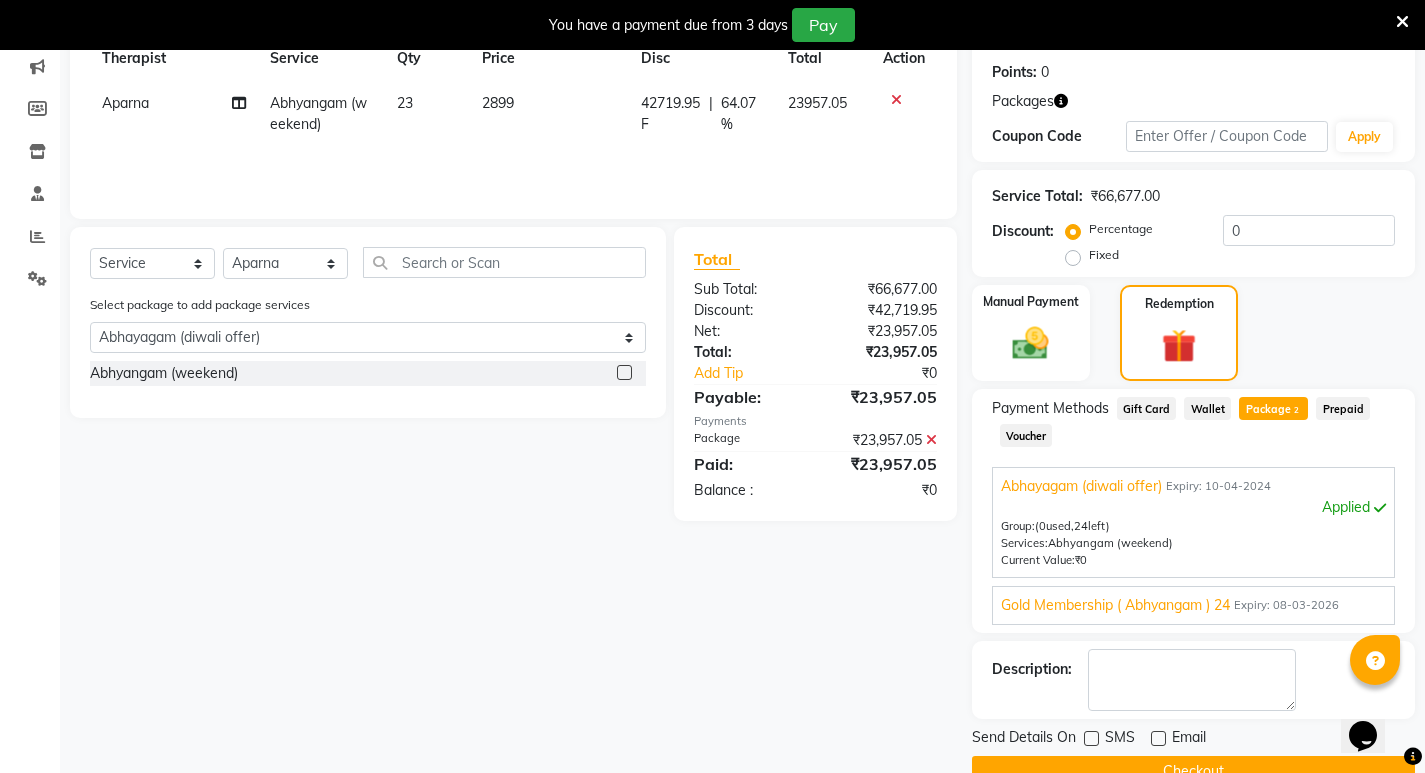 scroll, scrollTop: 300, scrollLeft: 0, axis: vertical 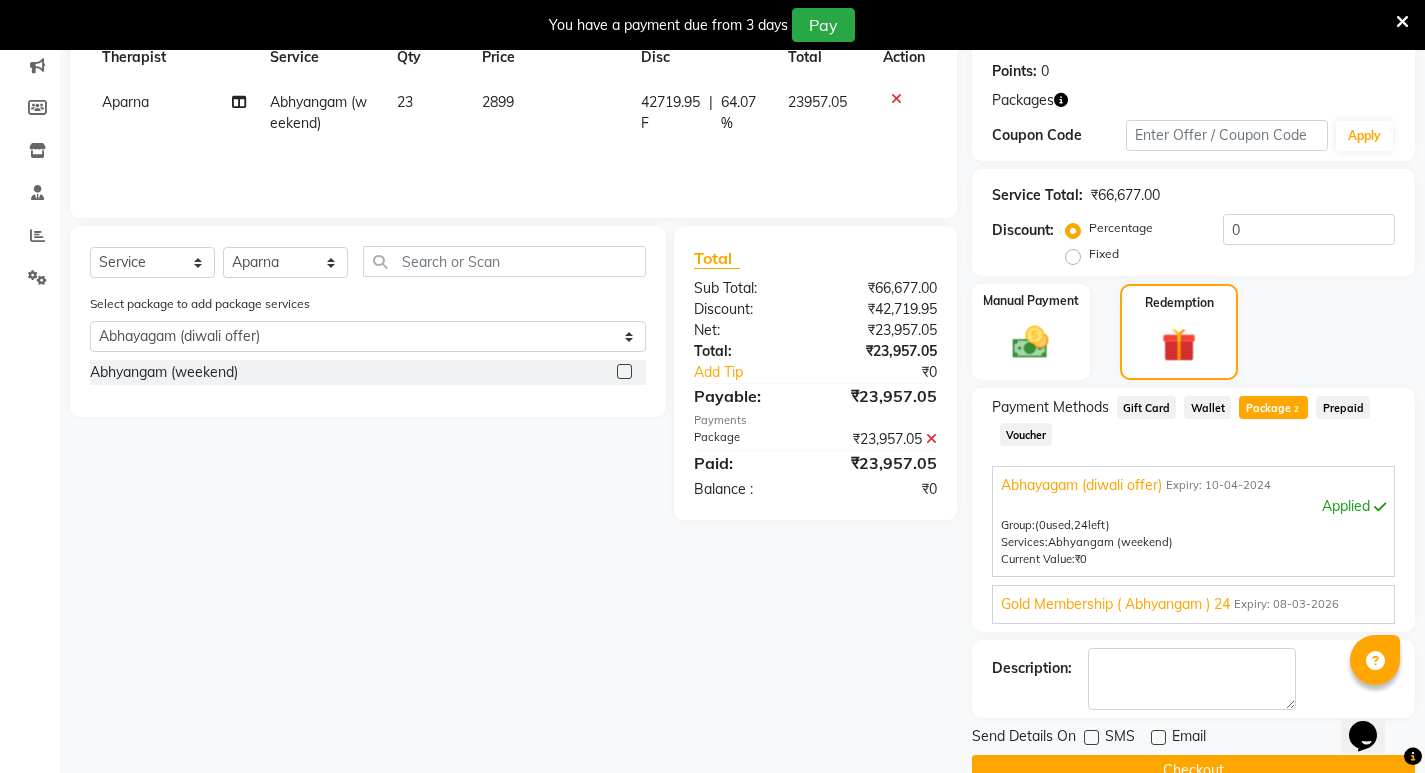 click on "Checkout" 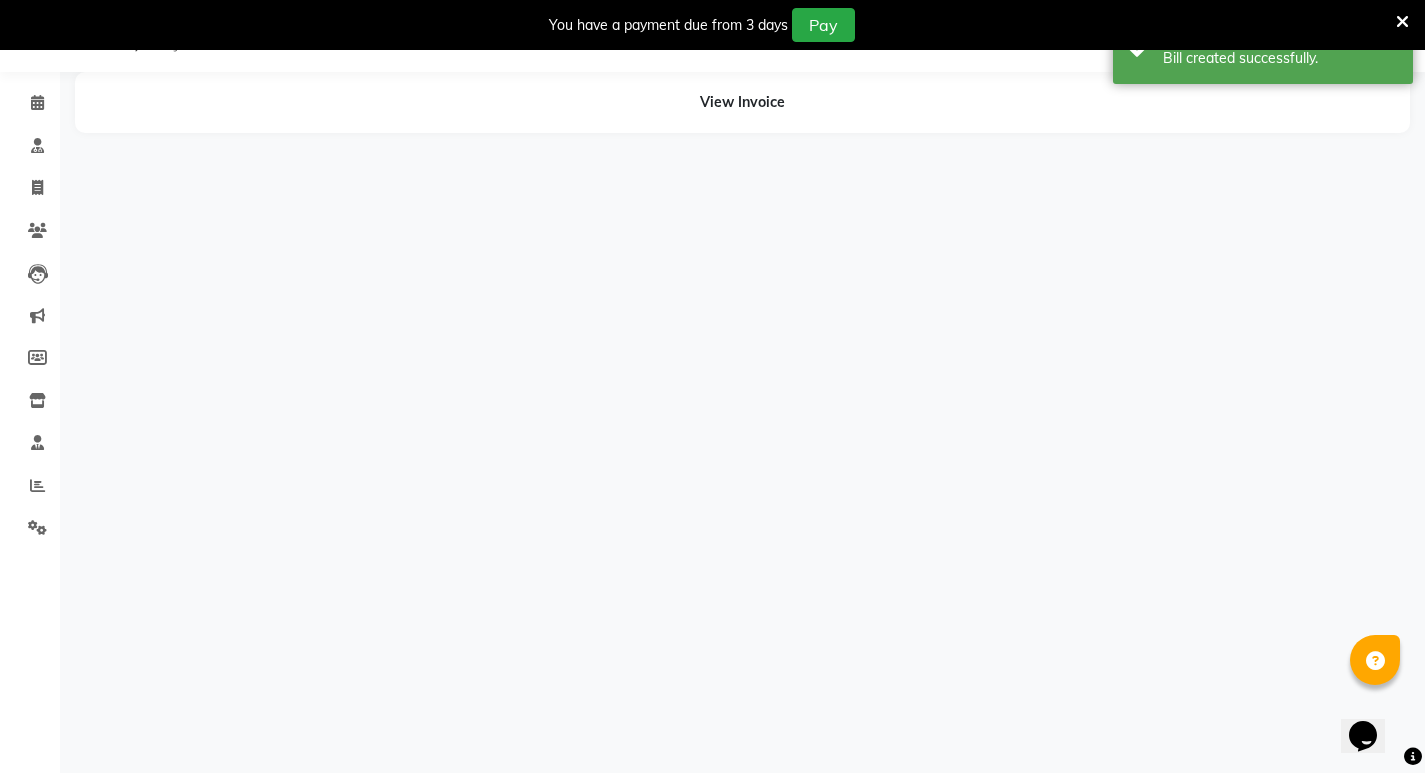 scroll, scrollTop: 50, scrollLeft: 0, axis: vertical 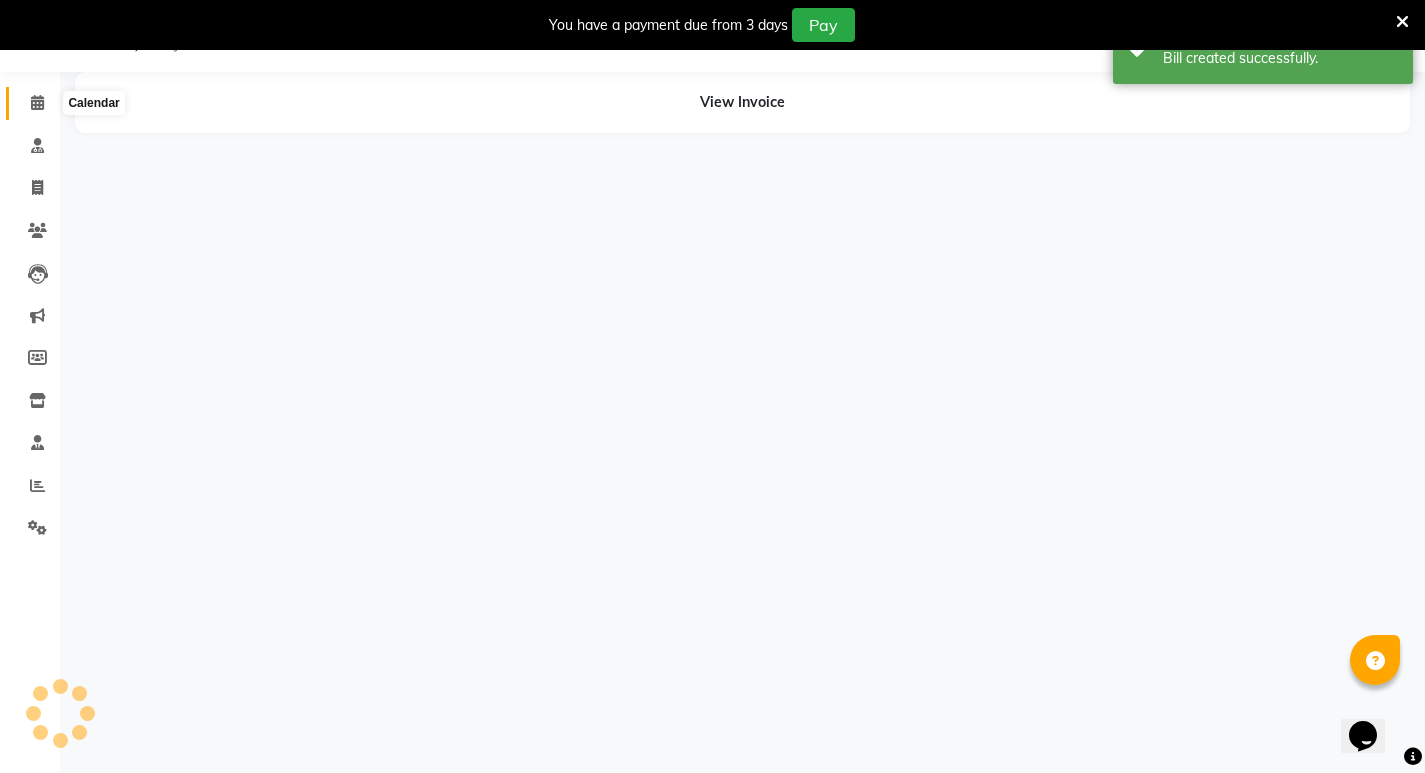 click 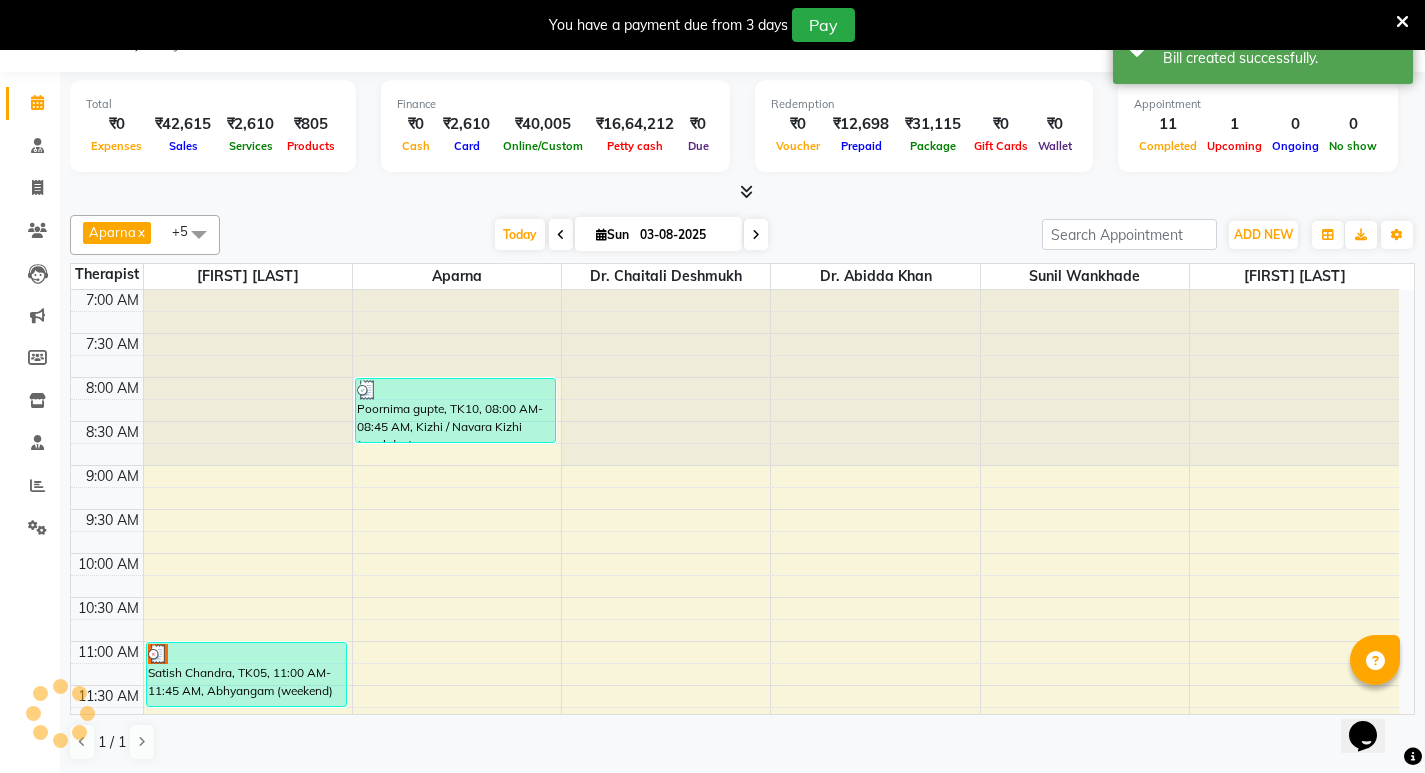 scroll, scrollTop: 671, scrollLeft: 0, axis: vertical 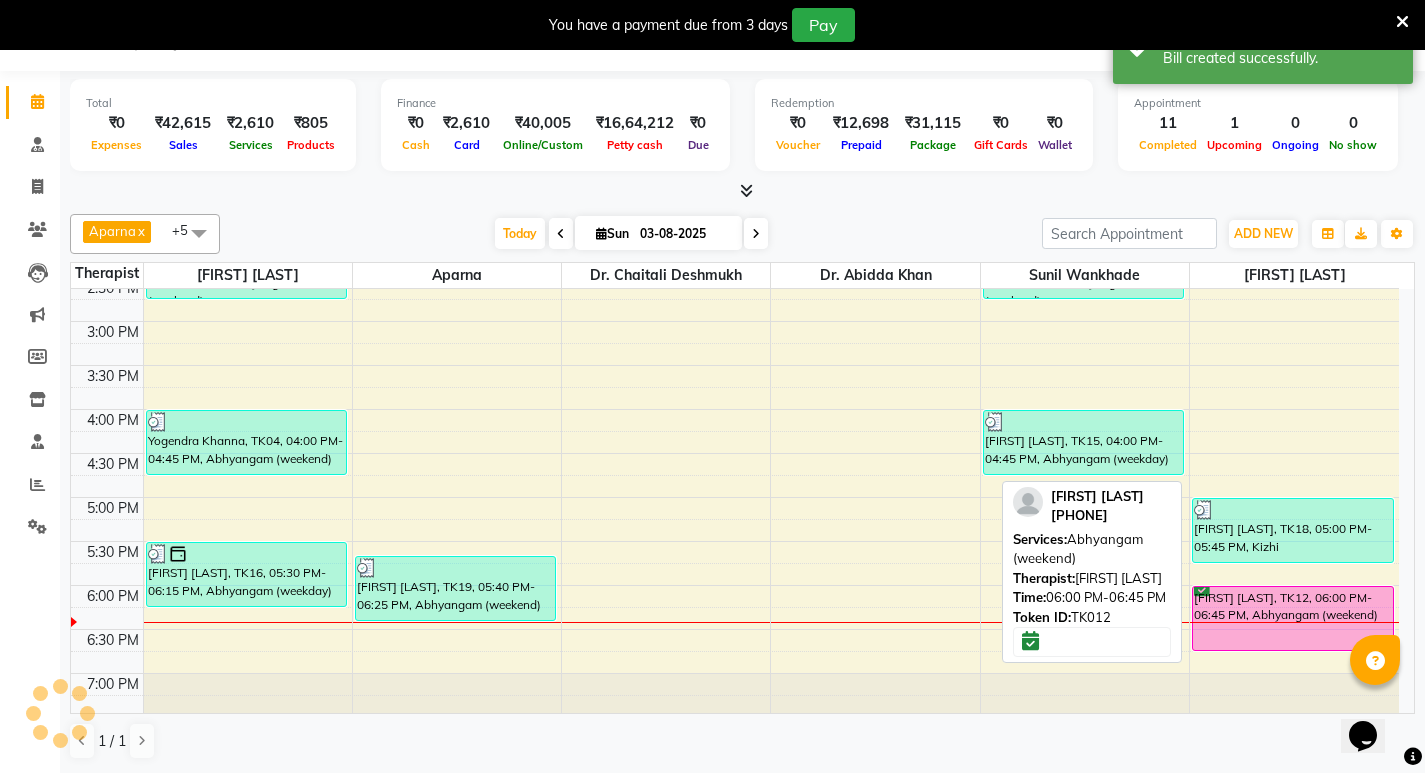 click on "[FIRST] [LAST], TK12, 06:00 PM-06:45 PM, Abhyangam (weekend)" at bounding box center (1293, 618) 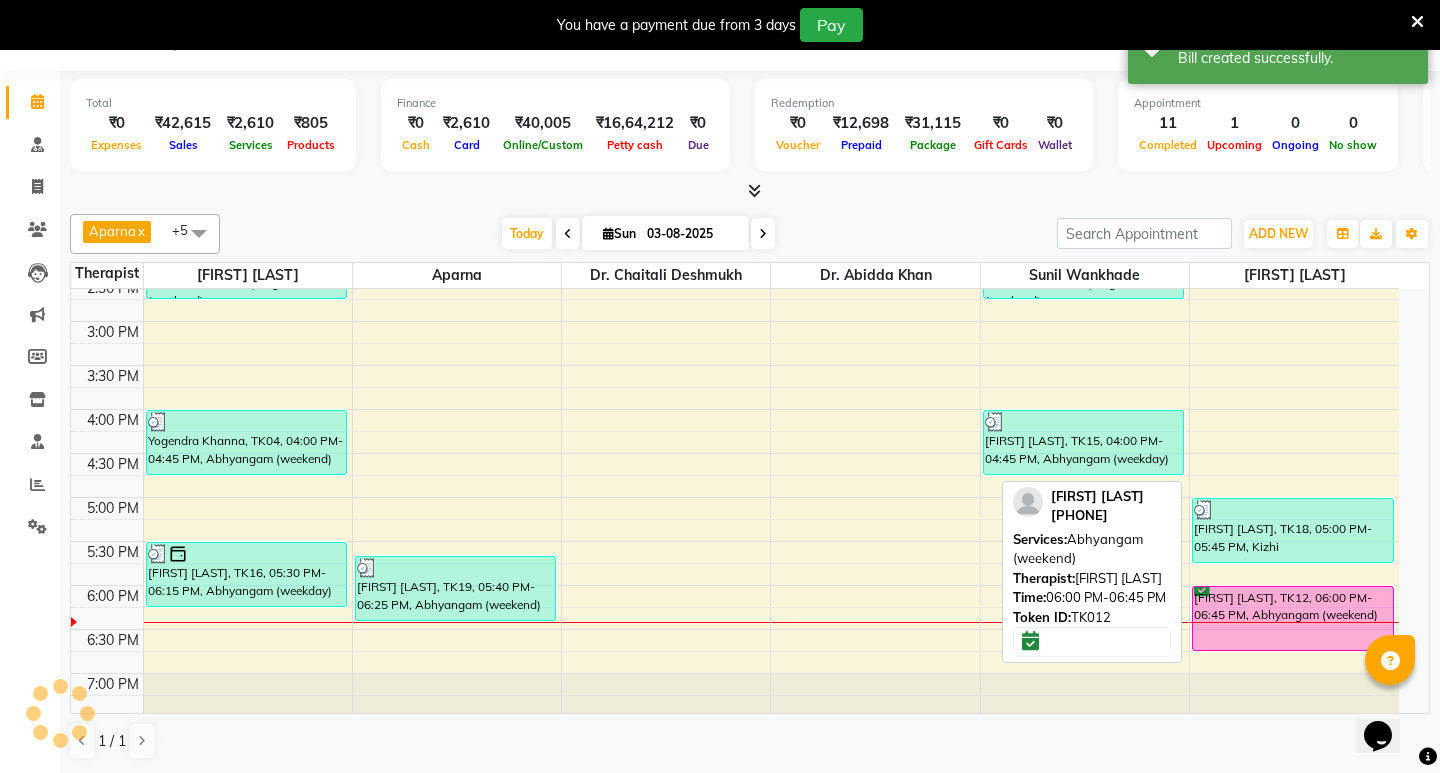 select on "6" 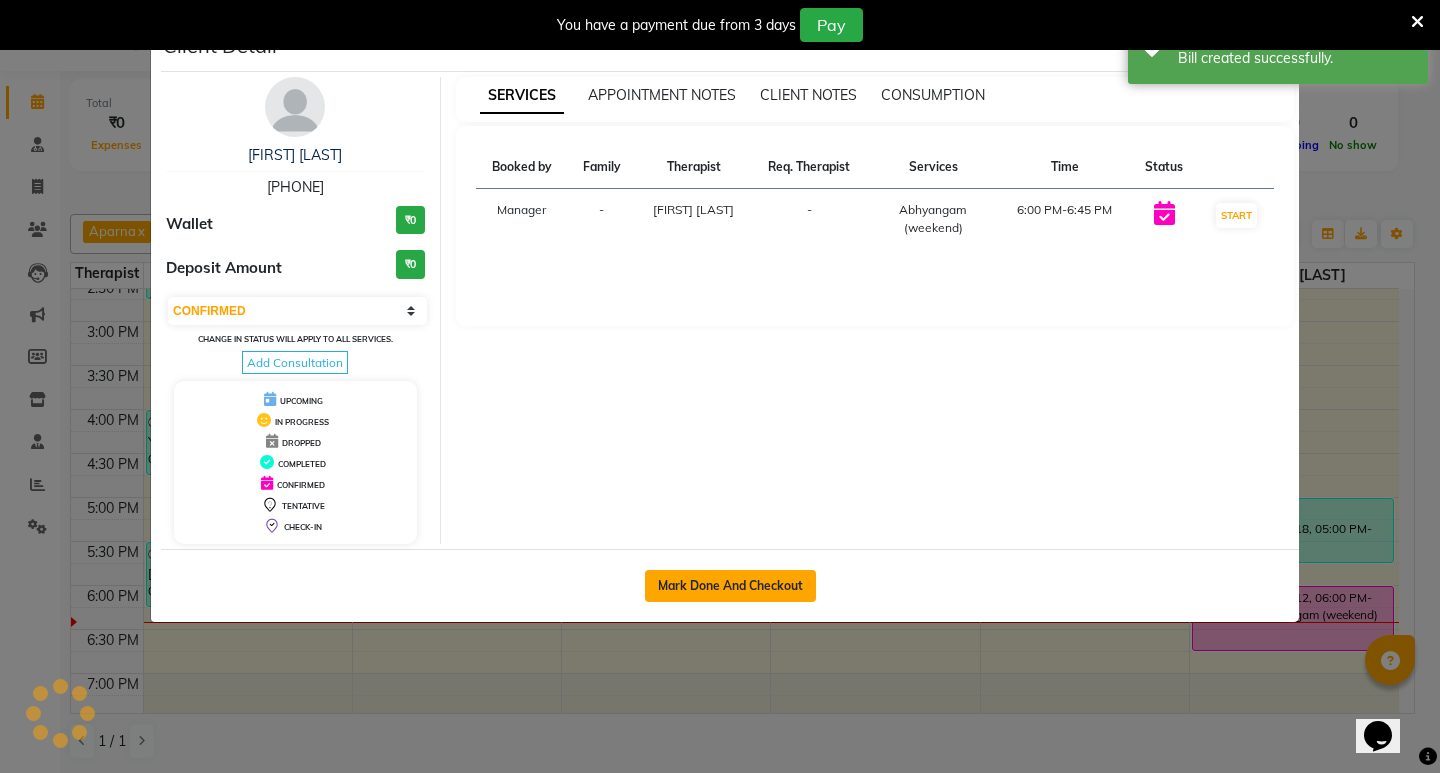 click on "Mark Done And Checkout" 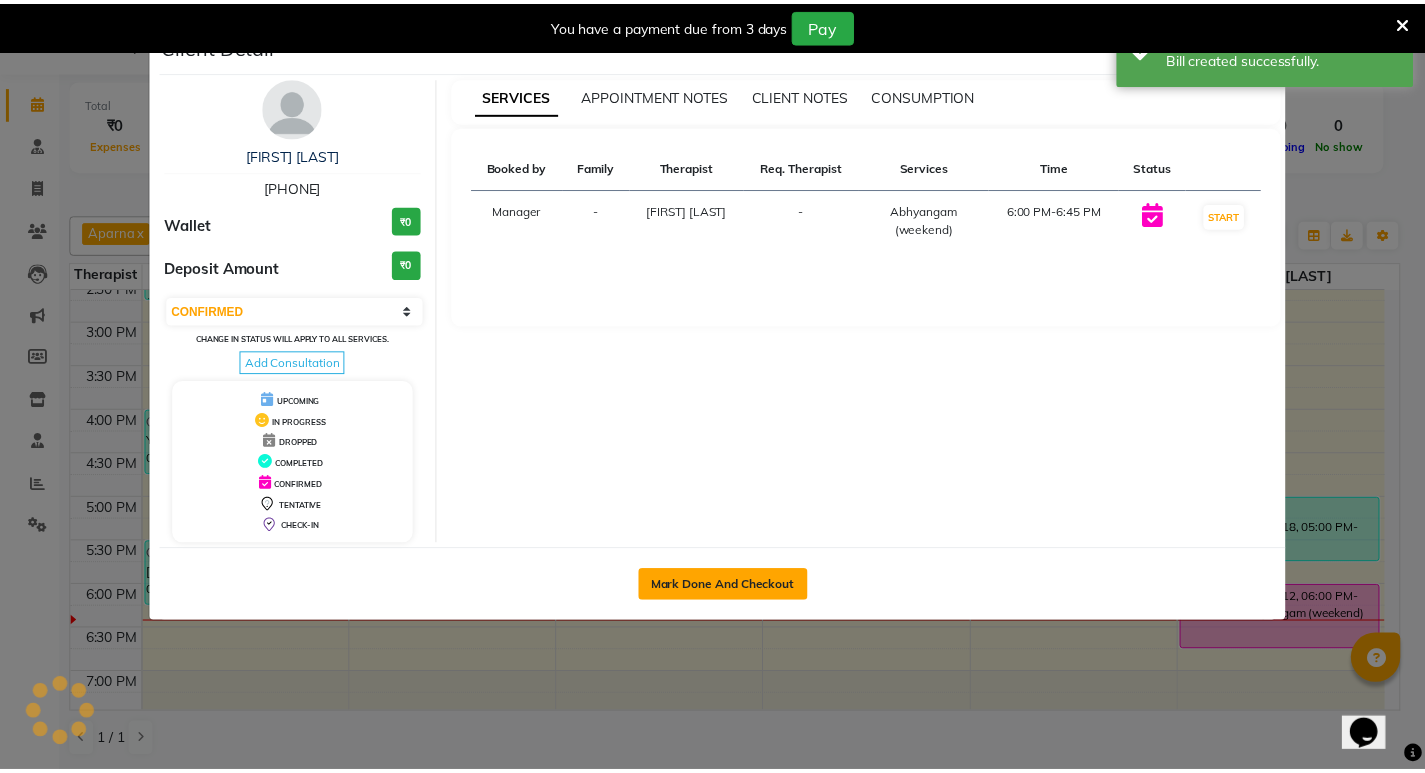 scroll, scrollTop: 50, scrollLeft: 0, axis: vertical 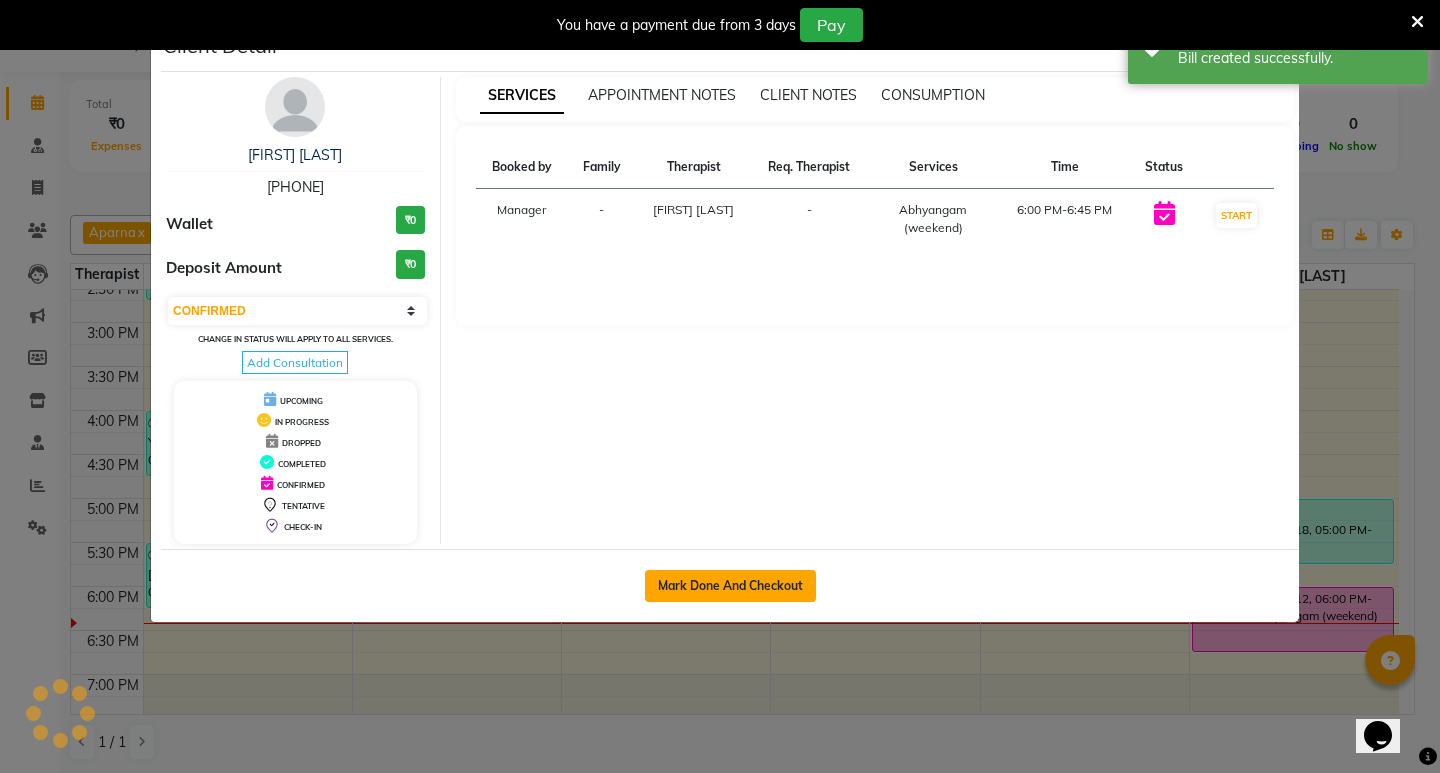select on "6818" 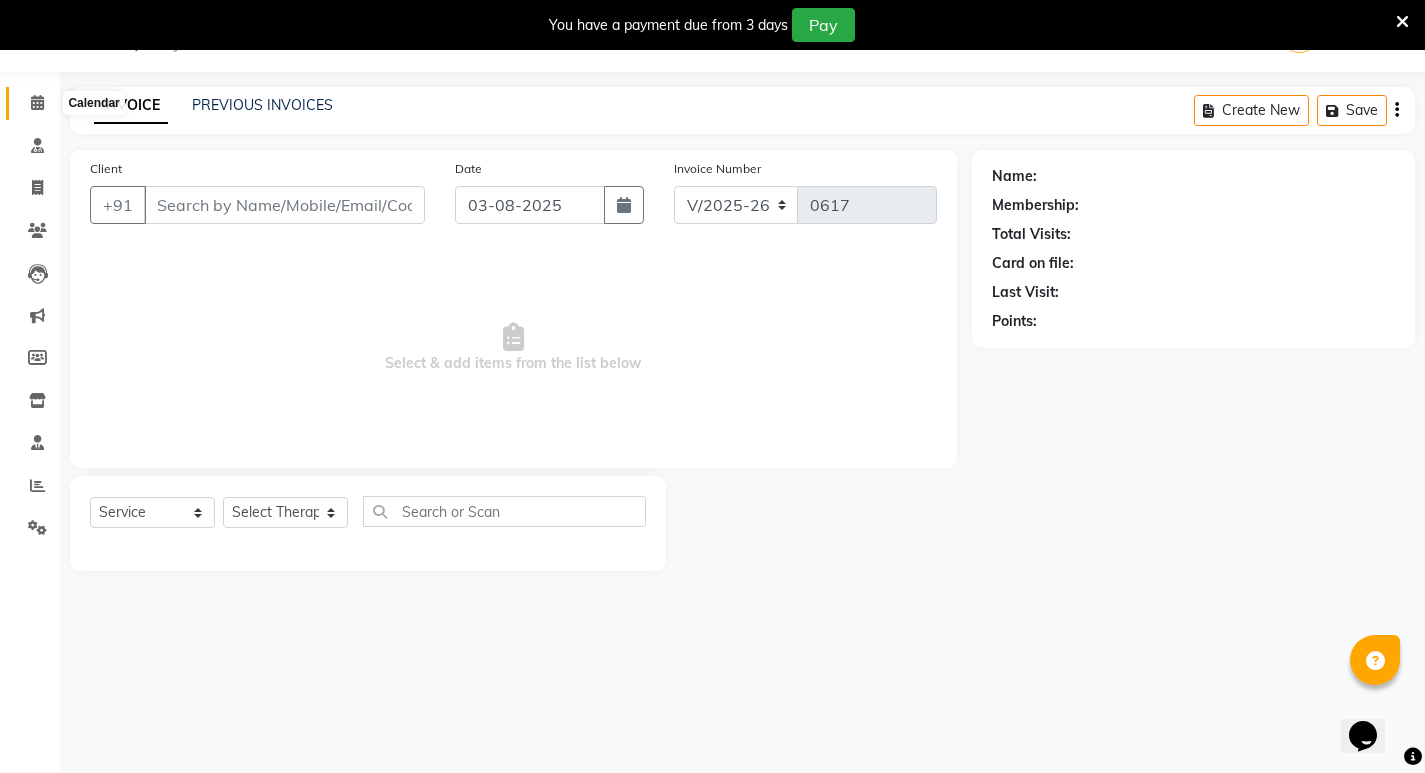 click 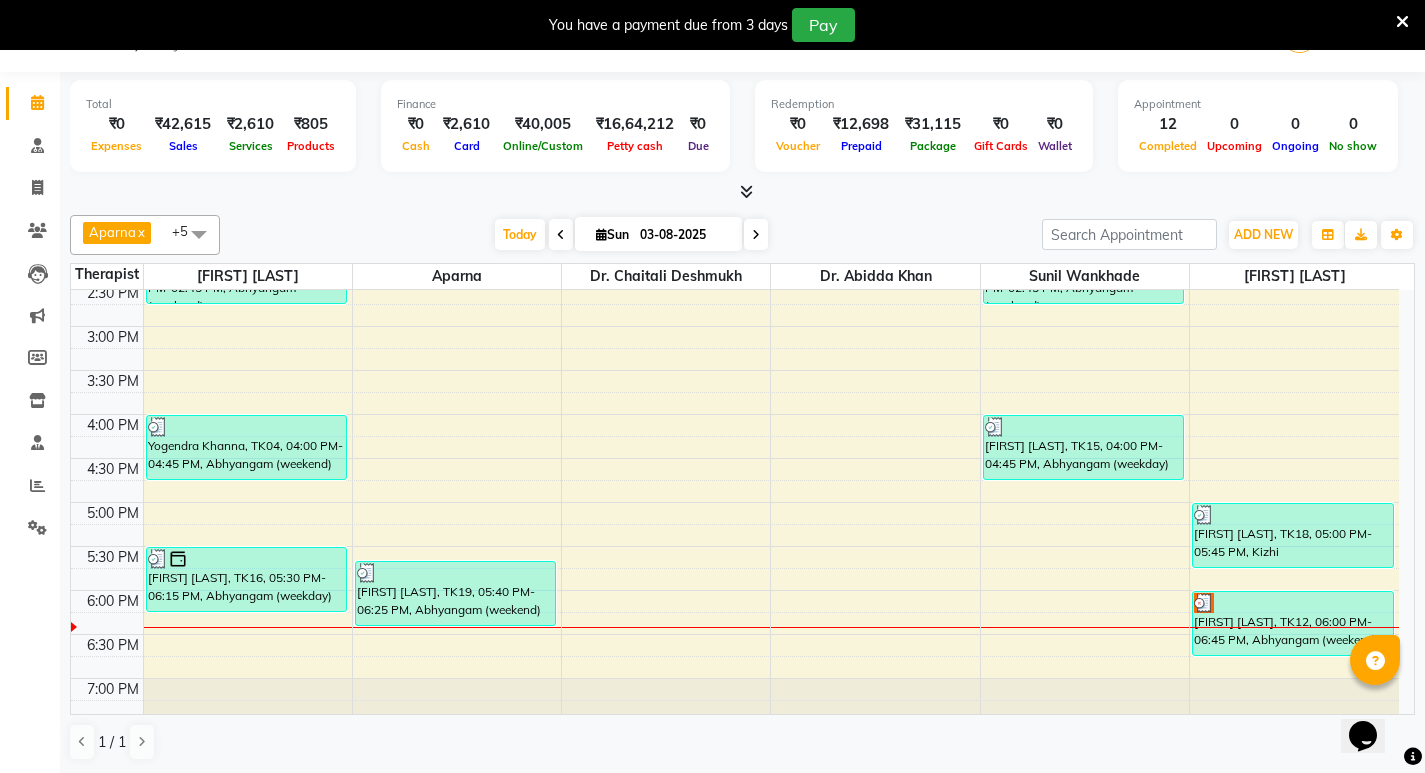 scroll, scrollTop: 719, scrollLeft: 0, axis: vertical 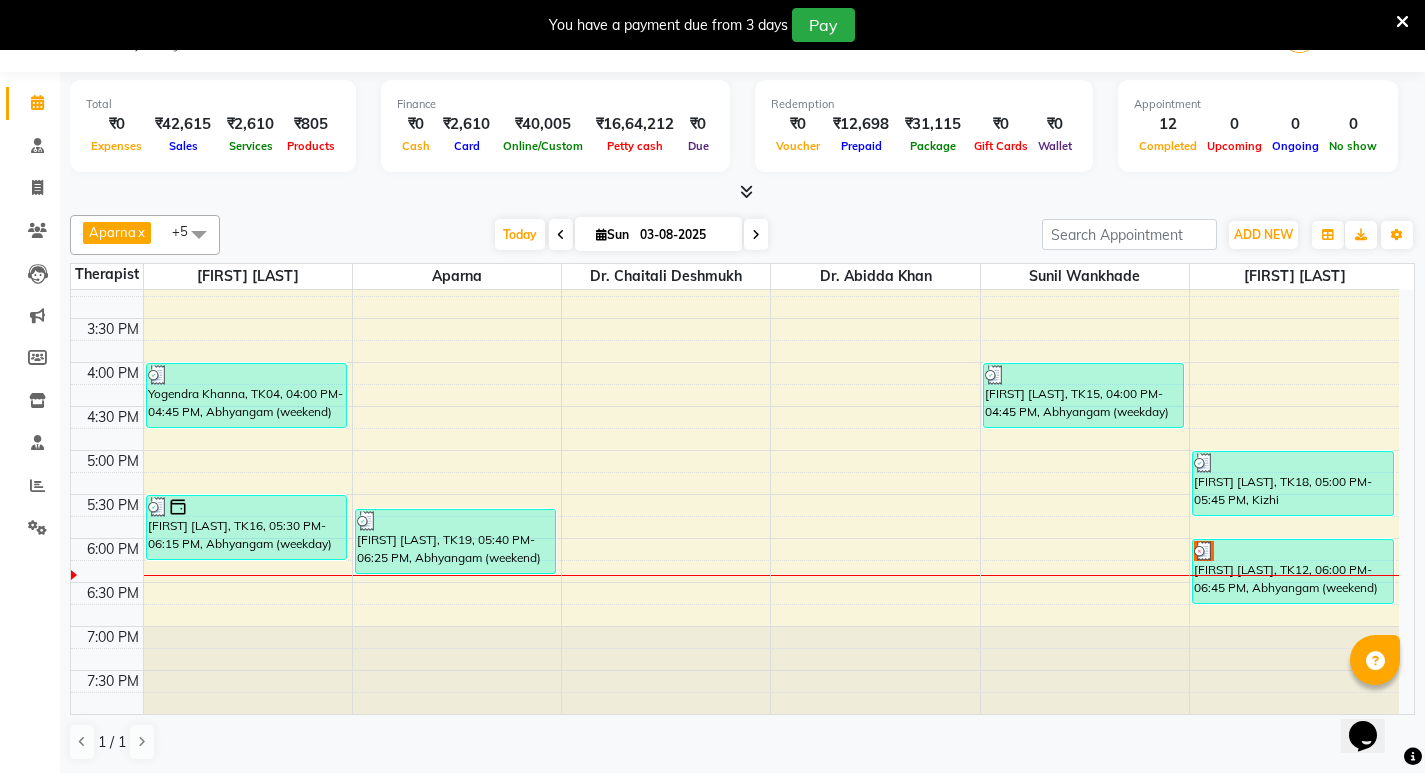click at bounding box center [1294, 575] 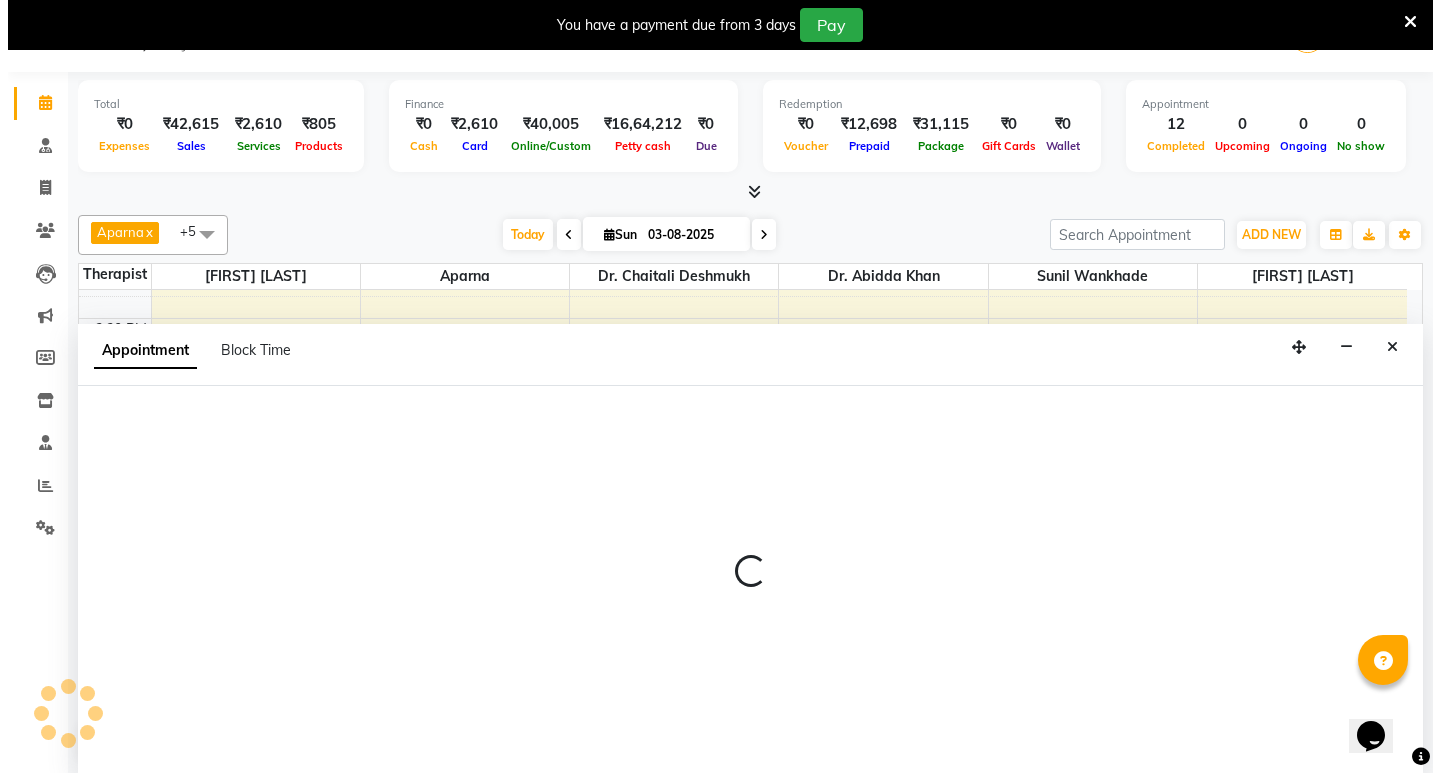 scroll, scrollTop: 51, scrollLeft: 0, axis: vertical 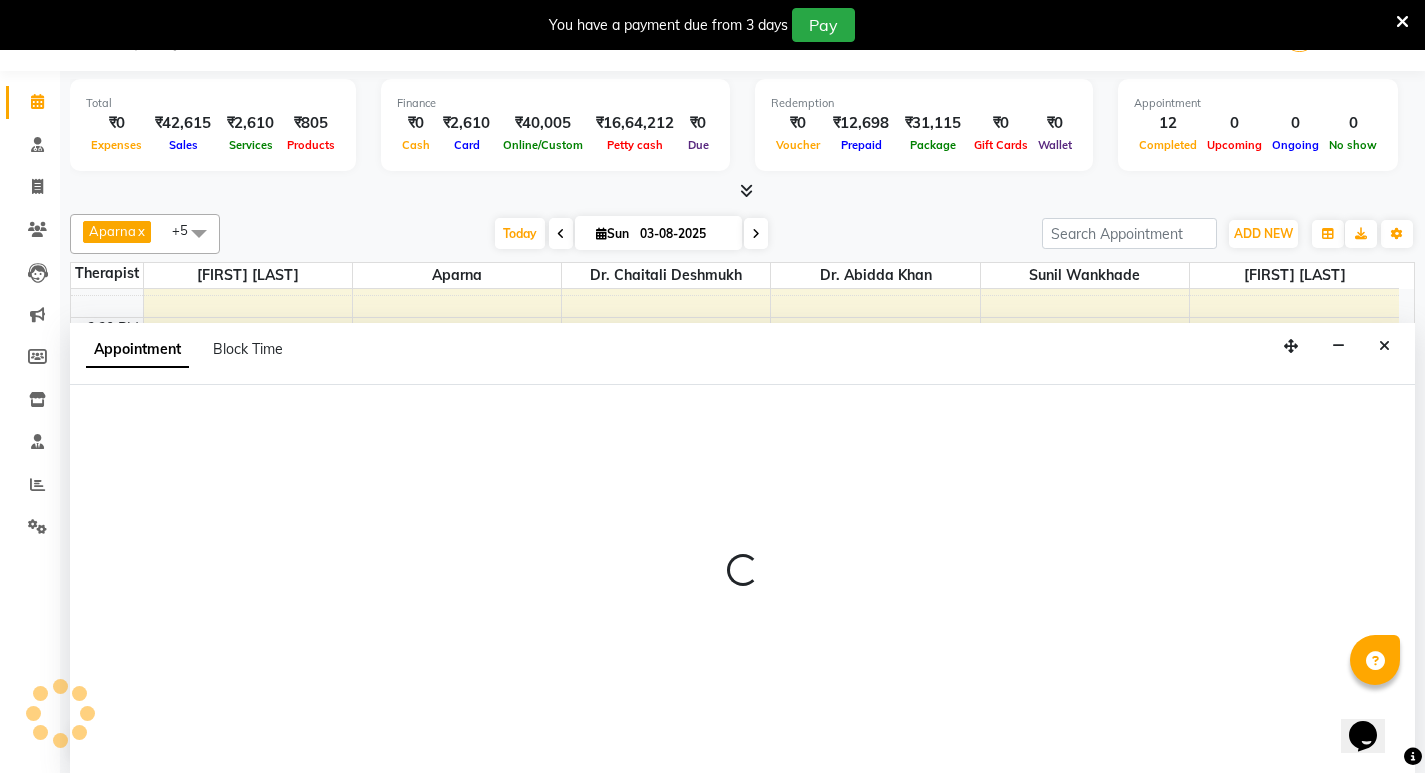 select on "79238" 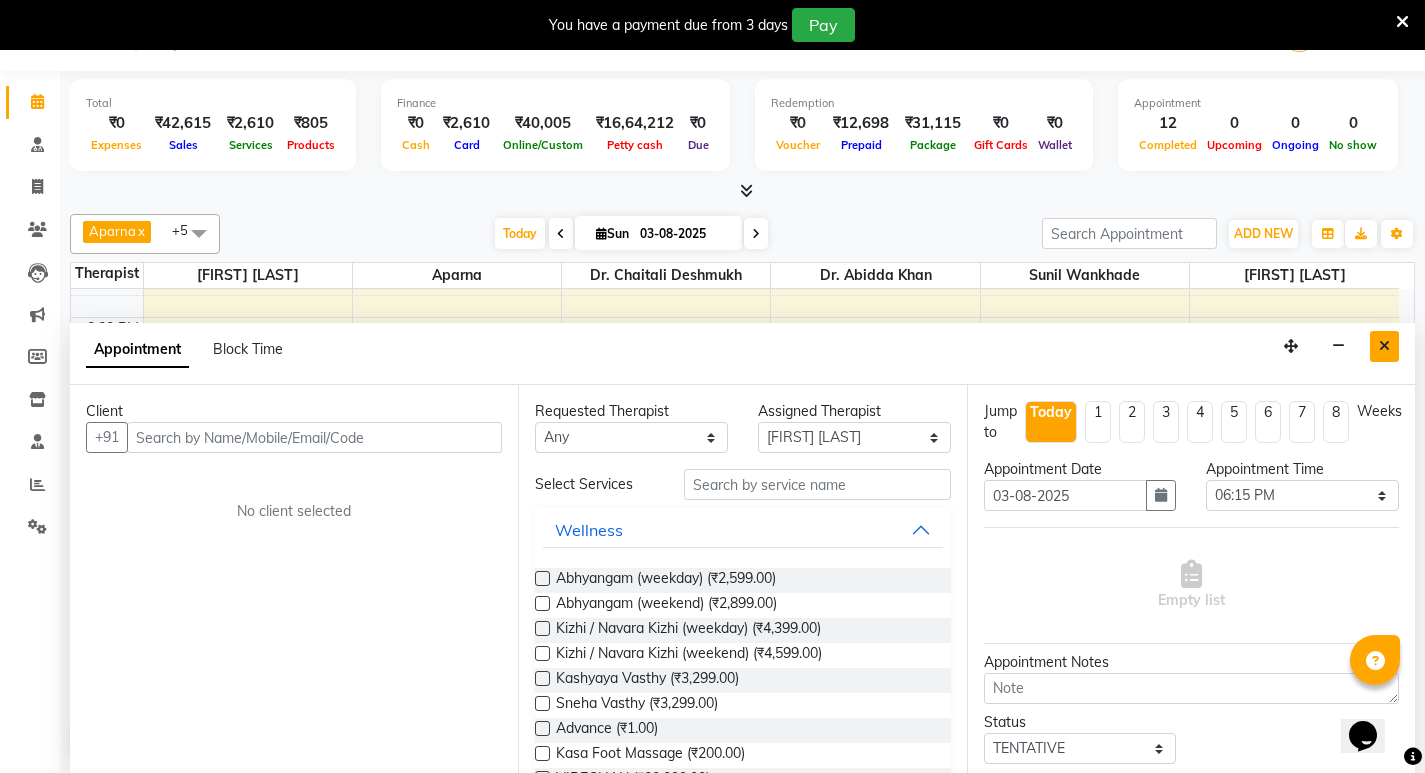 click at bounding box center [1384, 346] 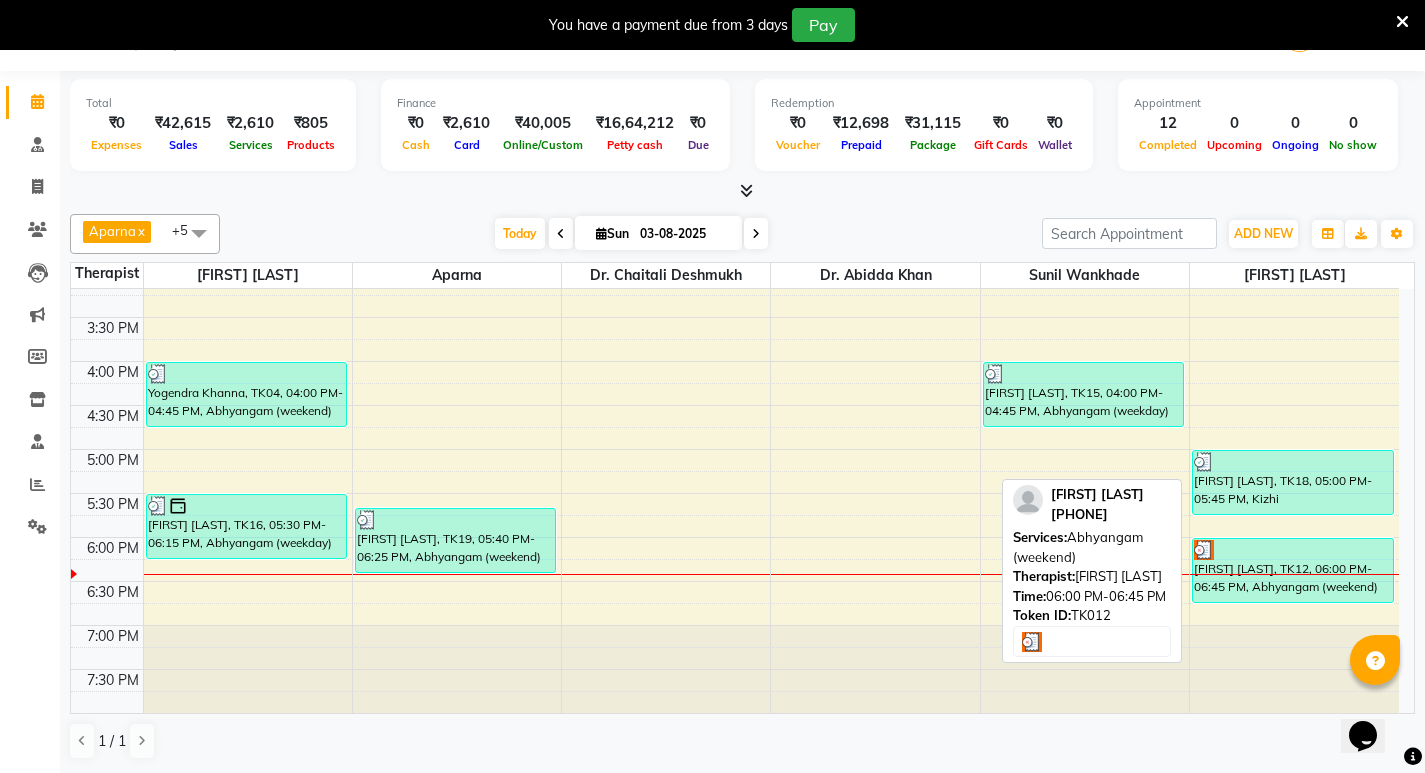 click on "[FIRST] [LAST], TK12, 06:00 PM-06:45 PM, Abhyangam (weekend)" at bounding box center [1293, 570] 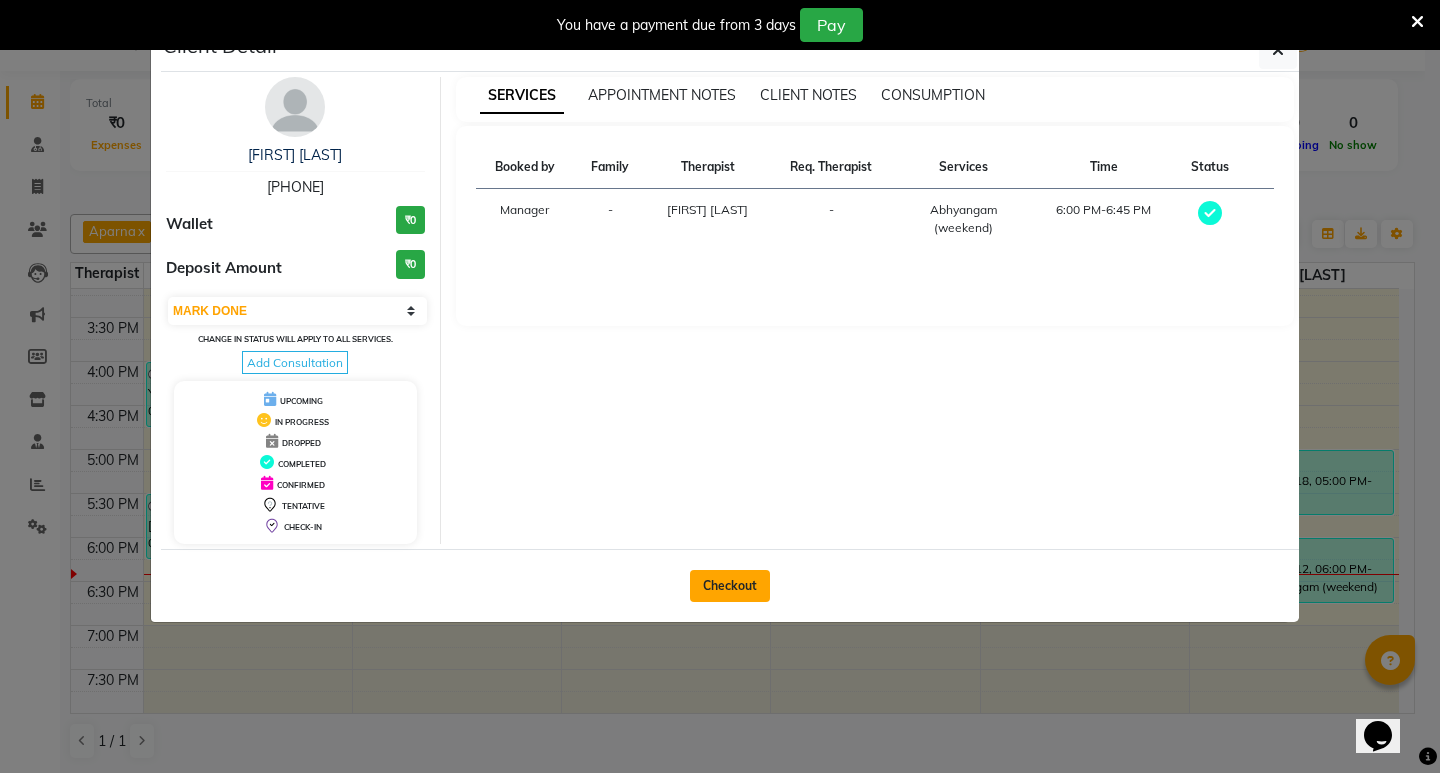 click on "Checkout" 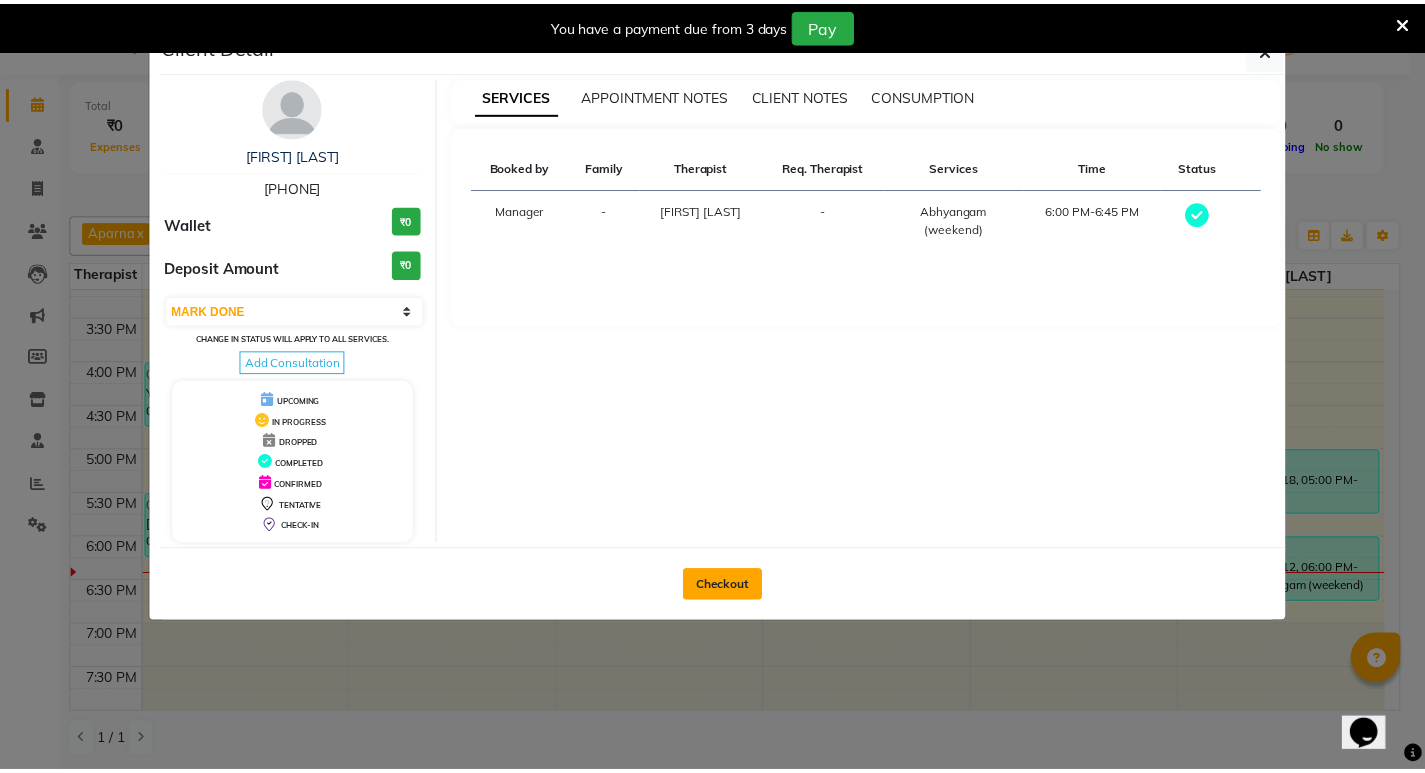 scroll, scrollTop: 50, scrollLeft: 0, axis: vertical 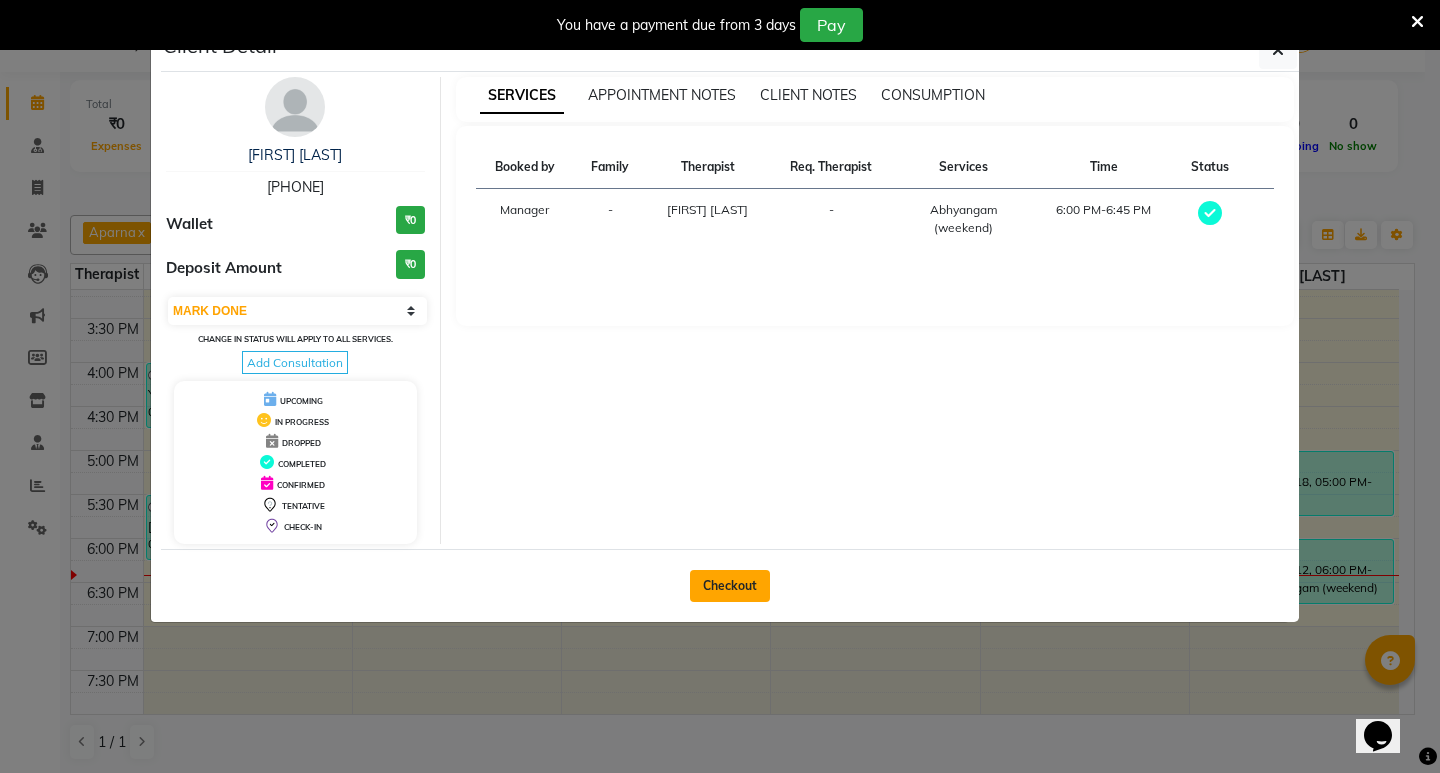 select on "6818" 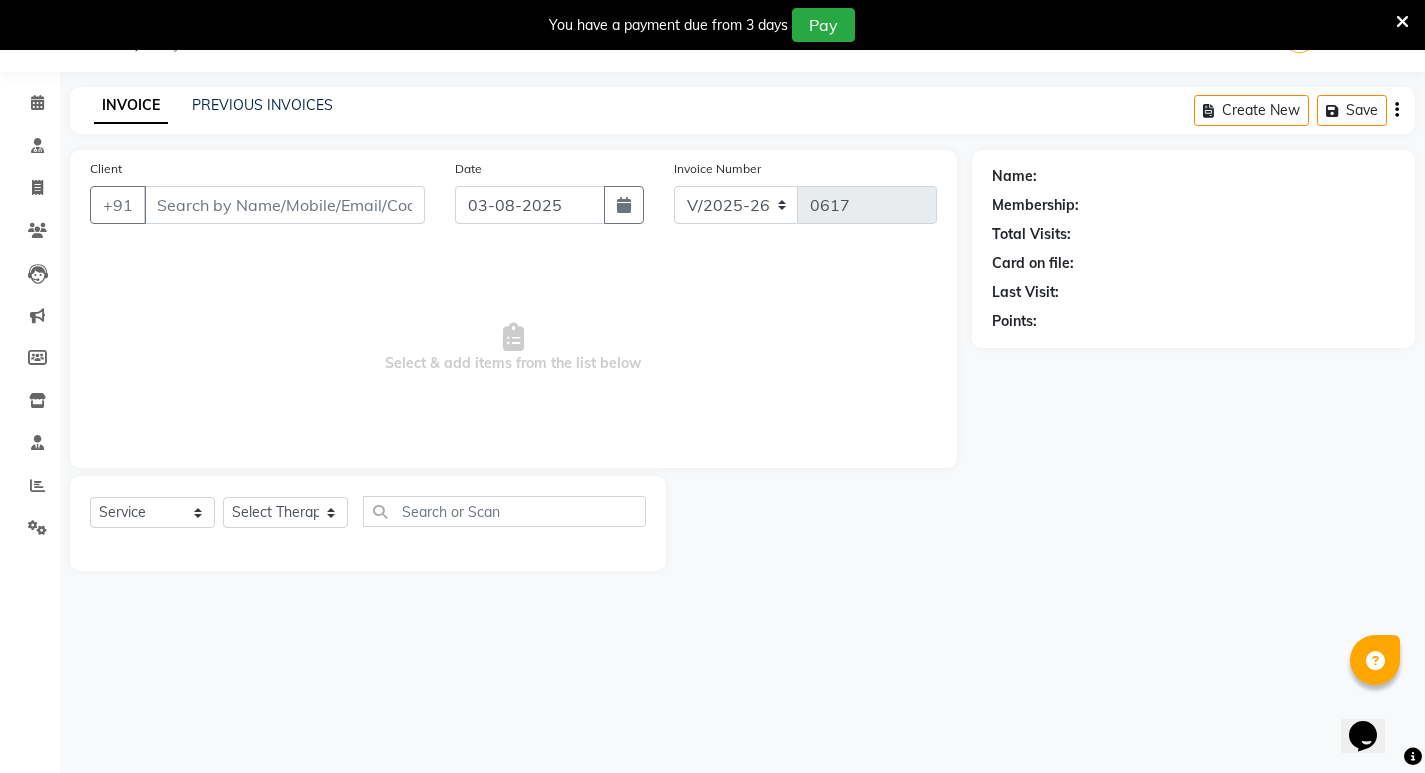 type on "[PHONE]" 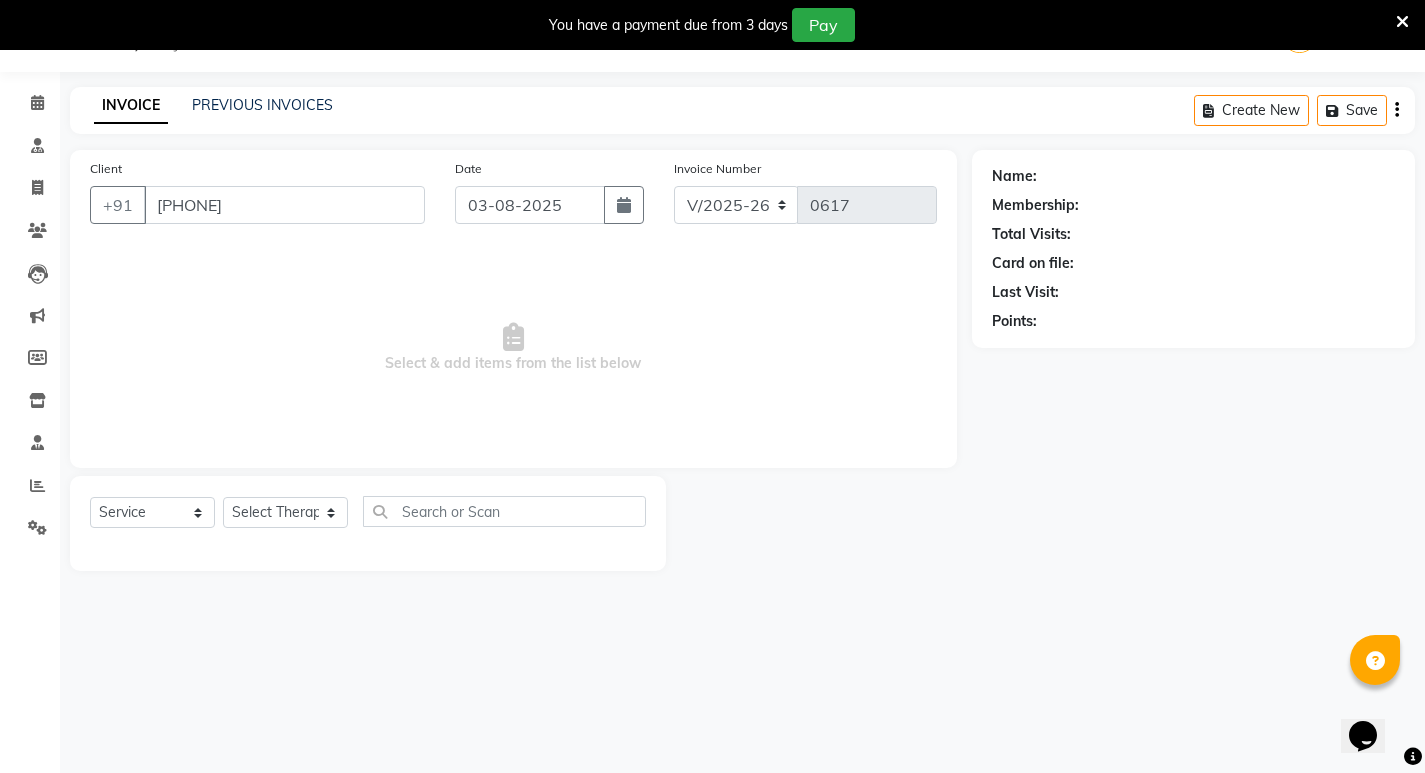 select on "79238" 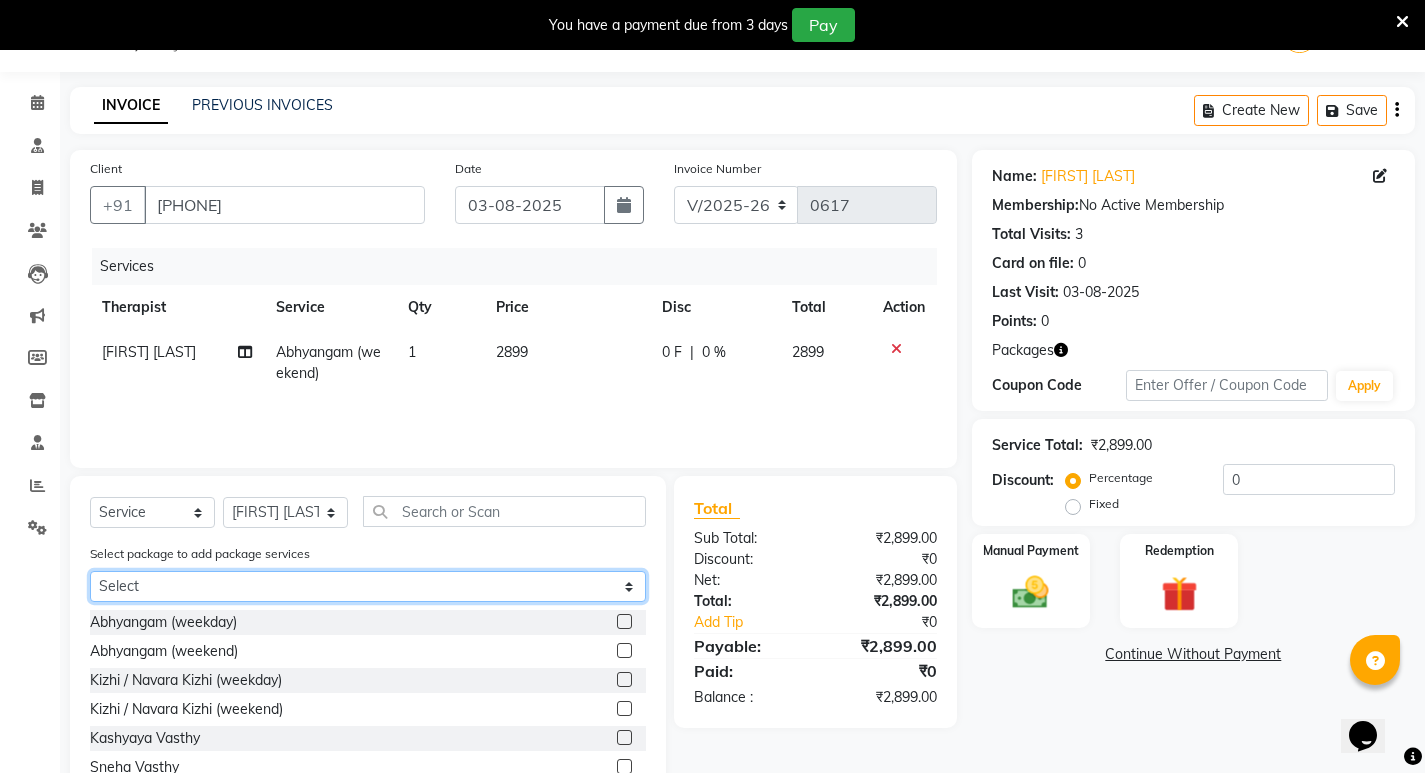 click on "Select Abhayagam (diwali offer) Gold Membership ( Abhyangam ) 24" 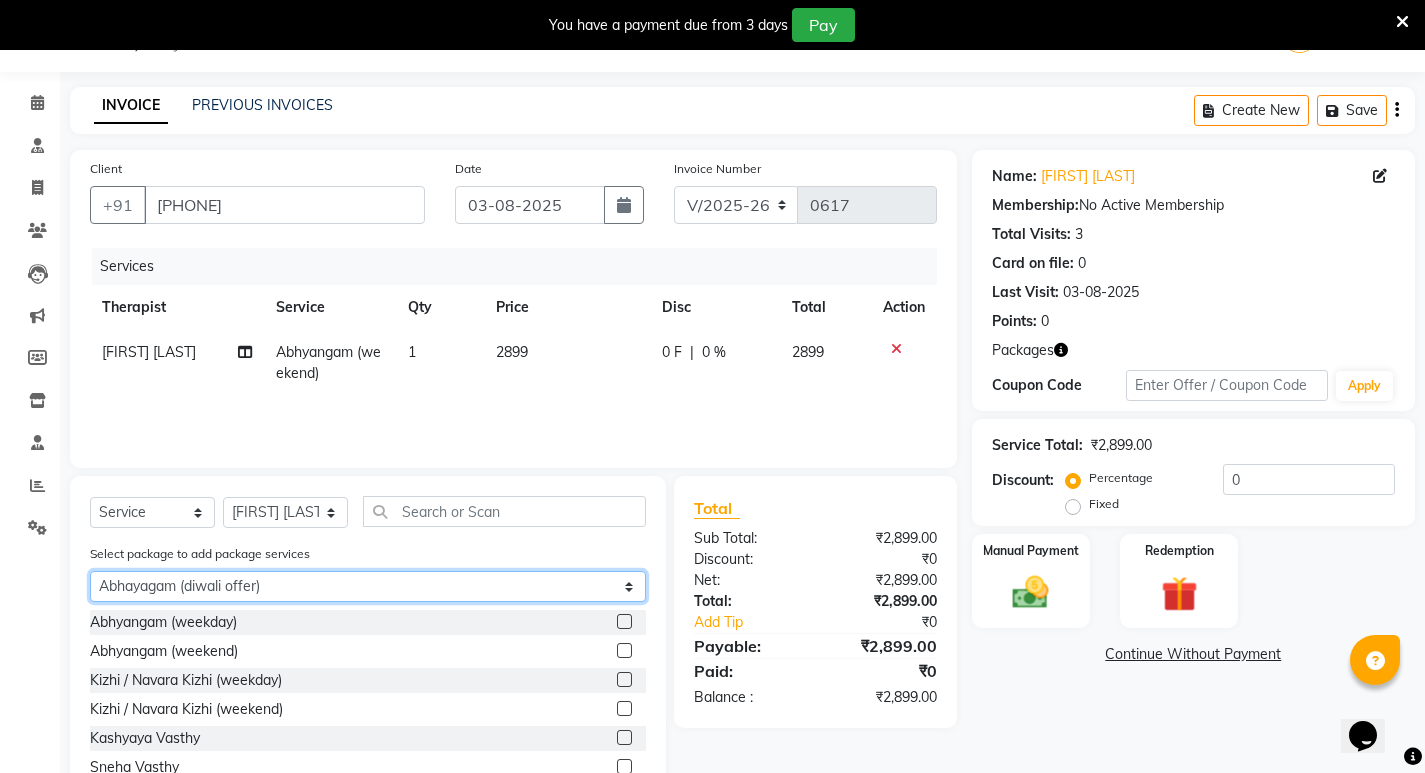 click on "Select Abhayagam (diwali offer) Gold Membership ( Abhyangam ) 24" 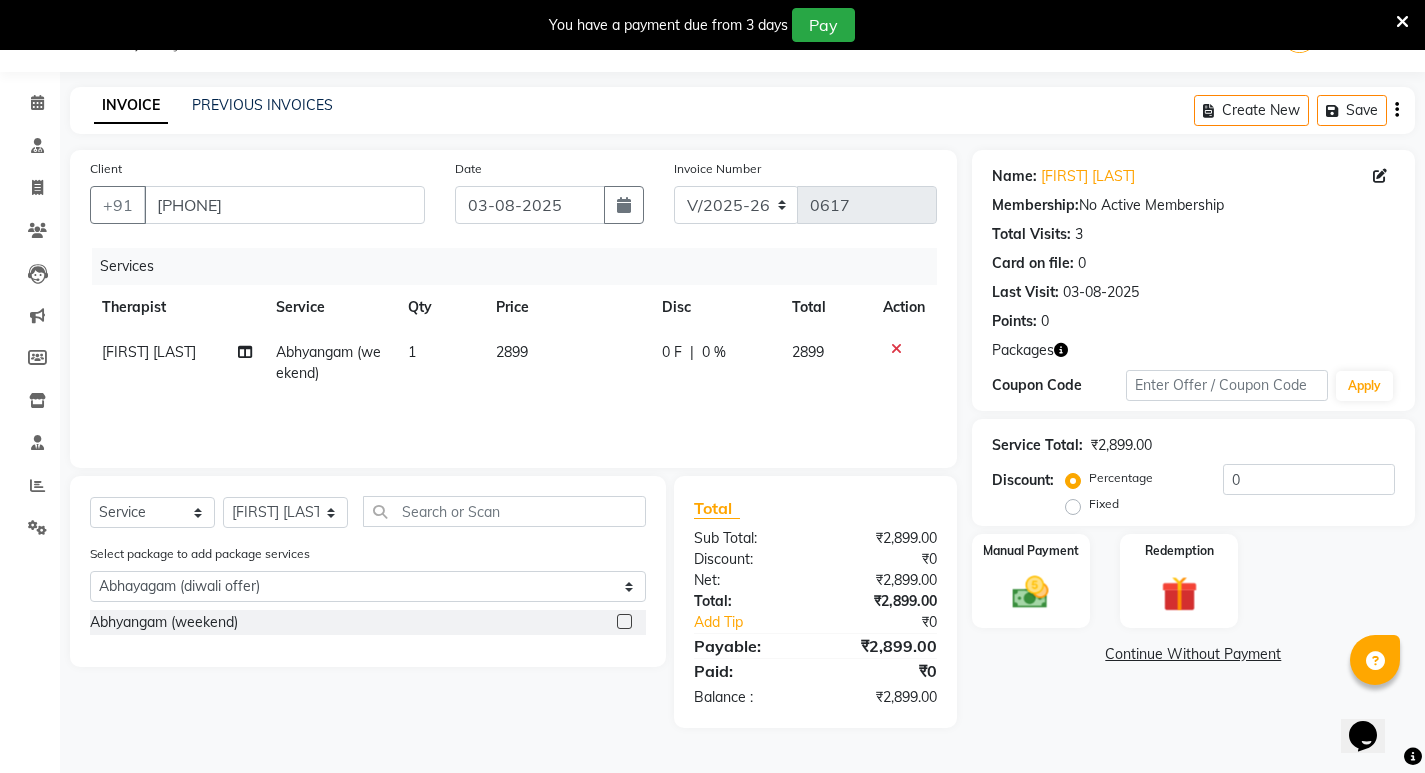 click 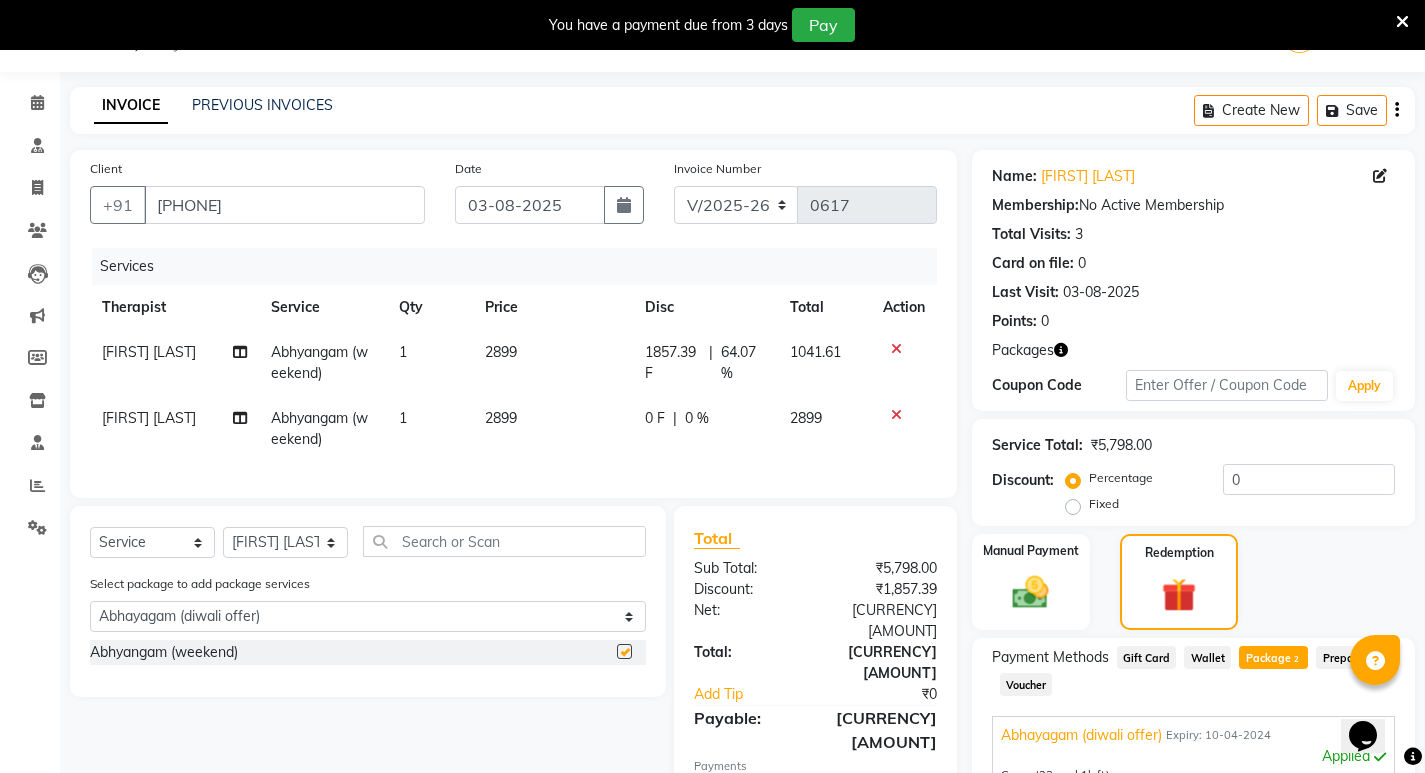 checkbox on "false" 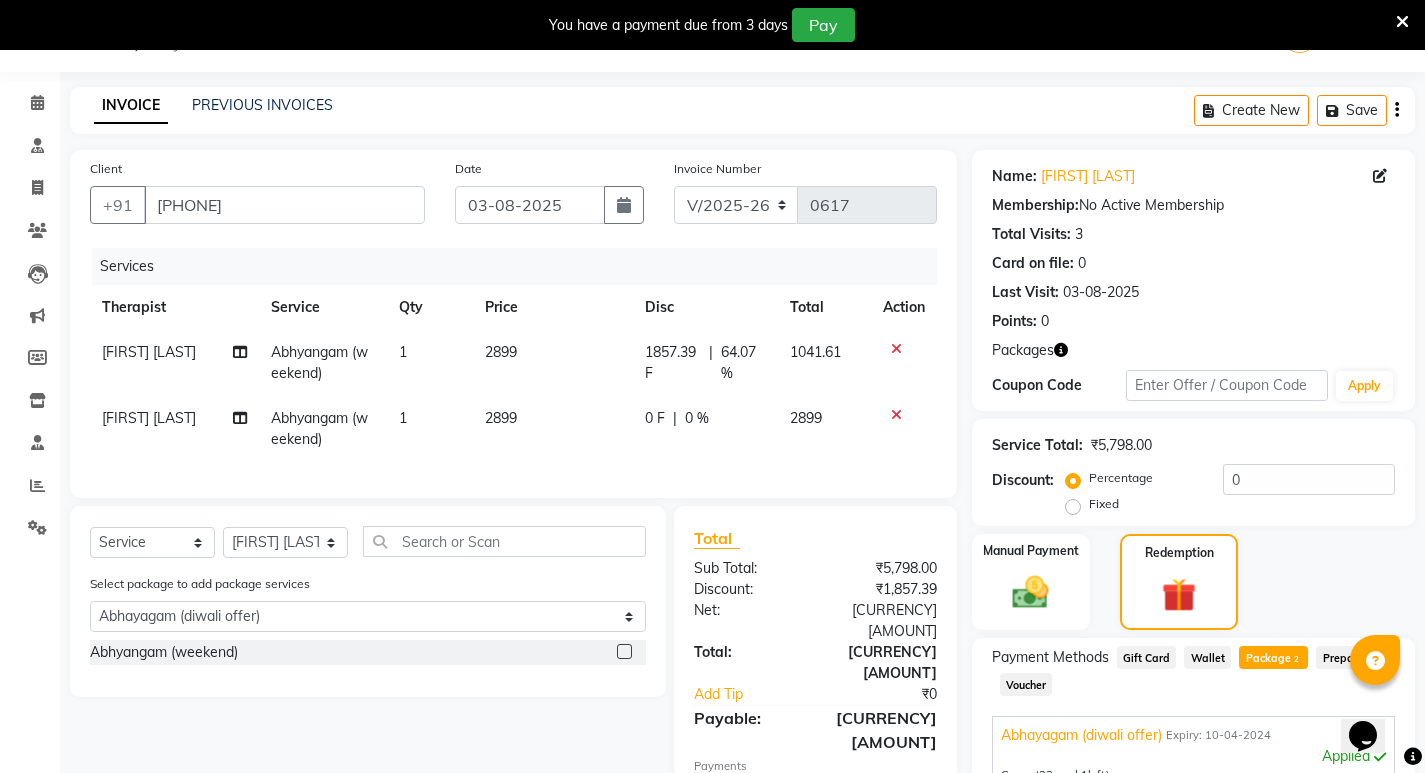 click 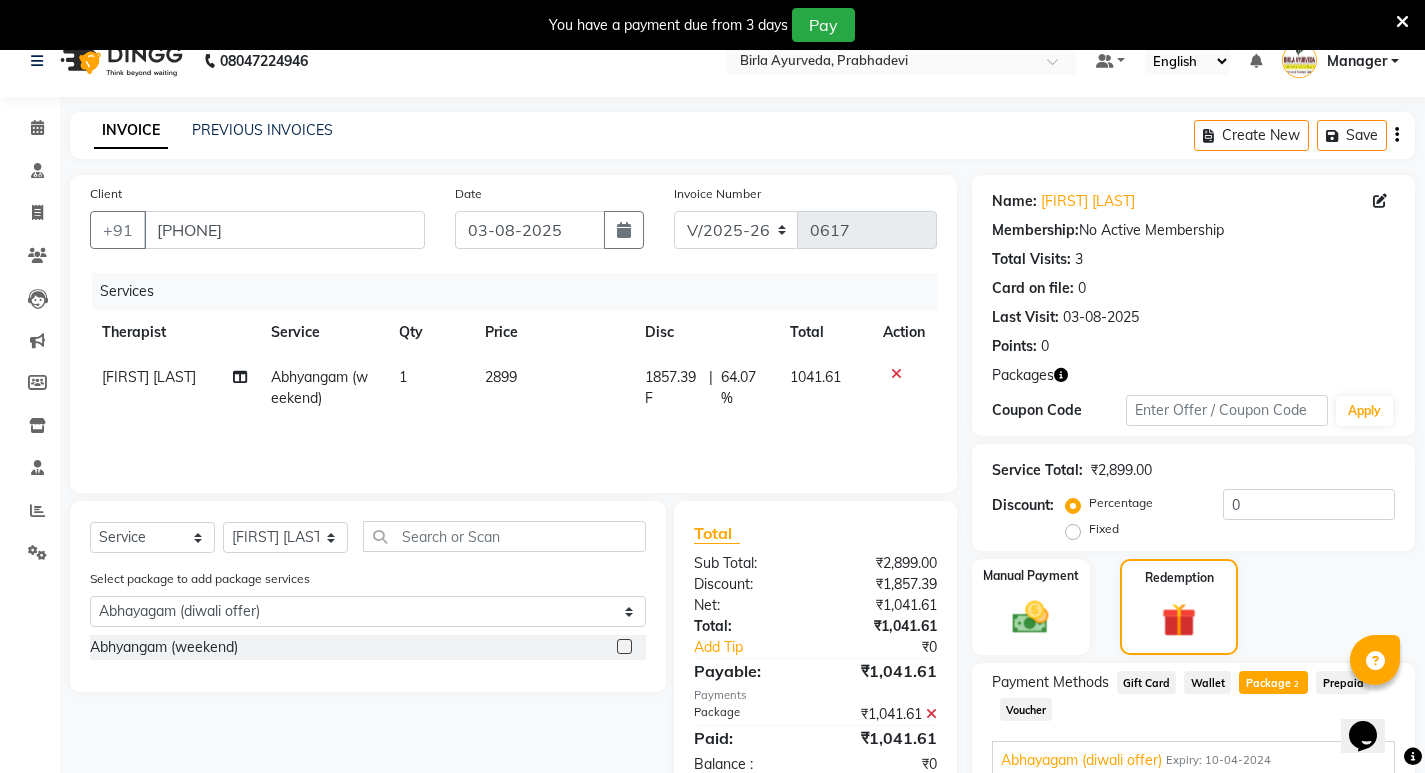 scroll, scrollTop: 0, scrollLeft: 0, axis: both 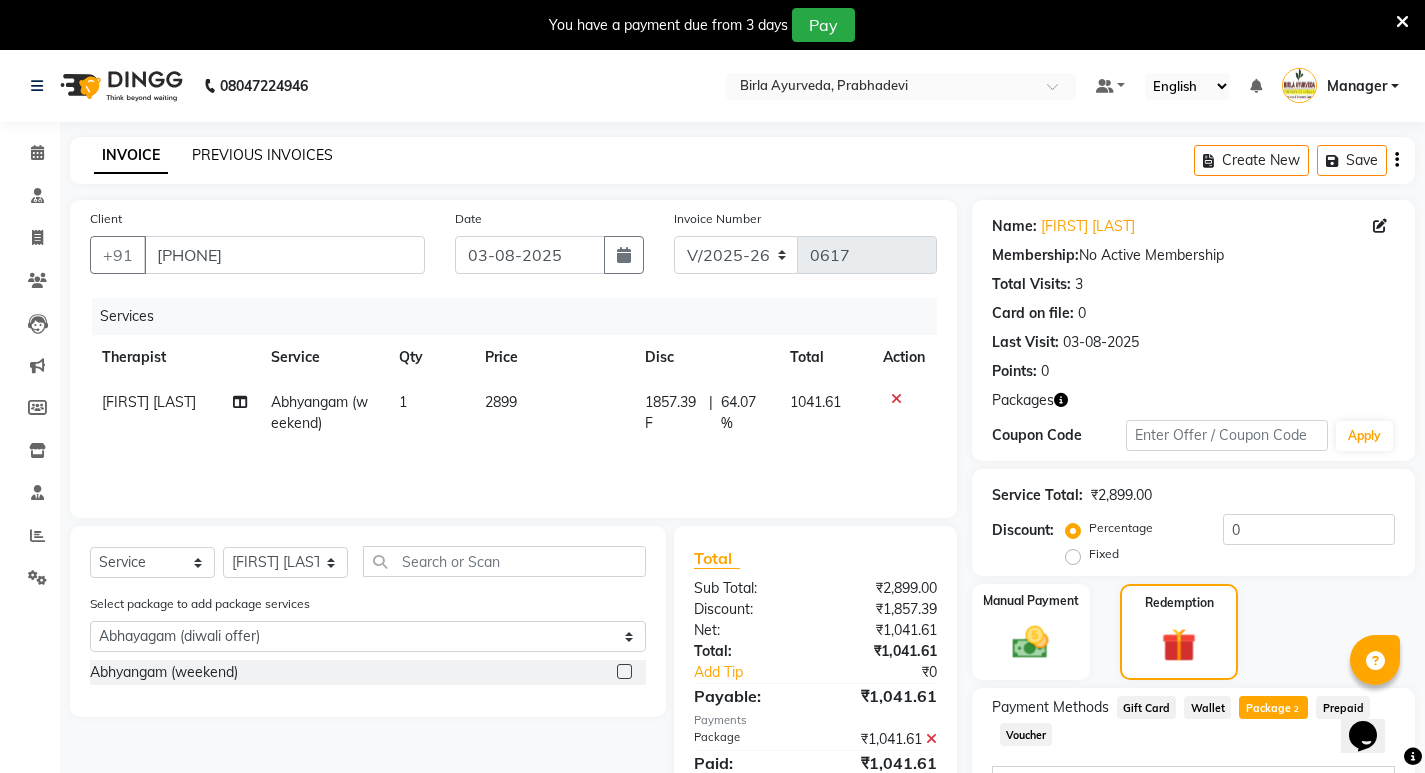 click on "PREVIOUS INVOICES" 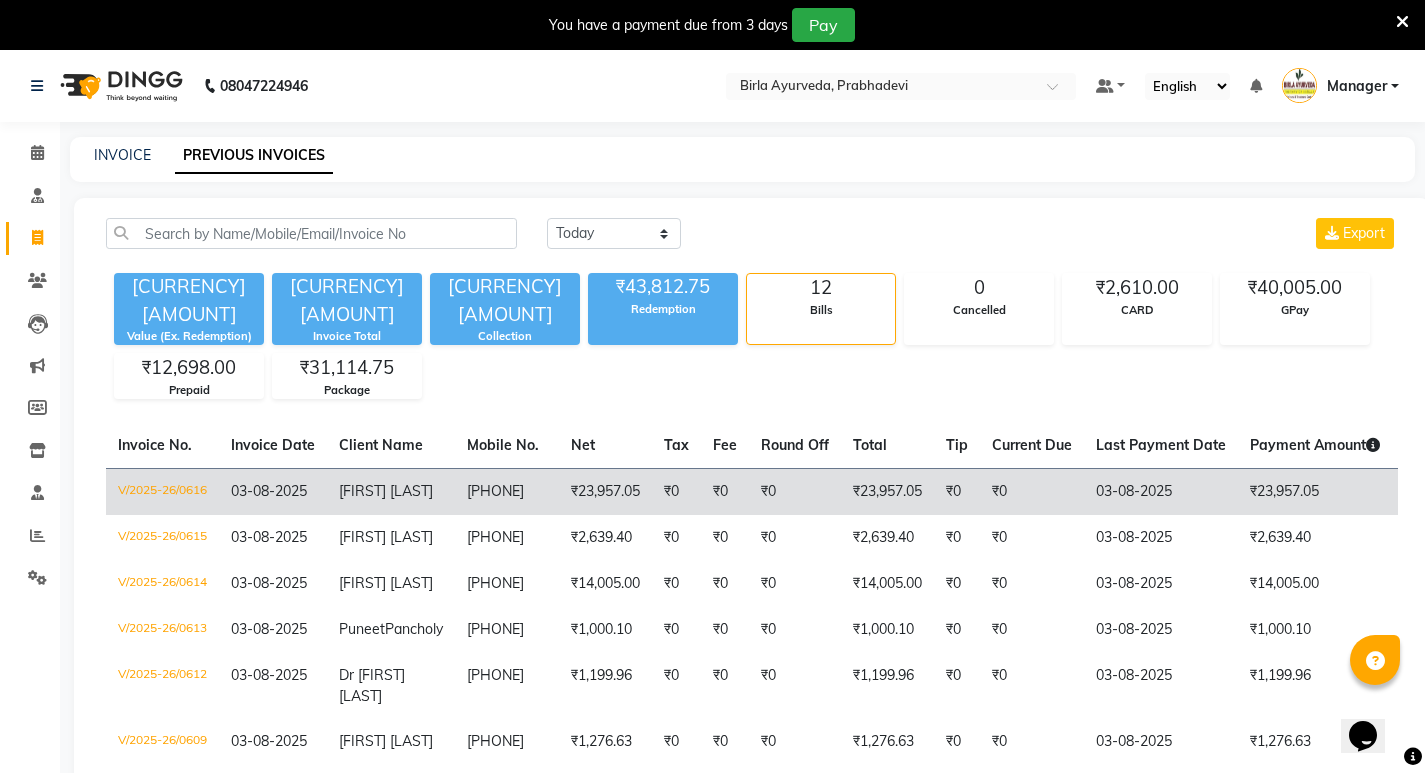 click on "₹23,957.05" 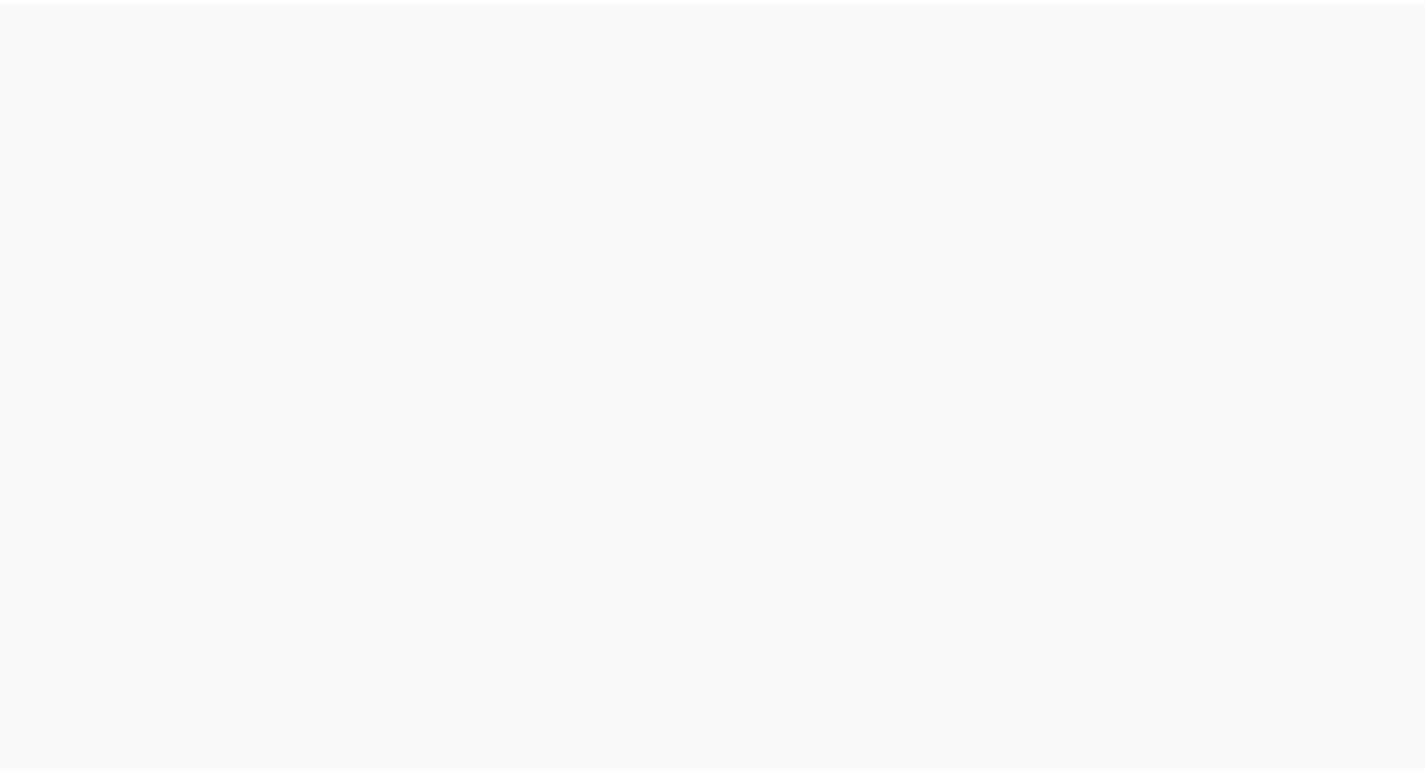 scroll, scrollTop: 0, scrollLeft: 0, axis: both 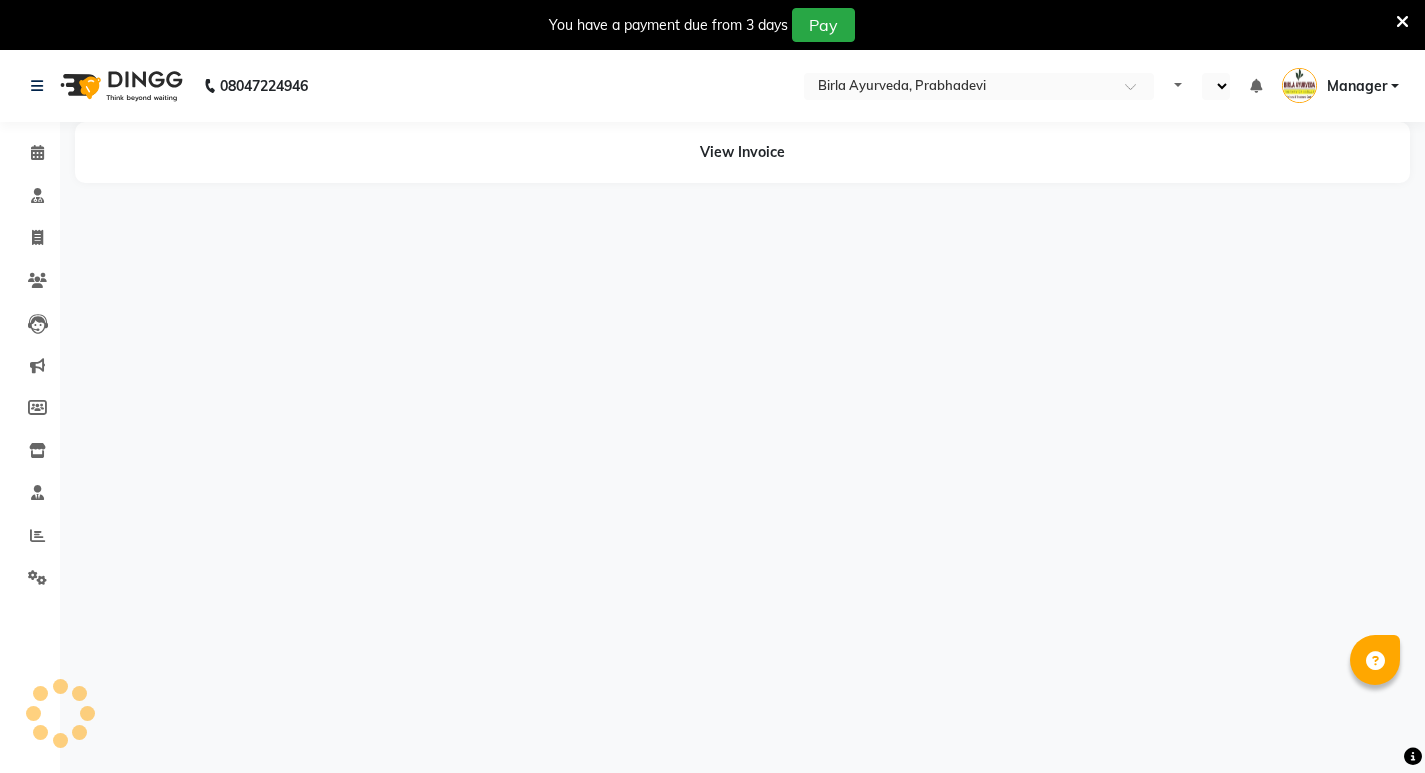 select on "en" 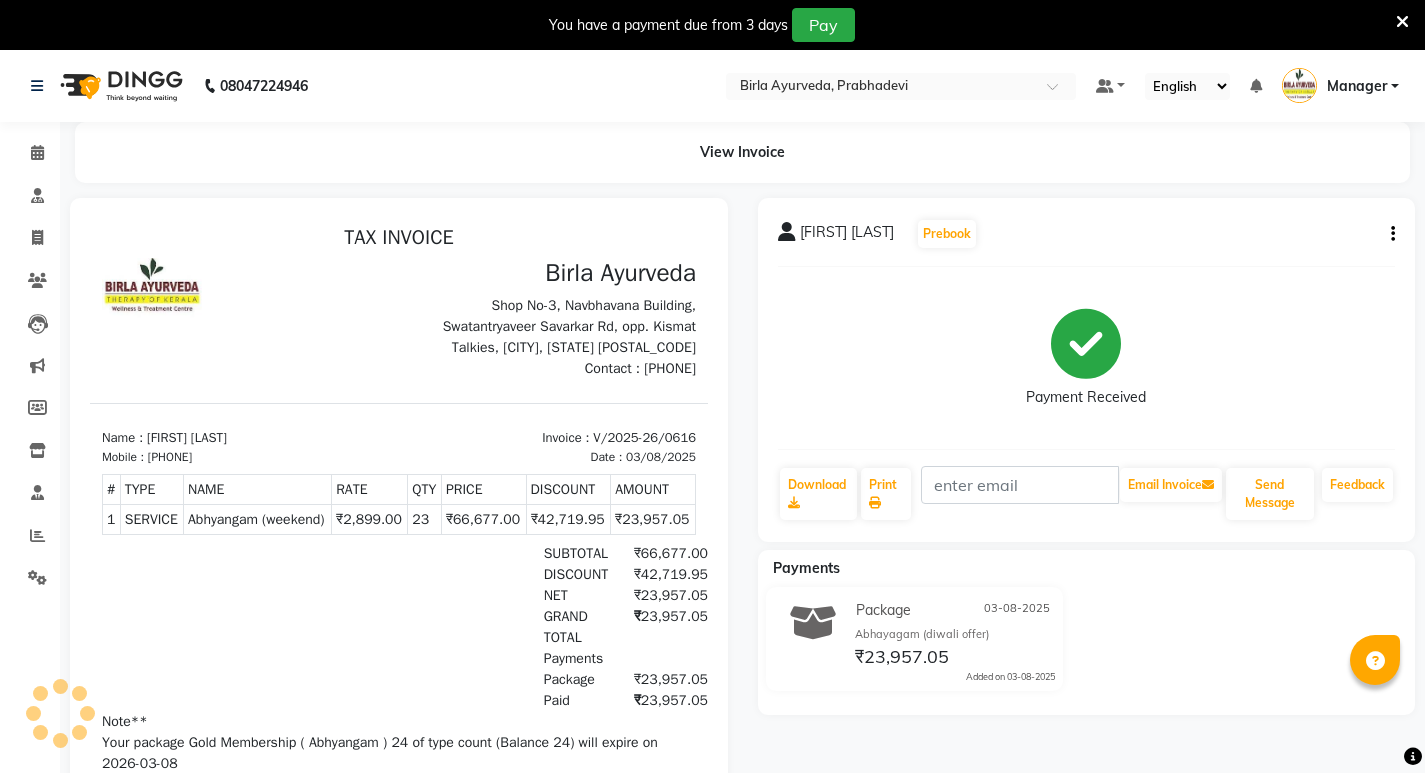 scroll, scrollTop: 0, scrollLeft: 0, axis: both 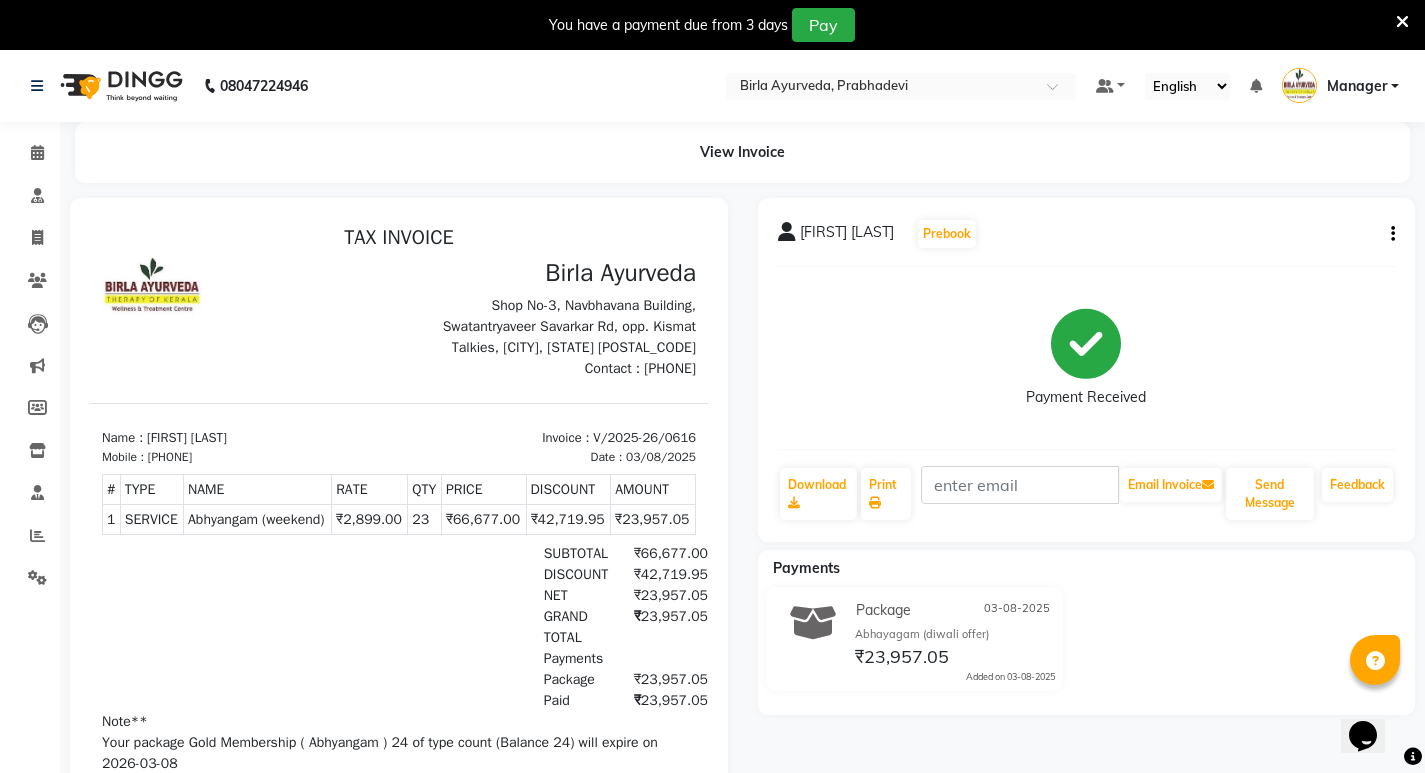 click 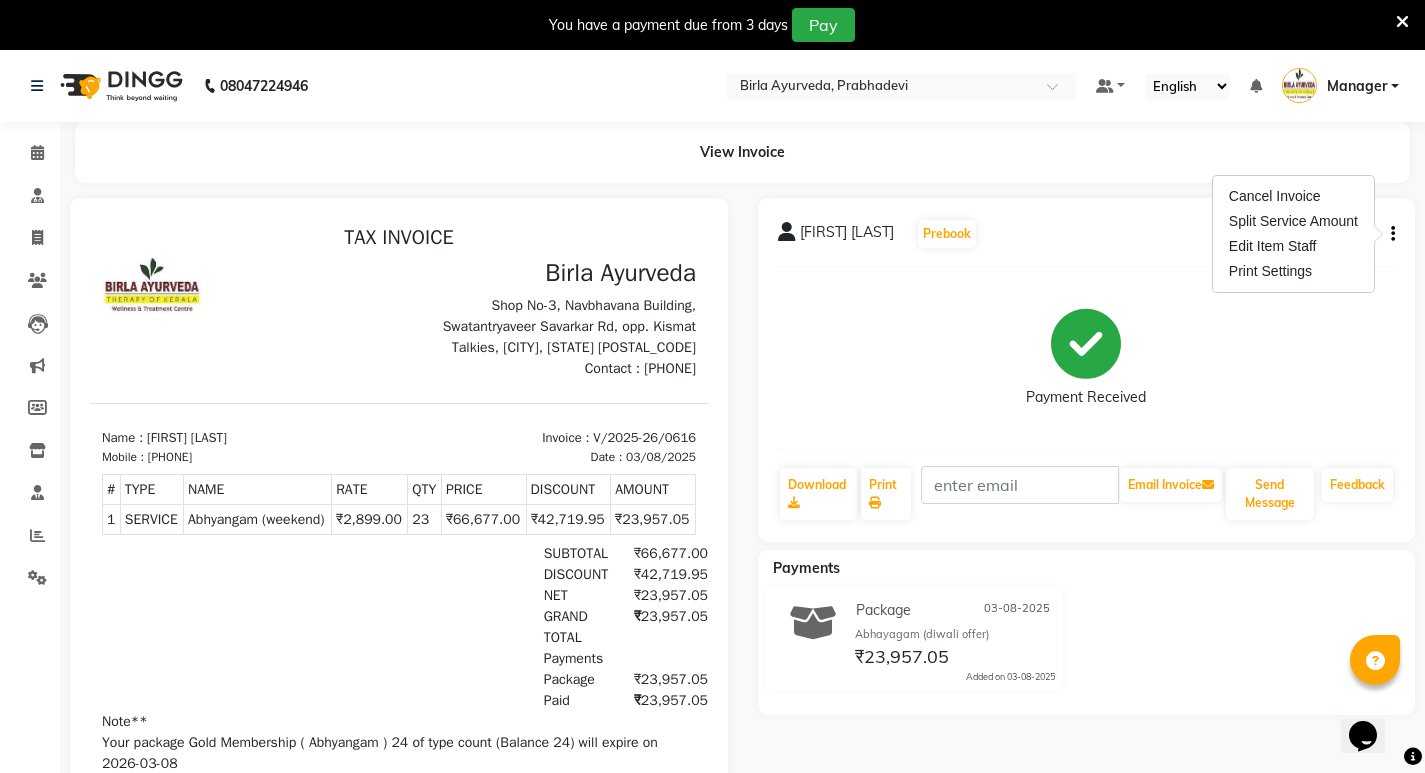 click on "View Invoice" 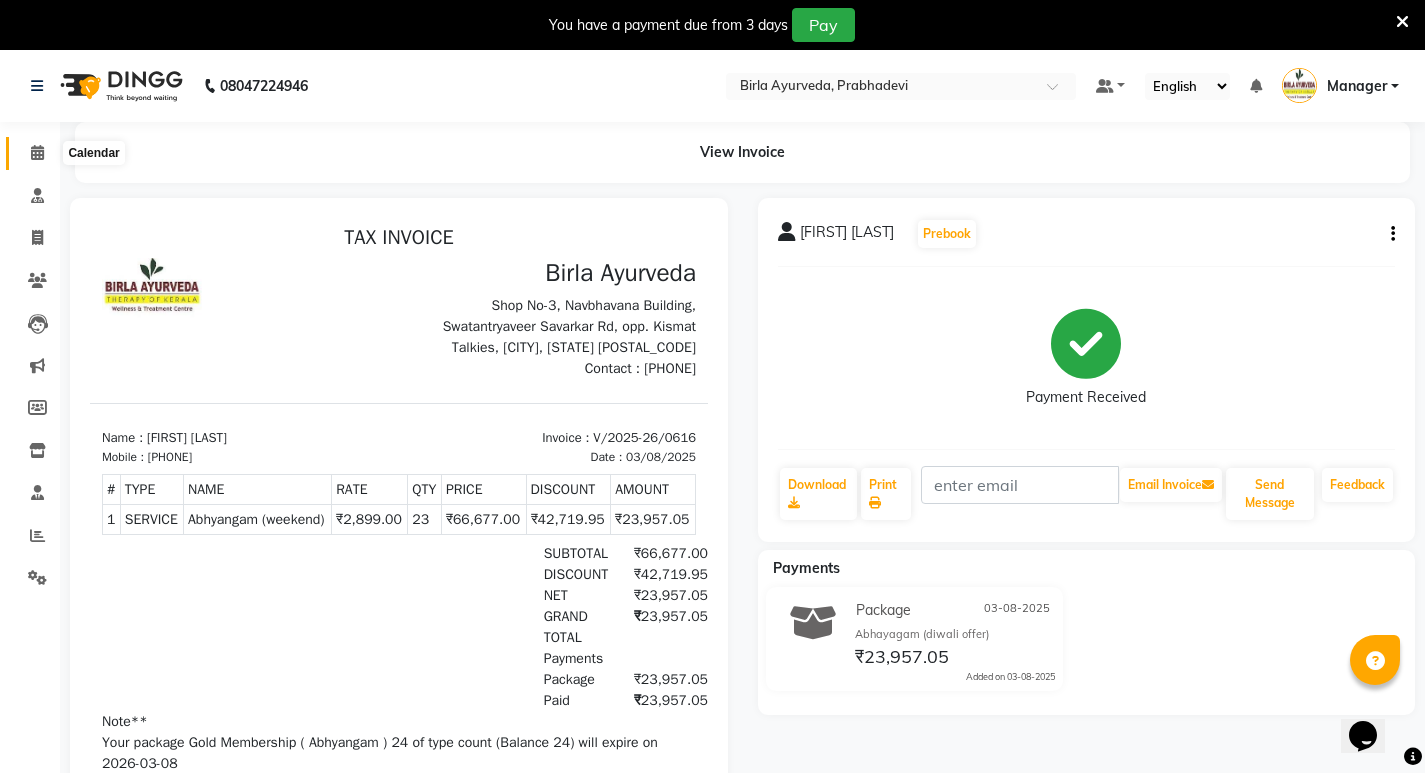 click 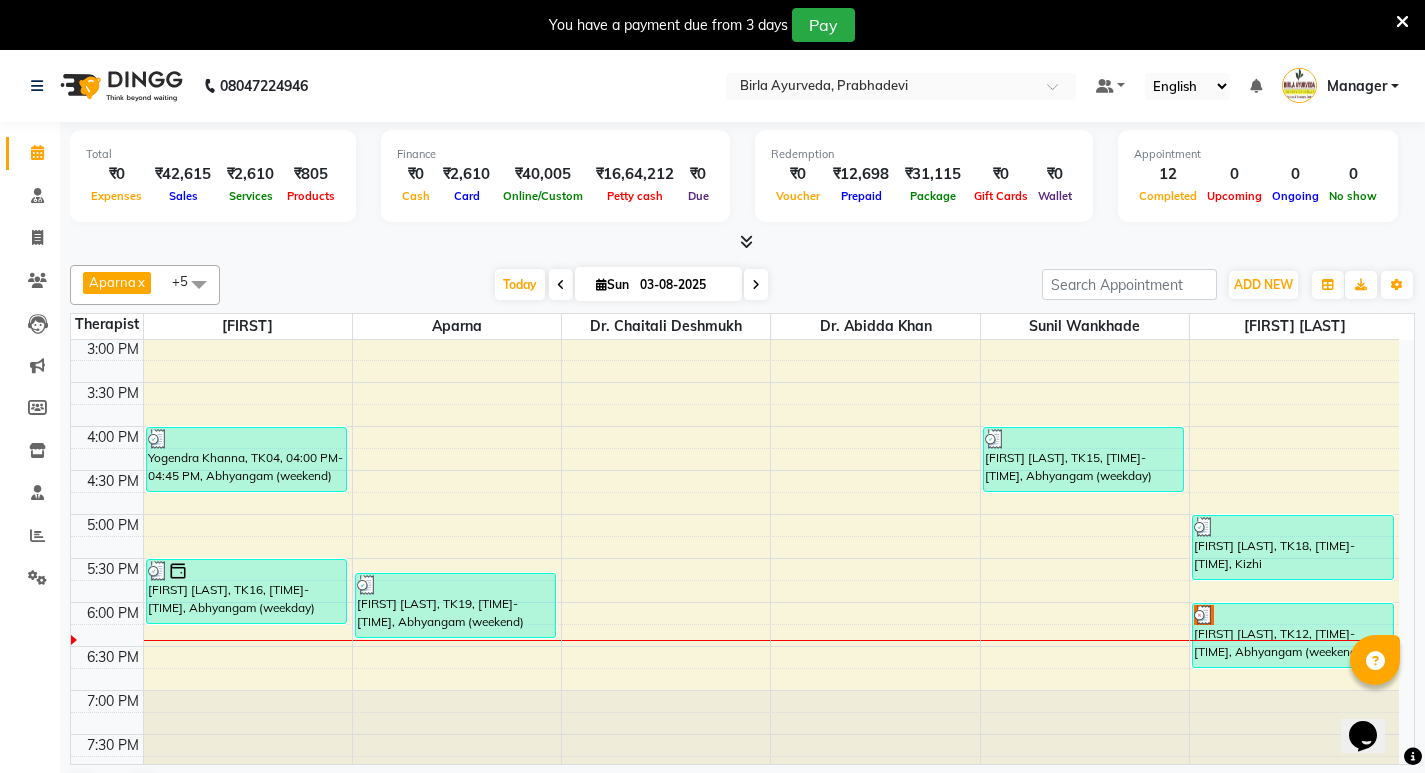 scroll, scrollTop: 719, scrollLeft: 0, axis: vertical 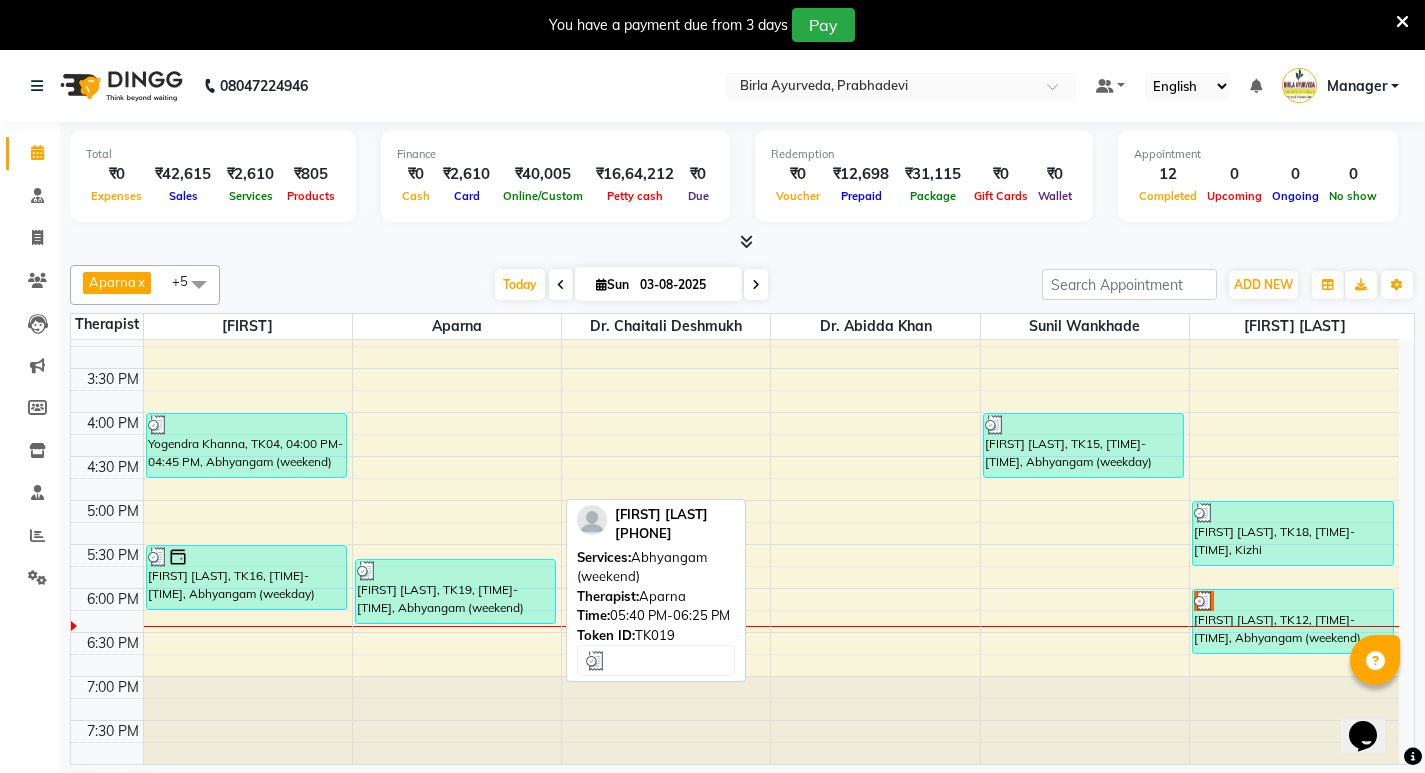 click on "[FIRST] [LAST], TK19, 05:40 PM-06:25 PM, Abhyangam (weekend)" at bounding box center [455, 591] 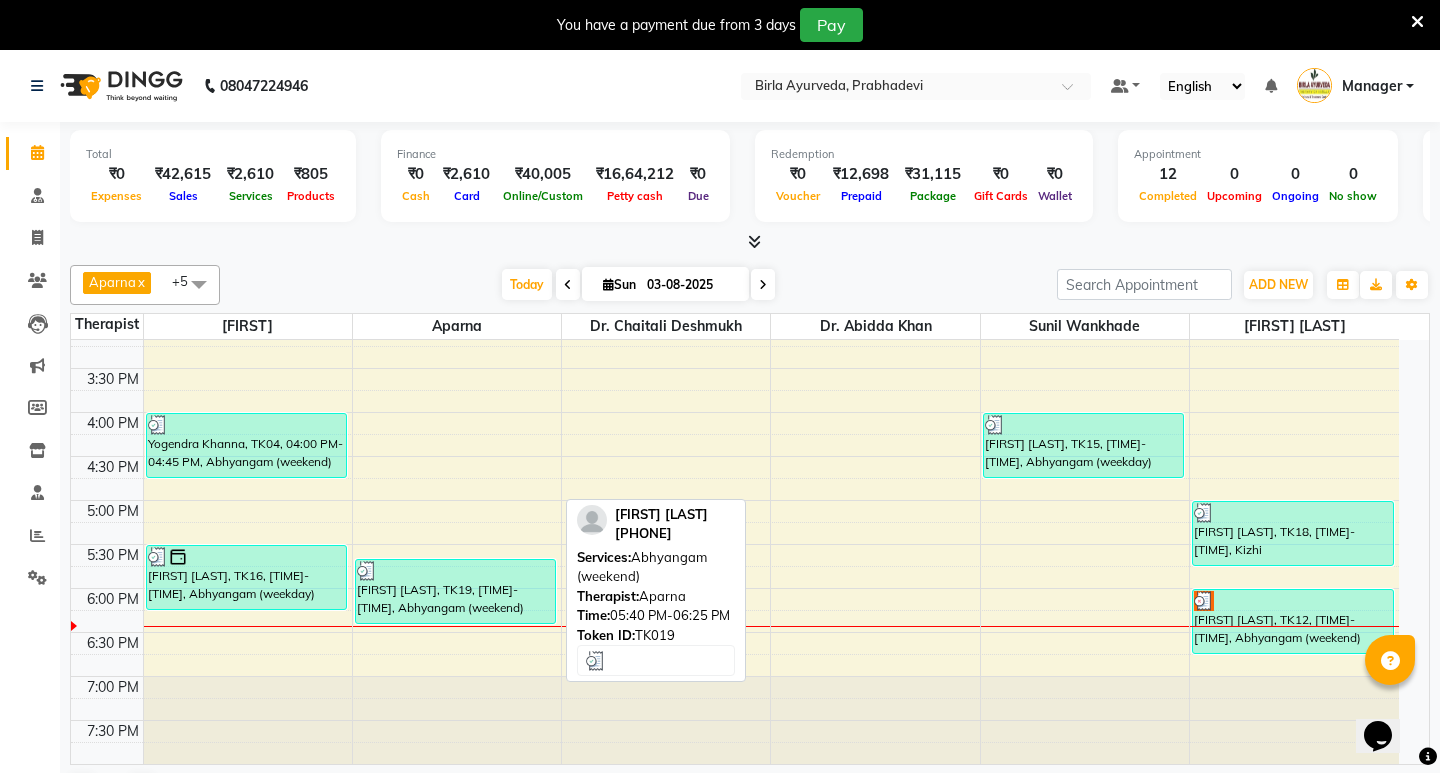 select on "3" 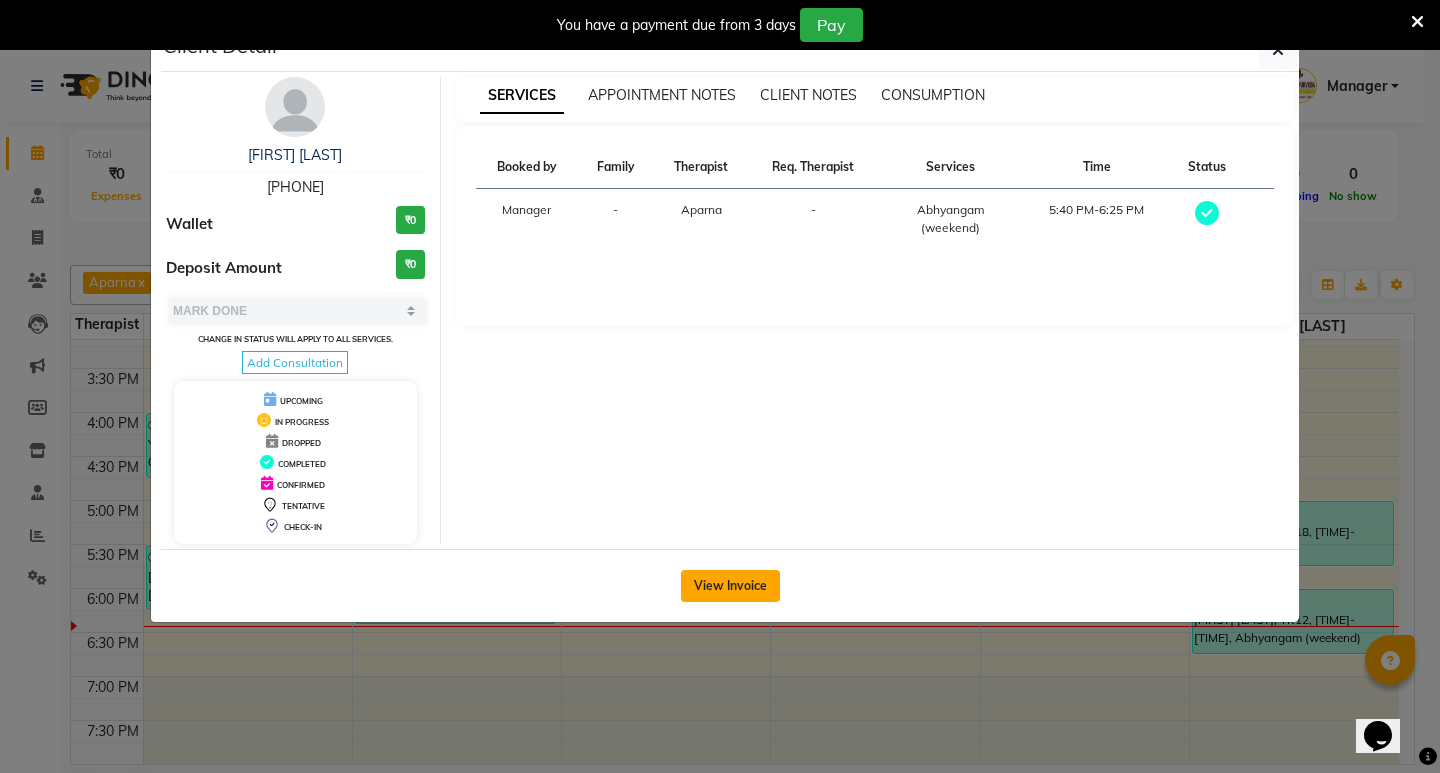 click on "View Invoice" 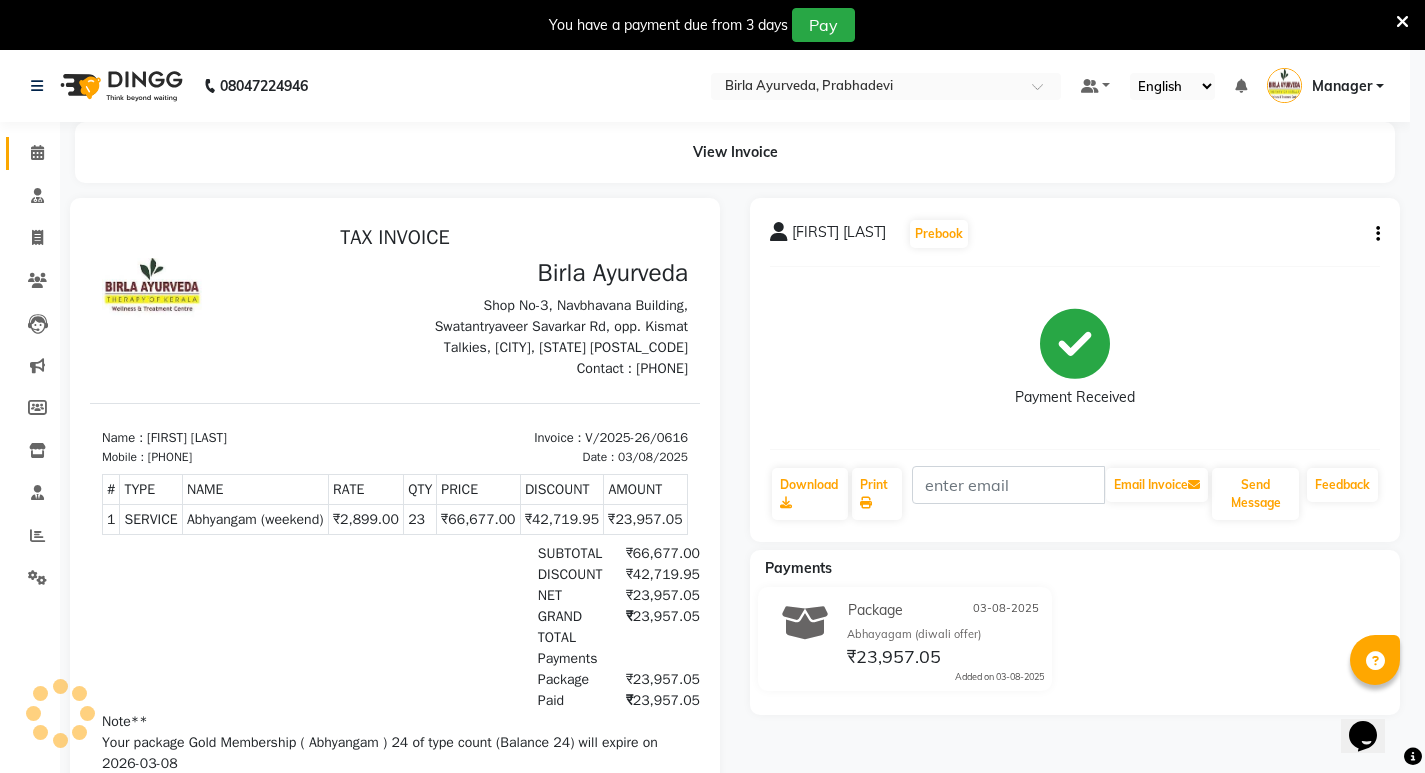 scroll, scrollTop: 0, scrollLeft: 0, axis: both 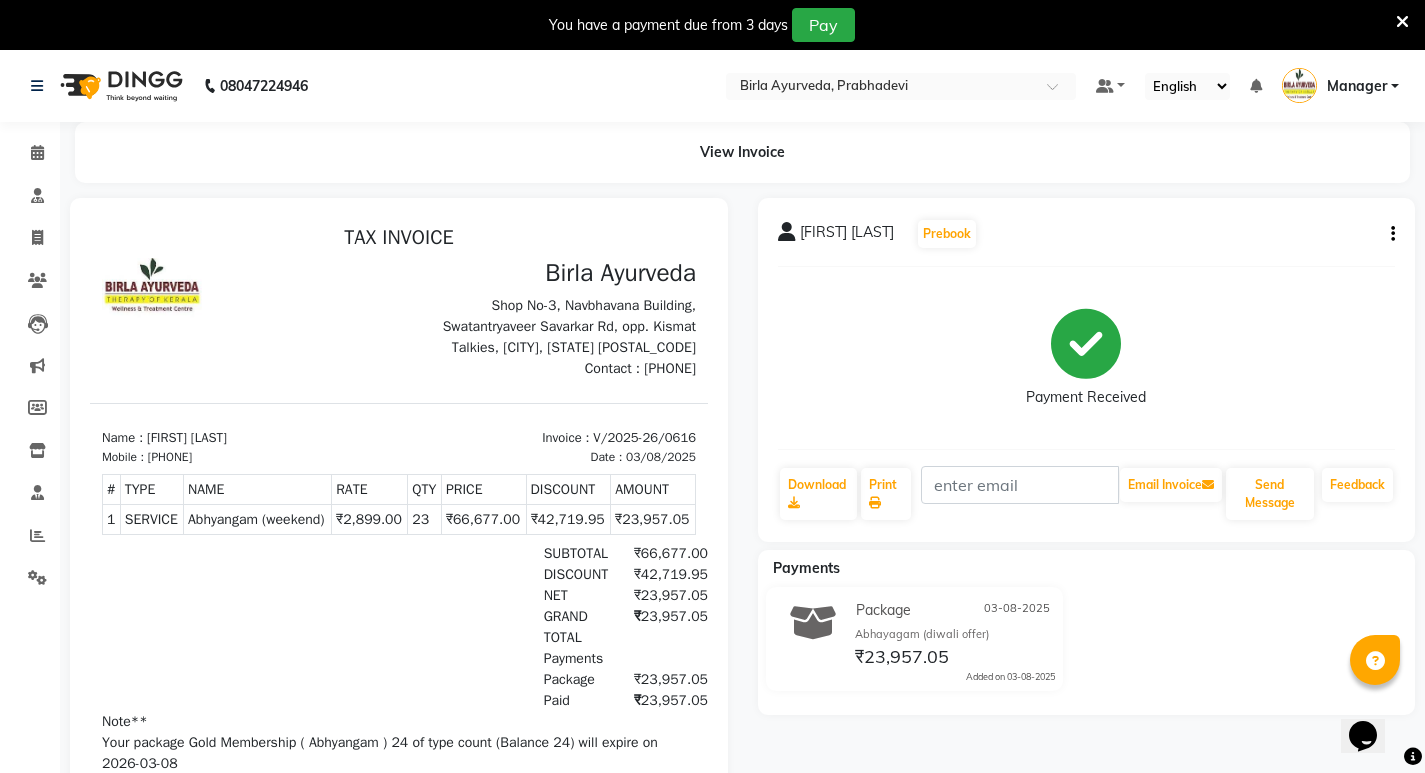 click 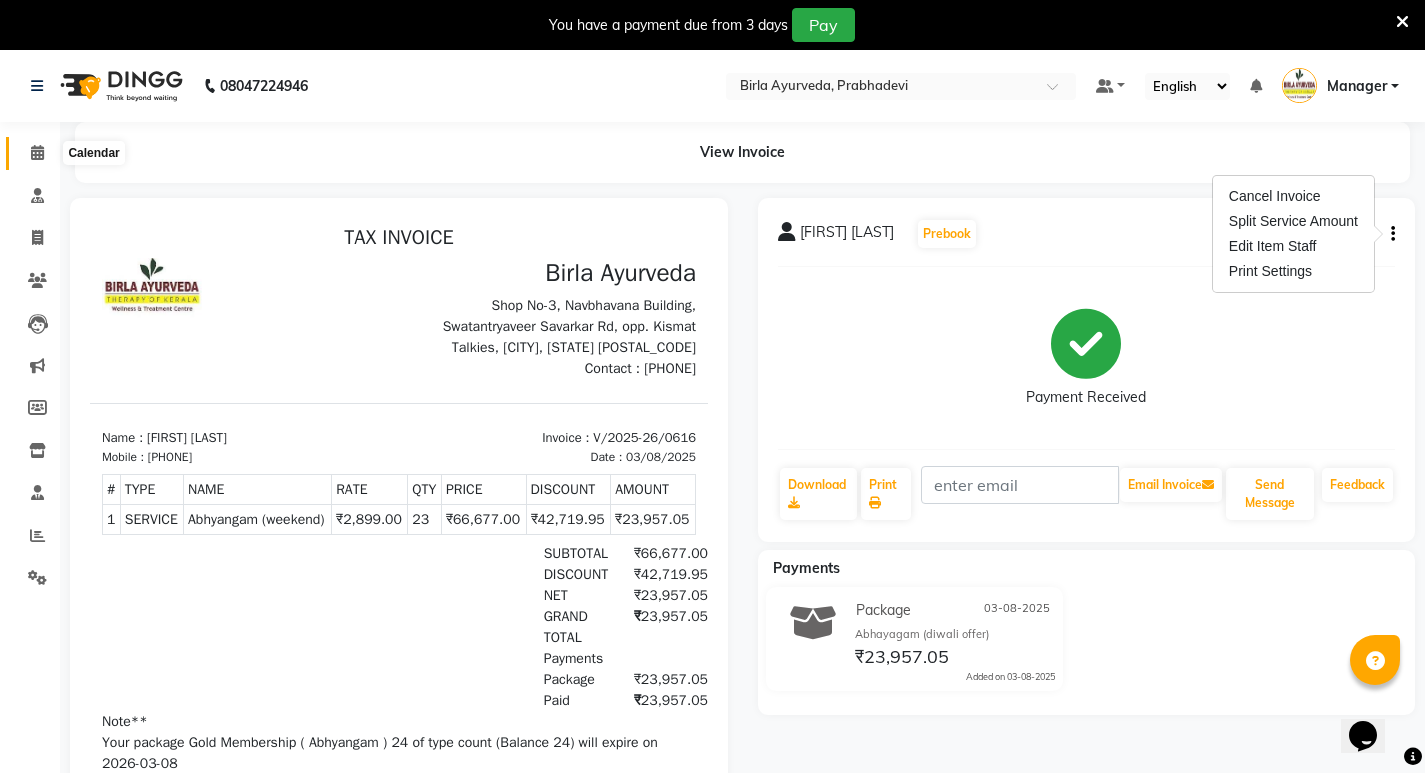 click 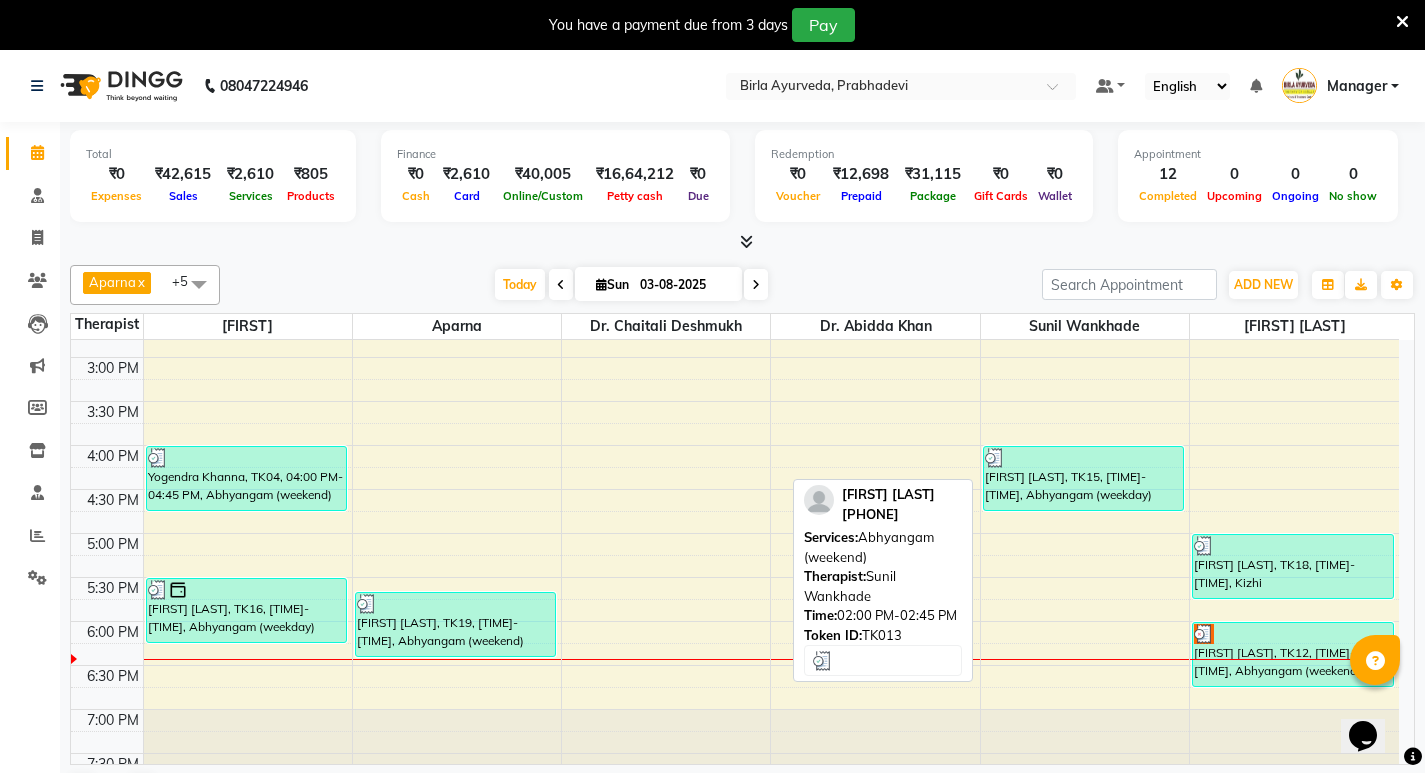 scroll, scrollTop: 719, scrollLeft: 0, axis: vertical 